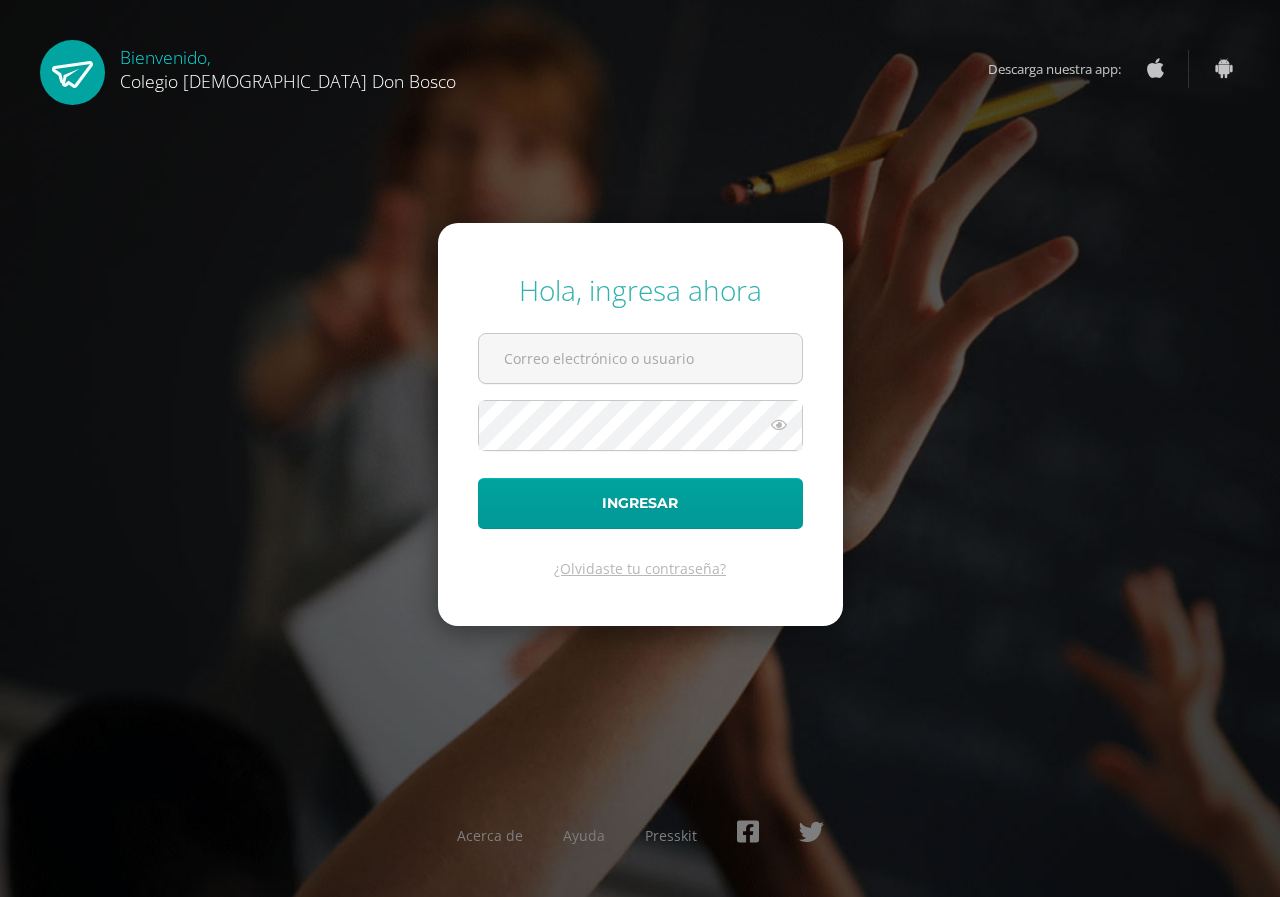 scroll, scrollTop: 0, scrollLeft: 0, axis: both 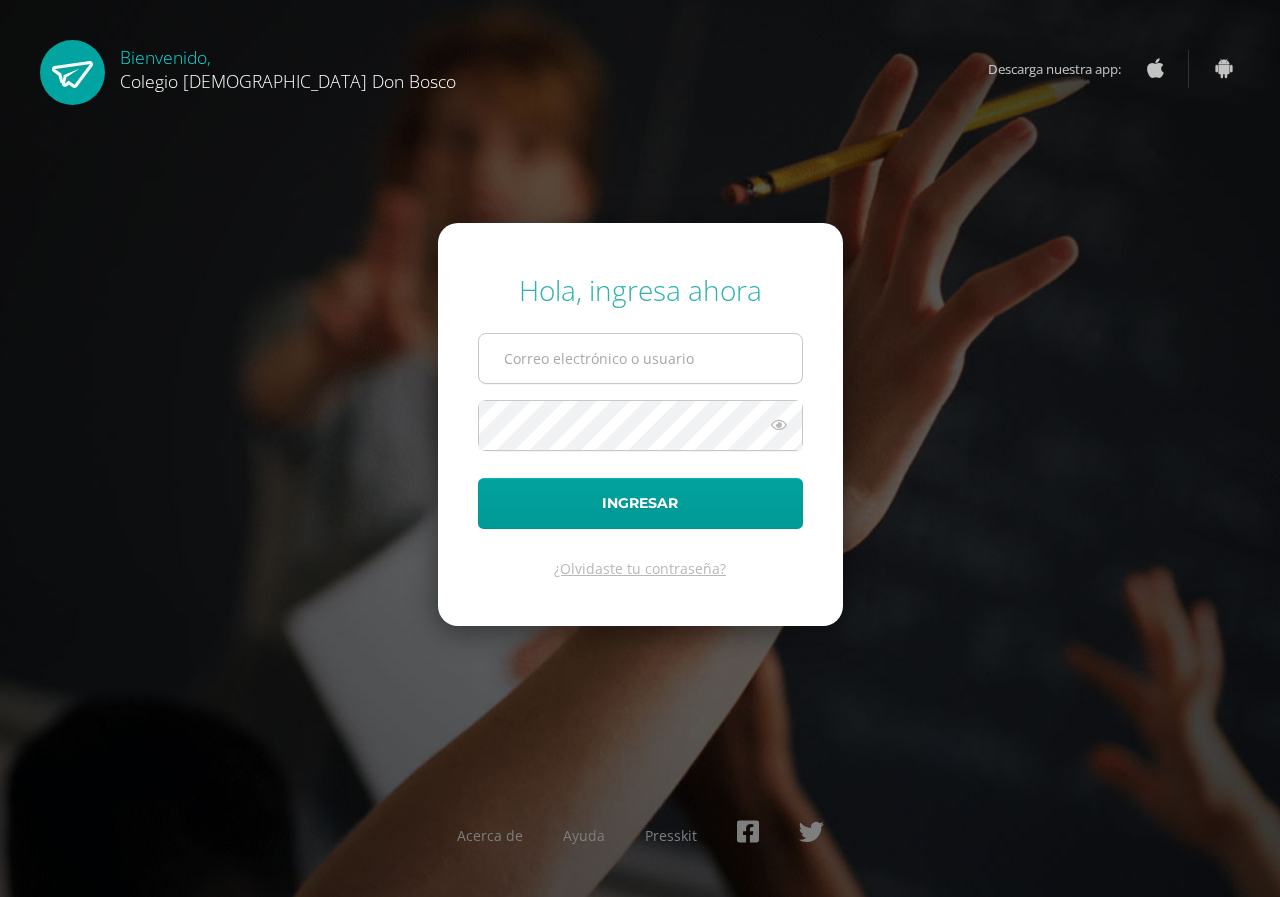 click at bounding box center [640, 358] 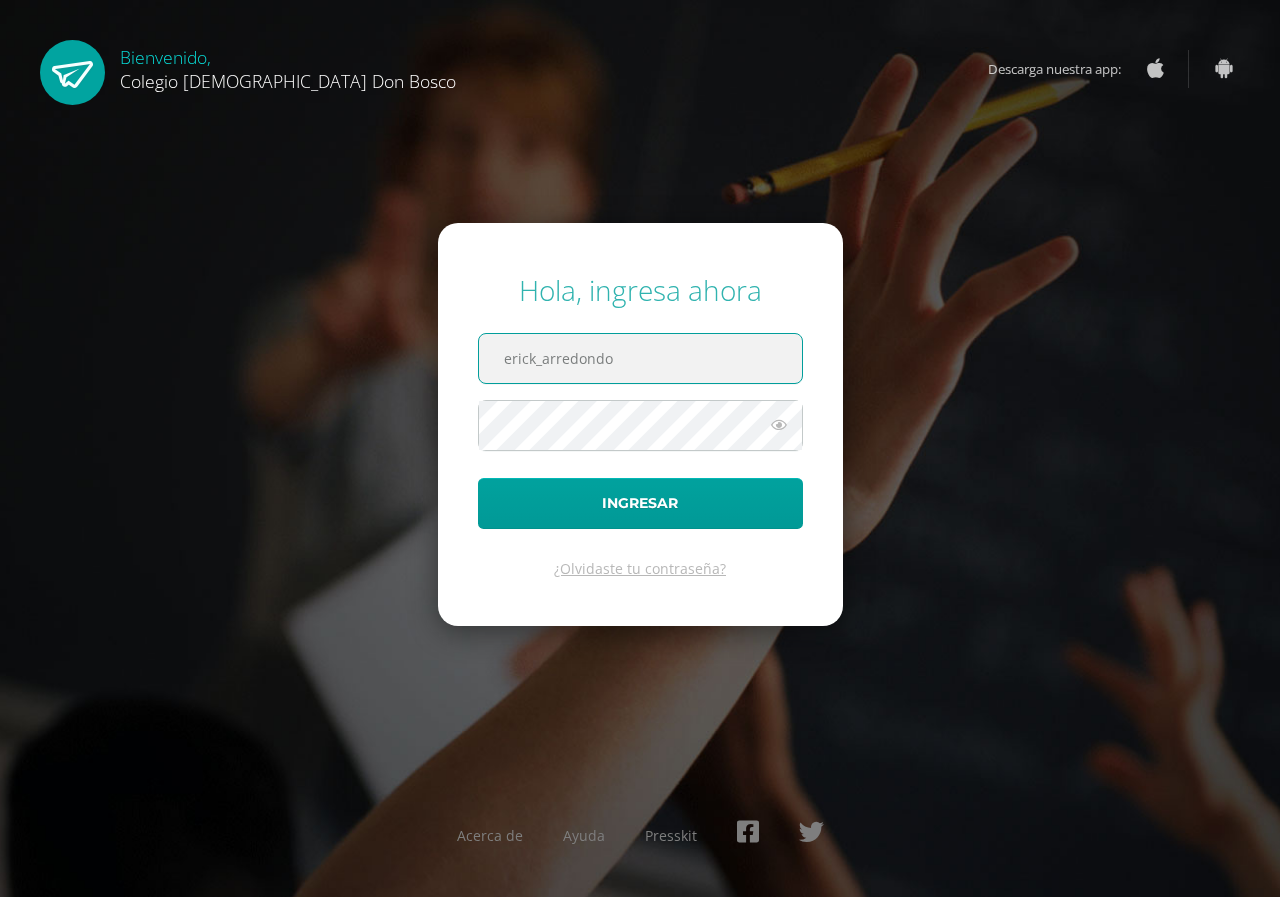 paste on "@" 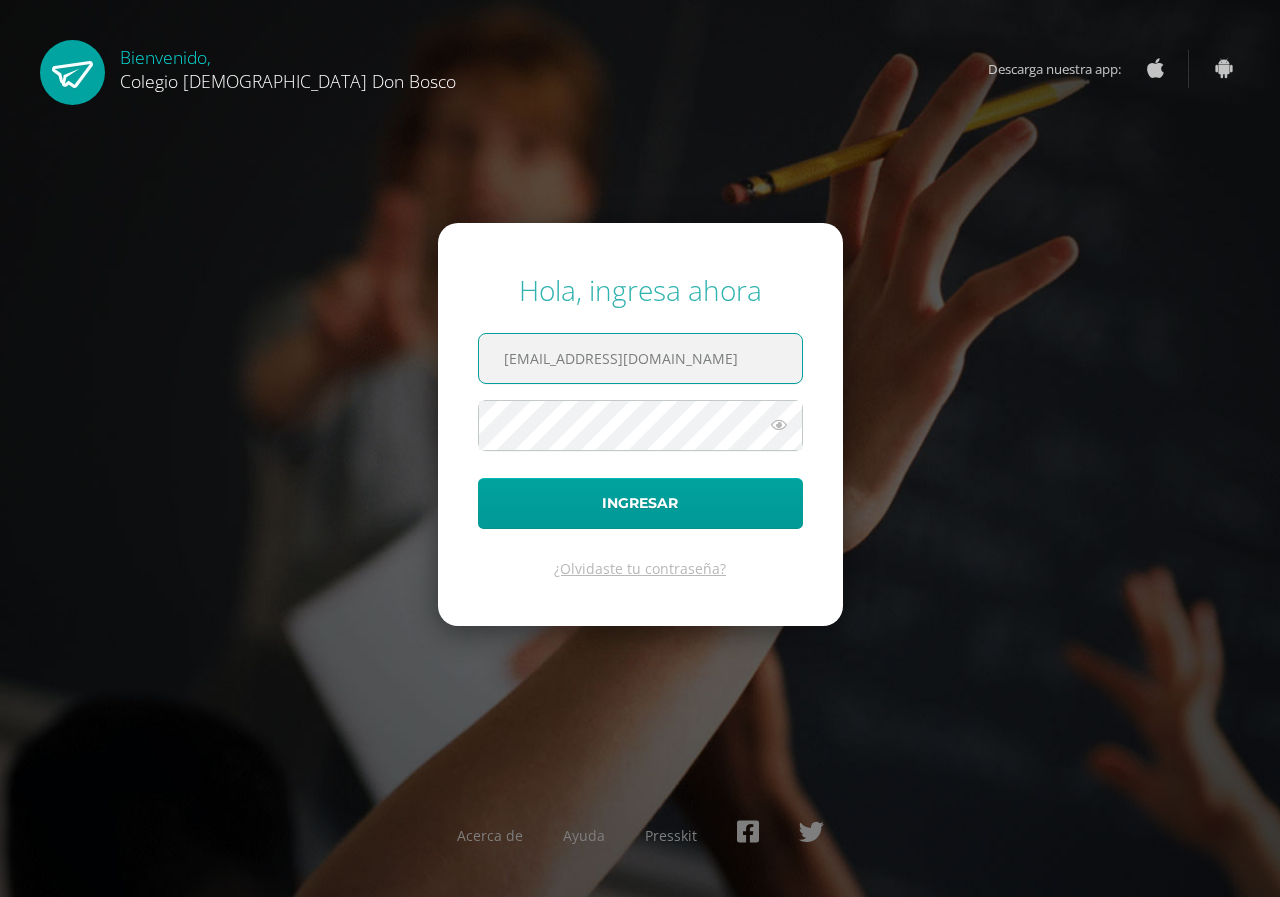 type on "[EMAIL_ADDRESS][DOMAIN_NAME]" 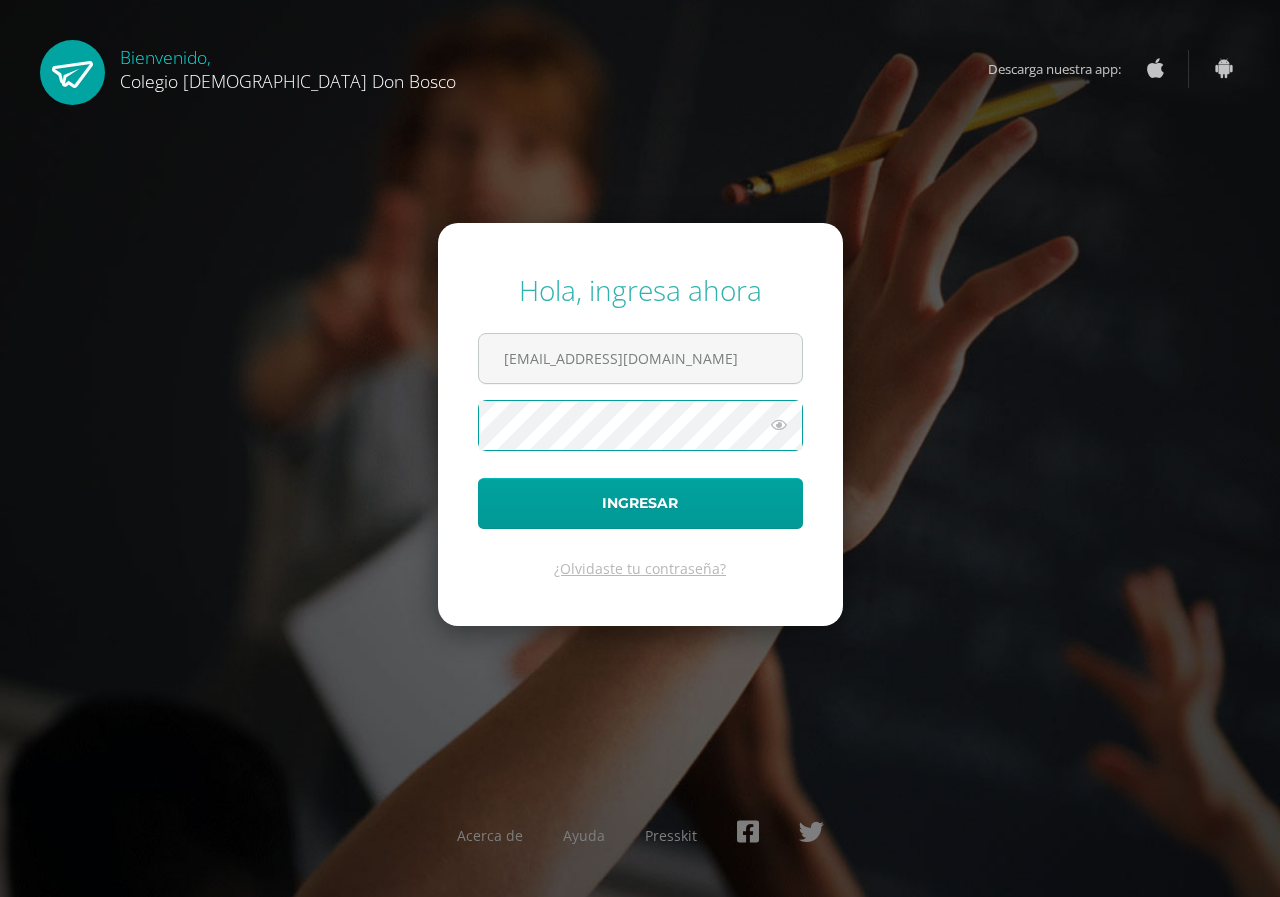 click on "Ingresar" at bounding box center (640, 503) 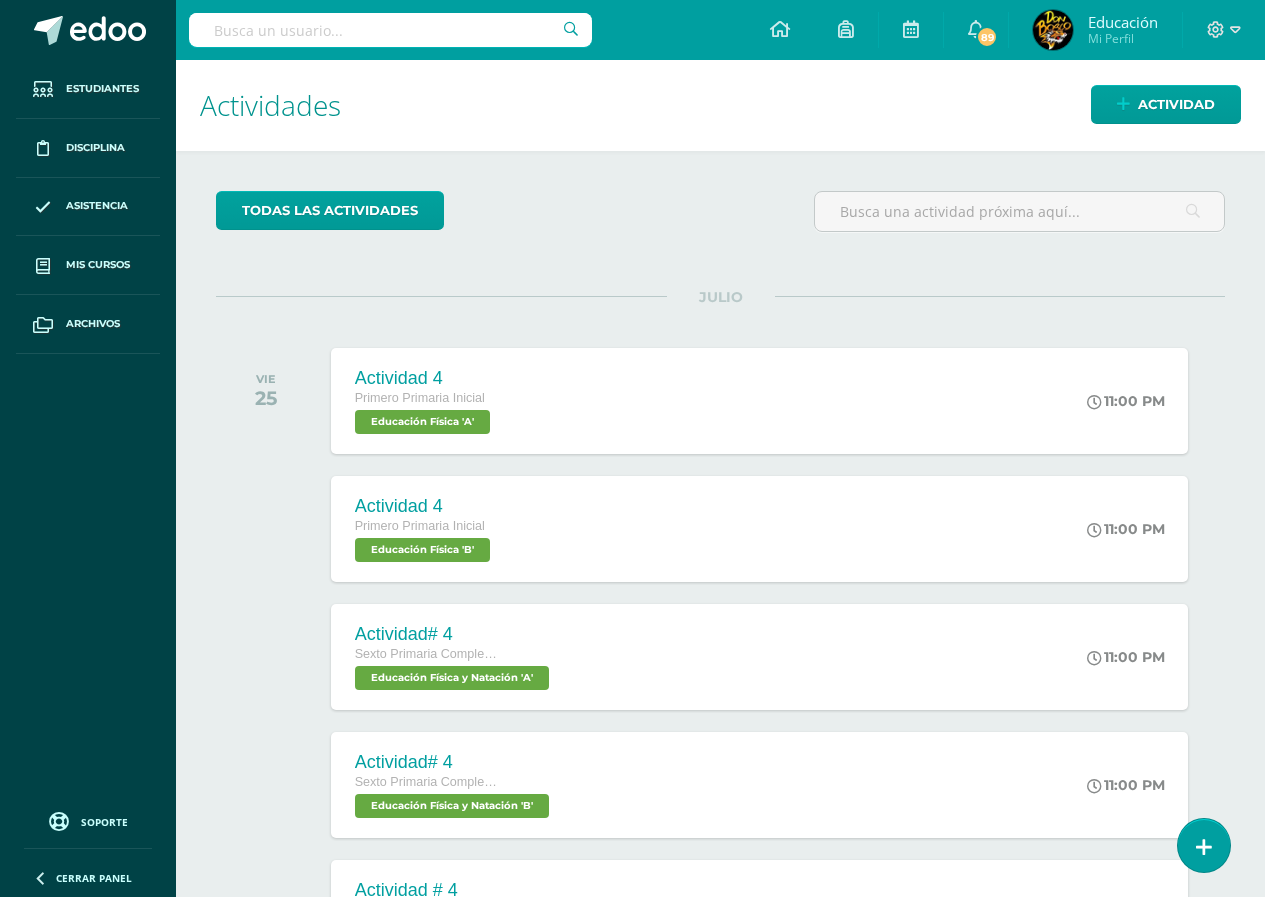 scroll, scrollTop: 0, scrollLeft: 0, axis: both 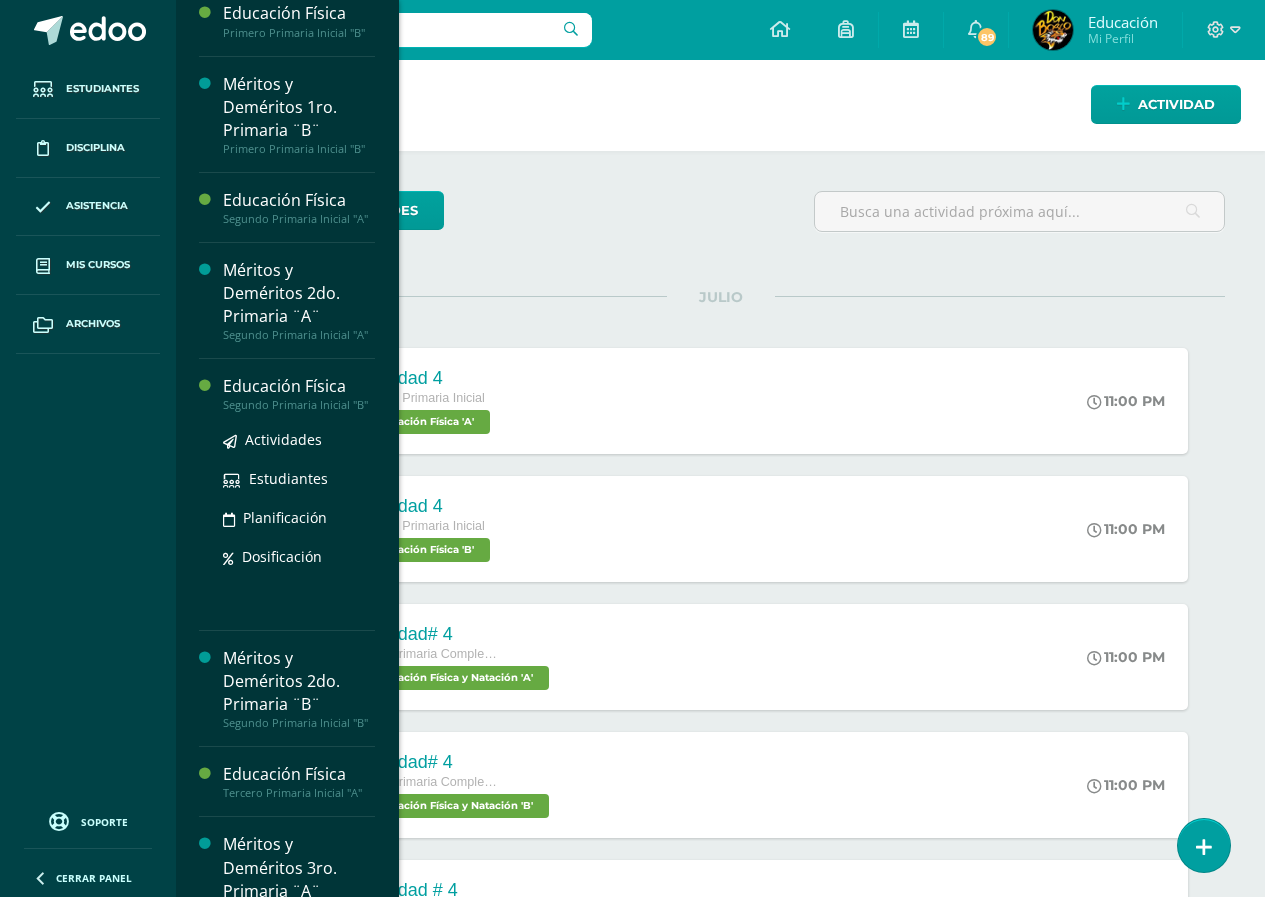 click on "Segundo
Primaria Inicial
"B"" at bounding box center [299, 405] 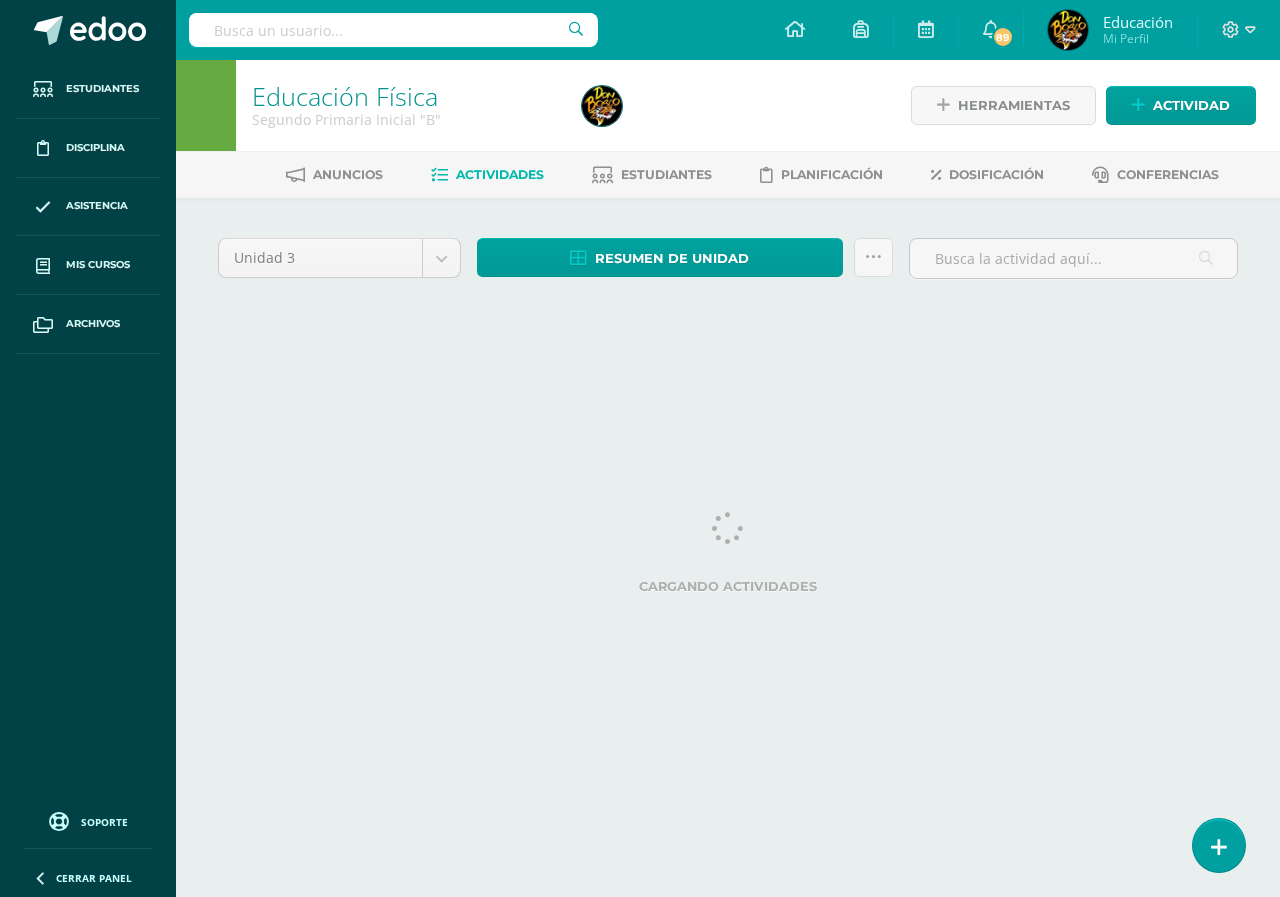scroll, scrollTop: 0, scrollLeft: 0, axis: both 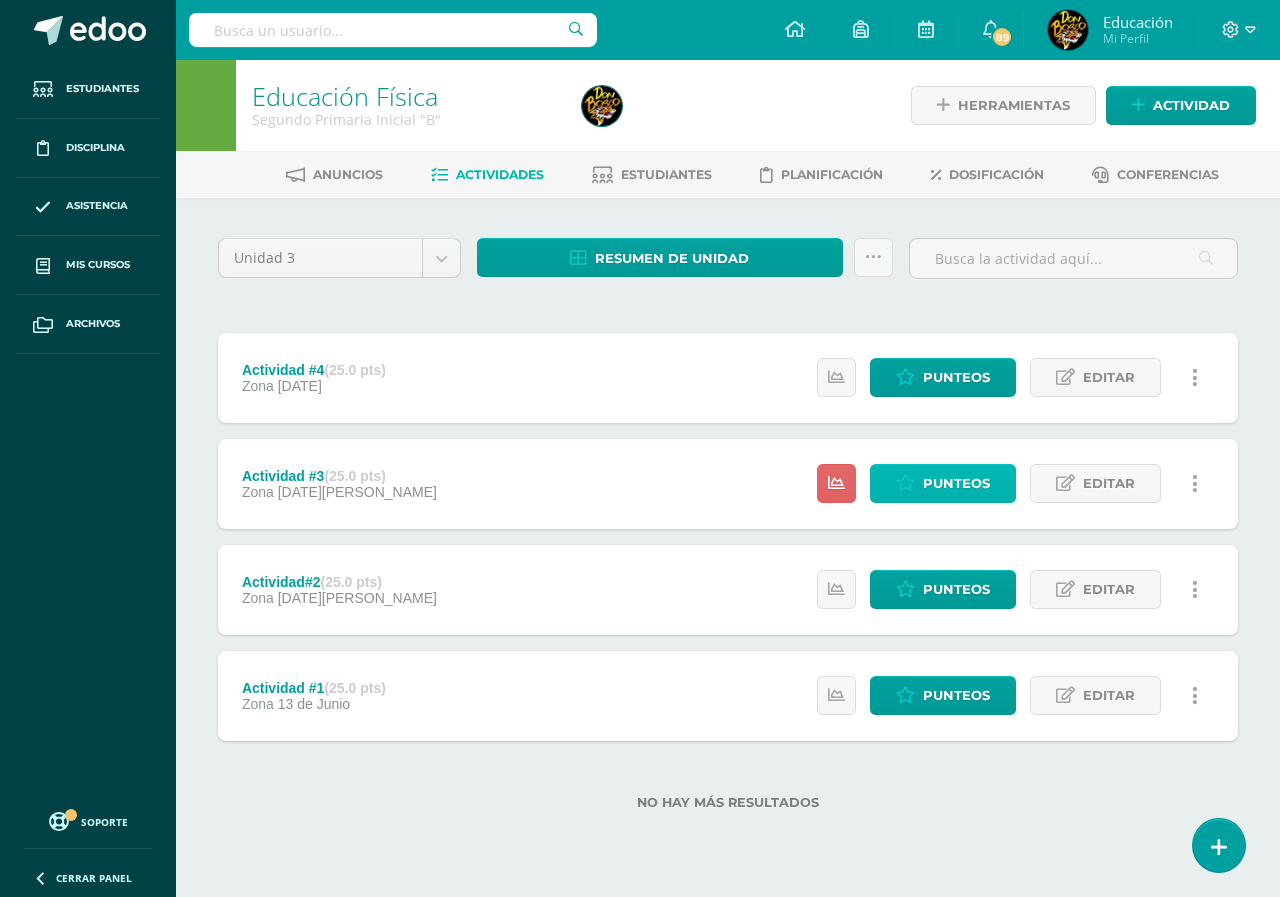 click on "Punteos" at bounding box center (956, 483) 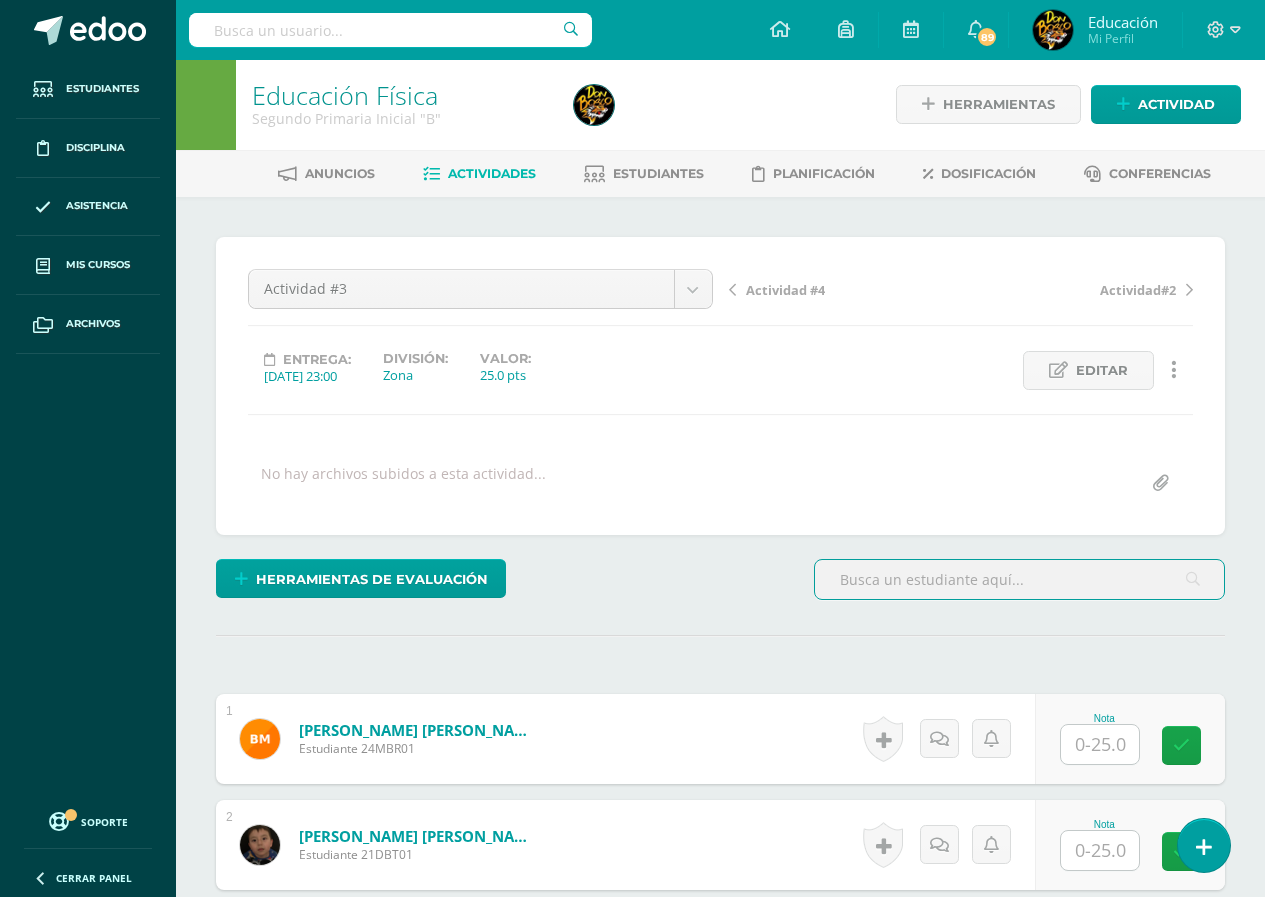 scroll, scrollTop: 301, scrollLeft: 0, axis: vertical 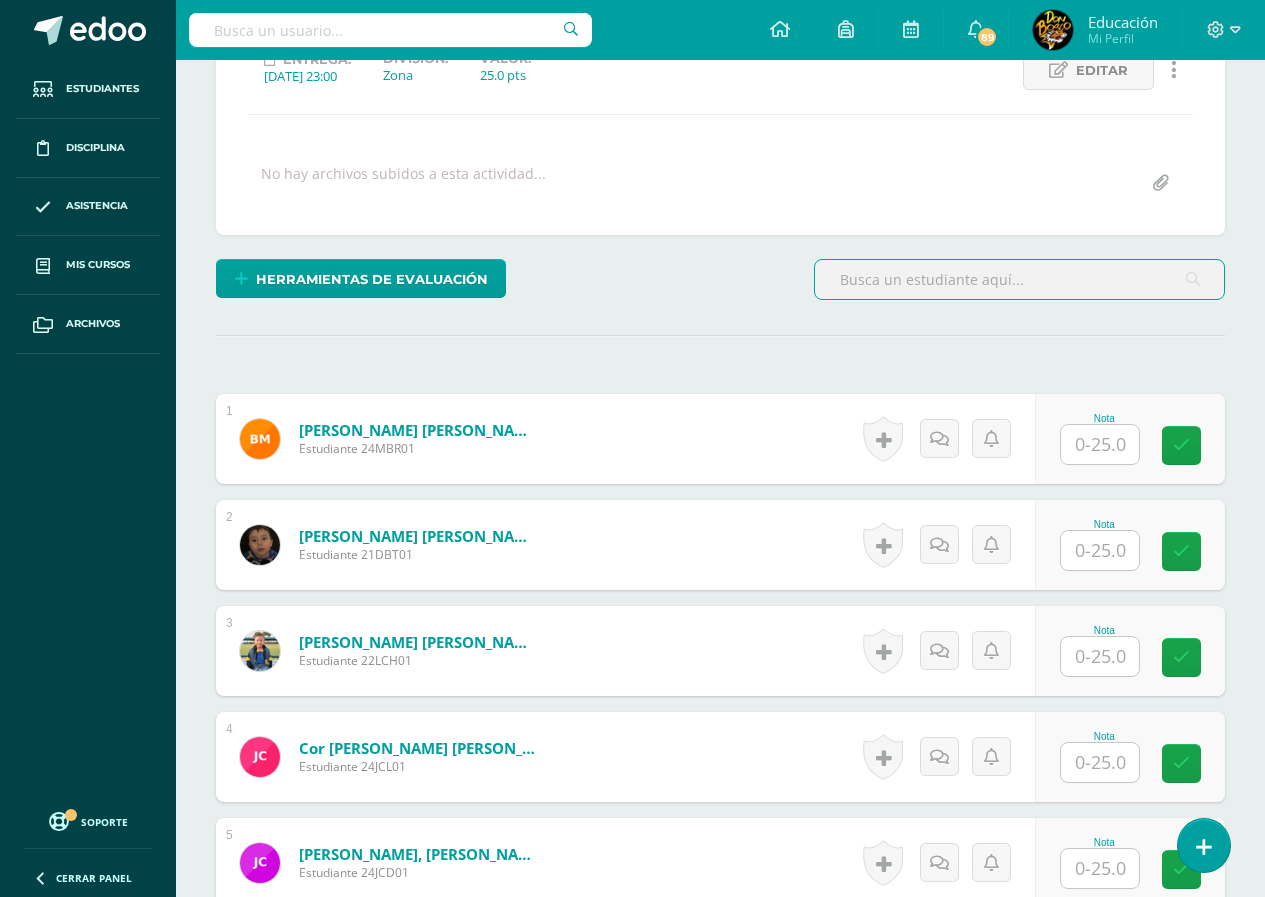 click at bounding box center (1100, 444) 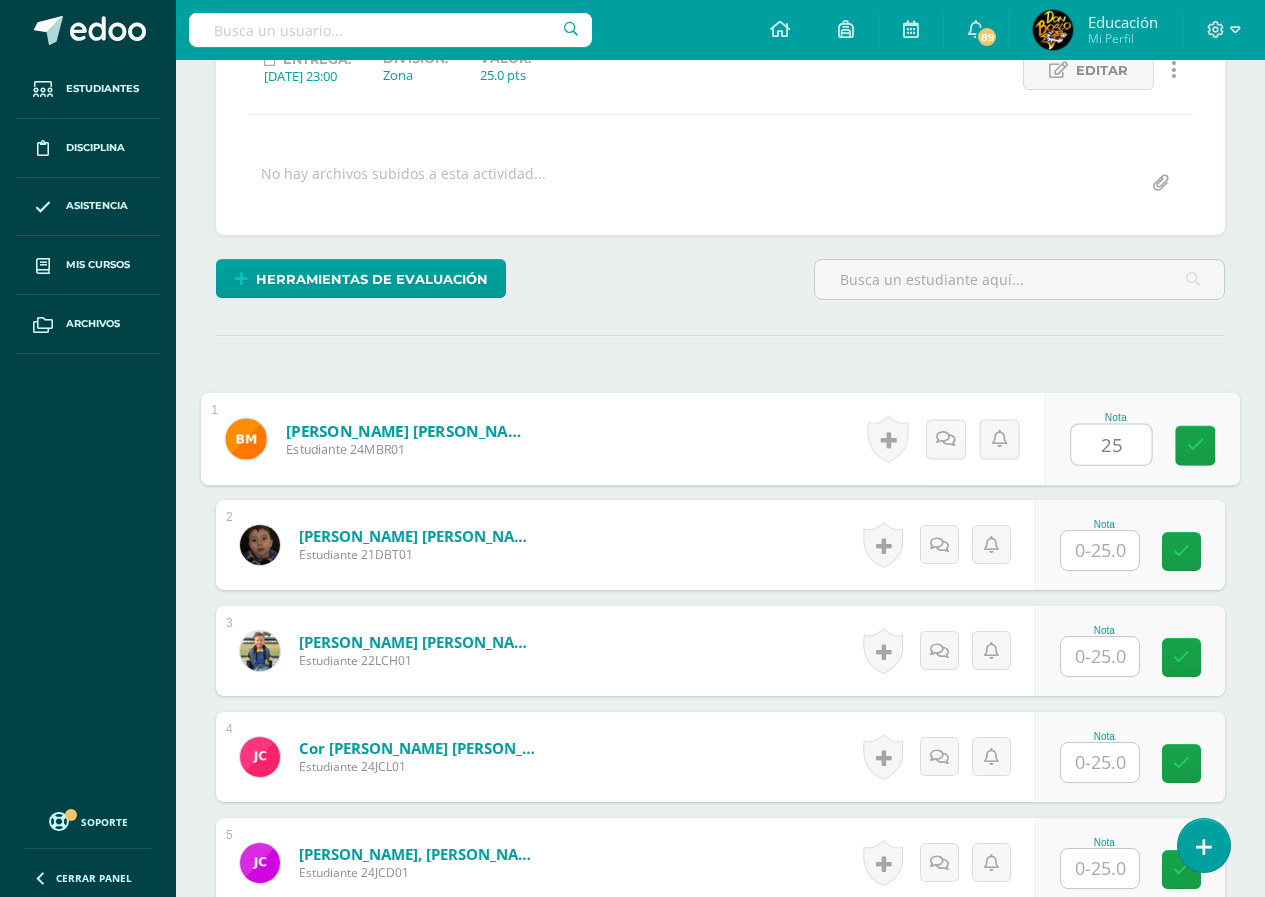 type on "25" 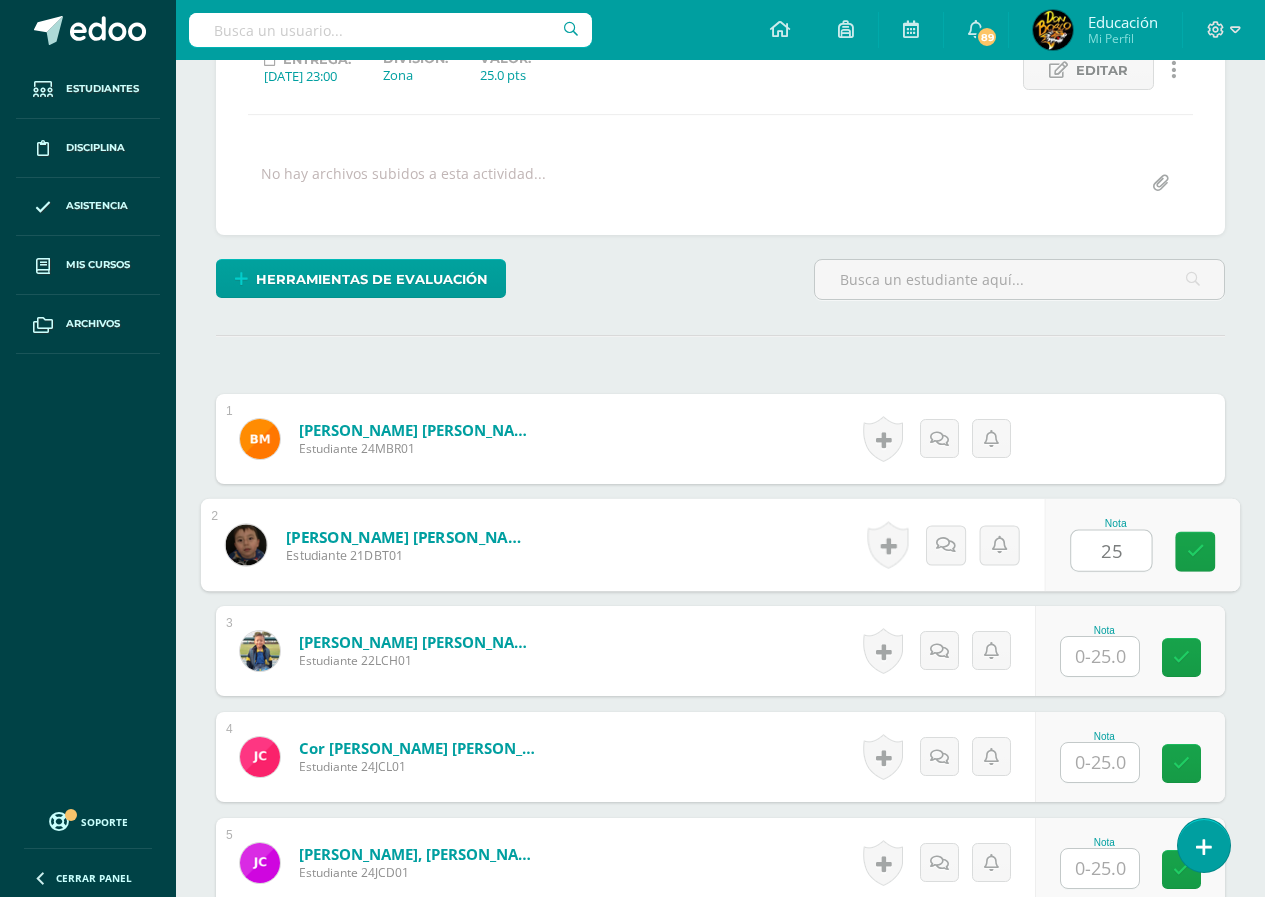 type on "25" 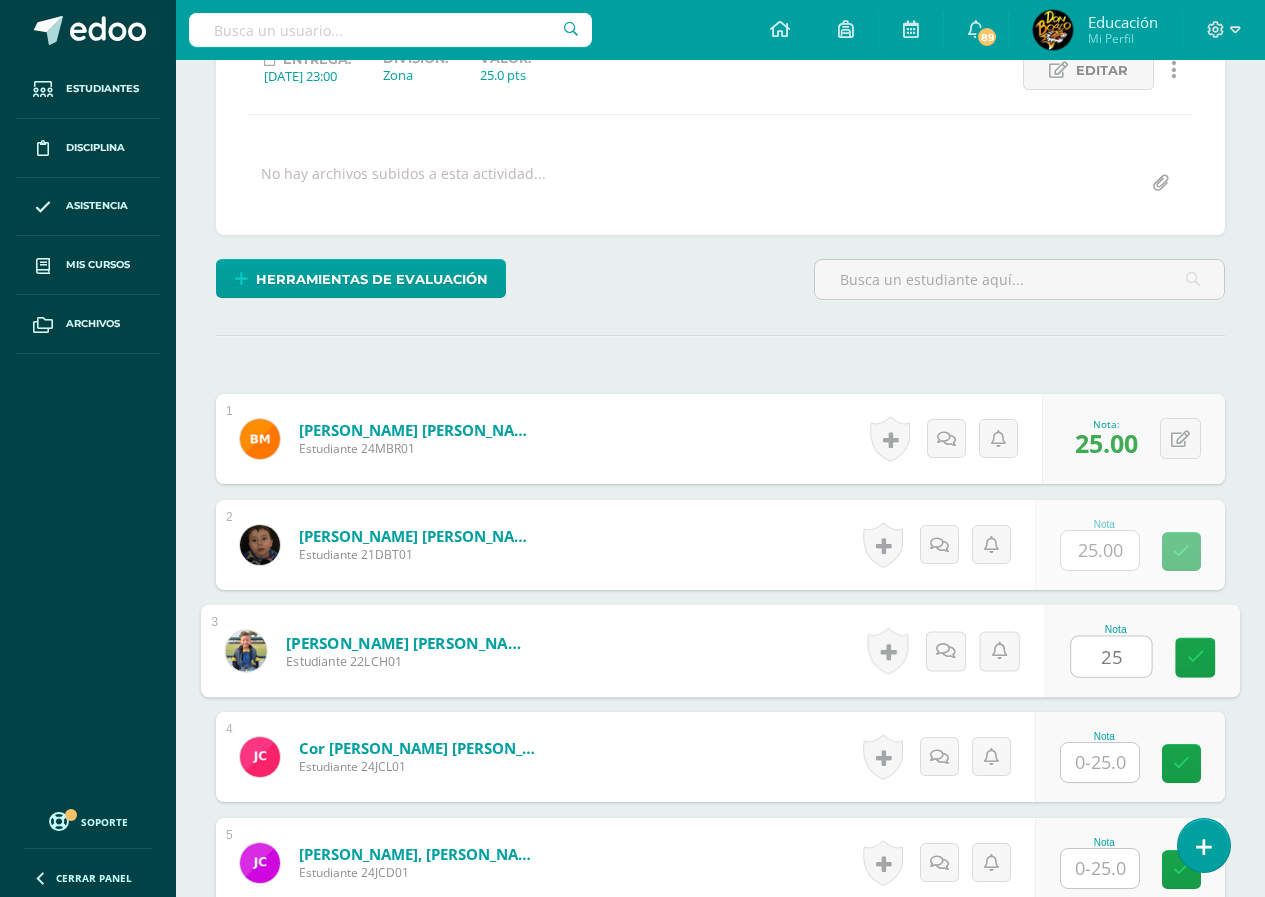 type on "25" 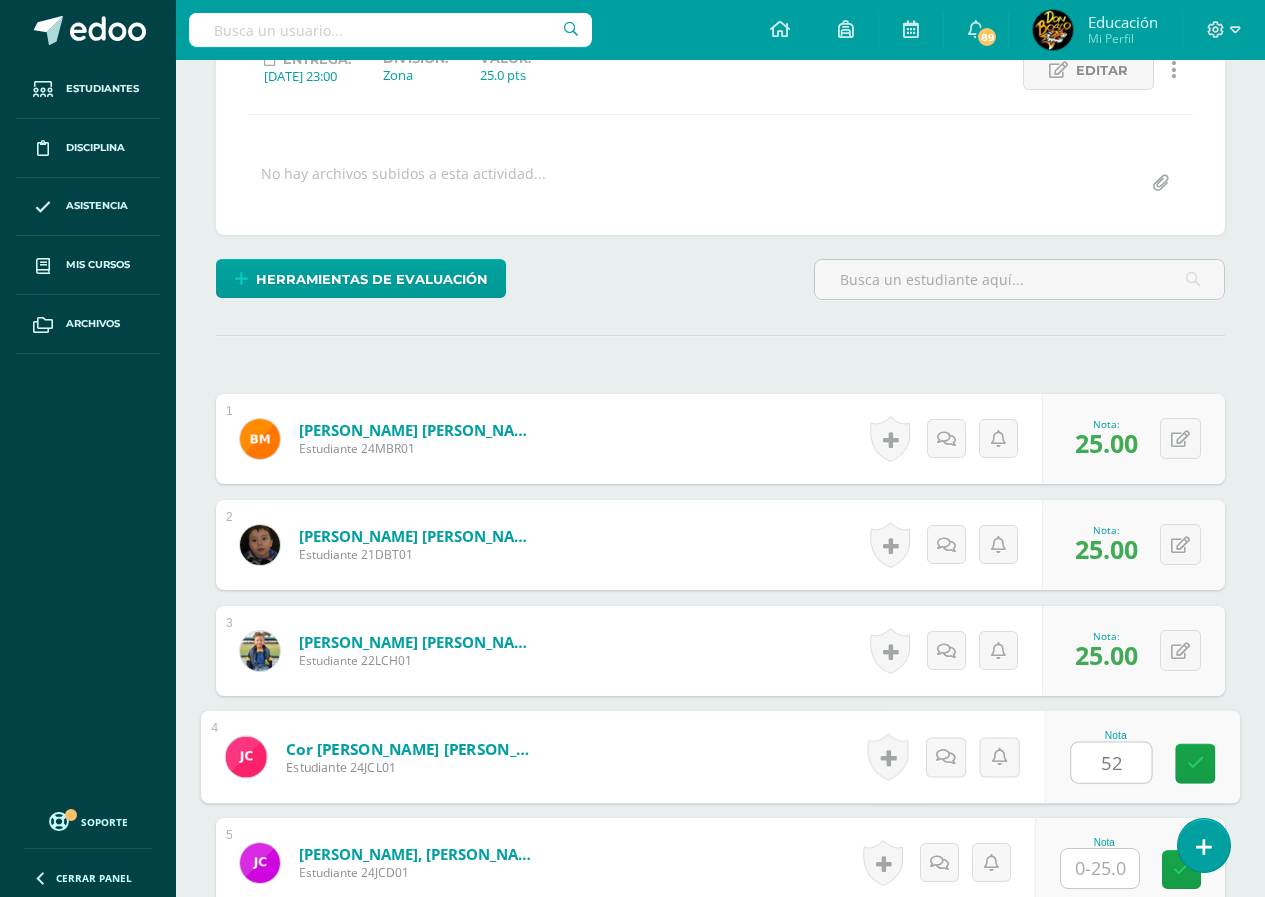type on "5" 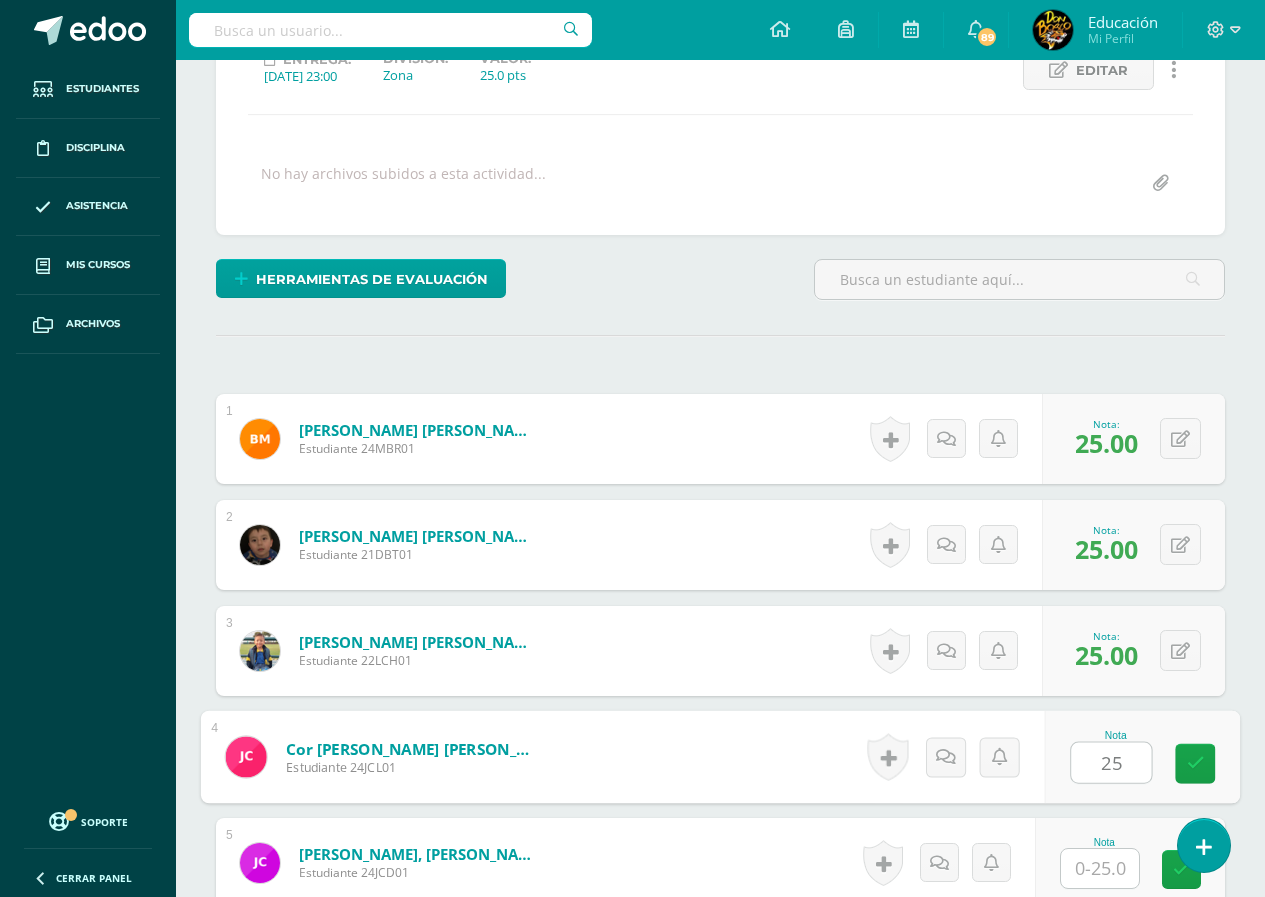 type on "25" 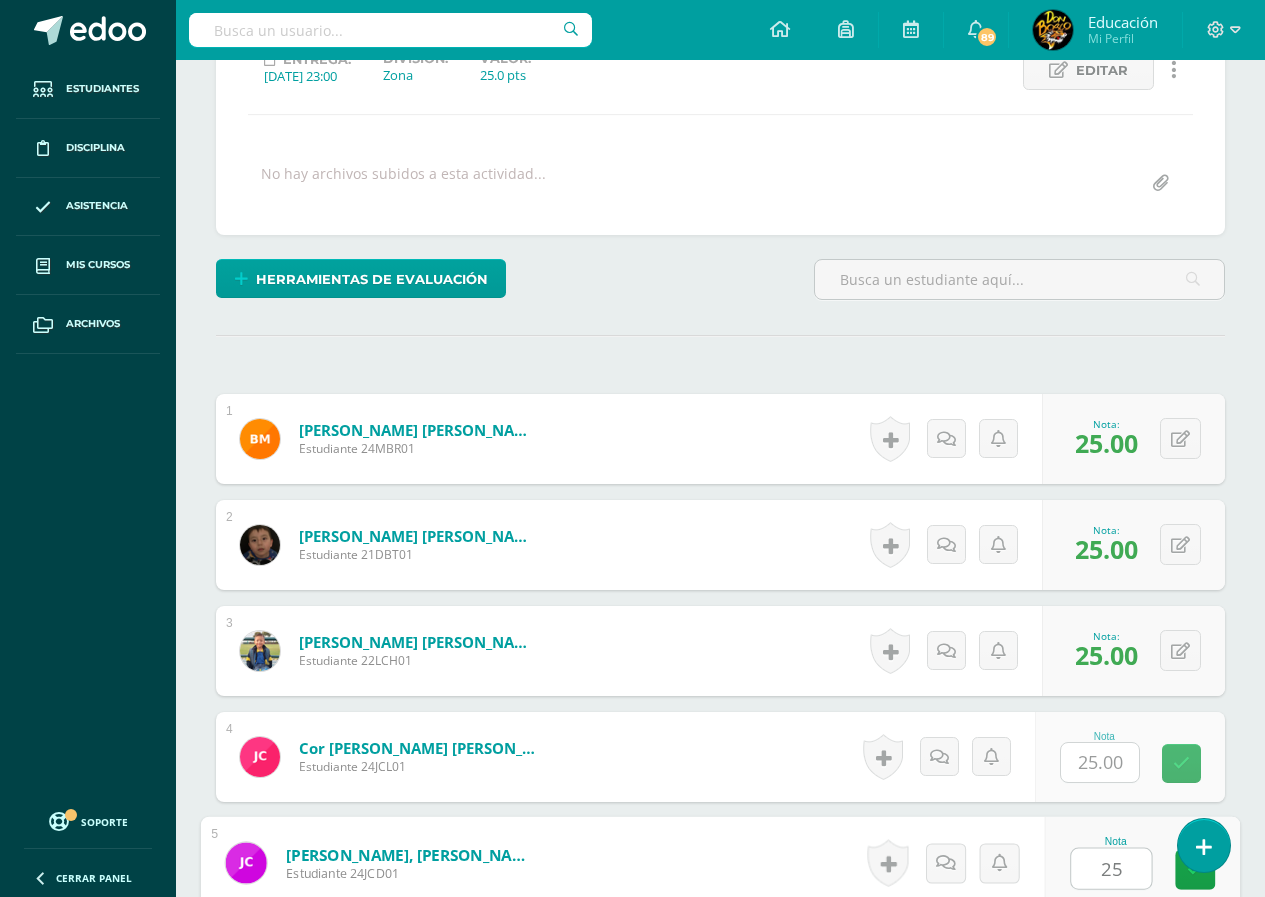 type on "25" 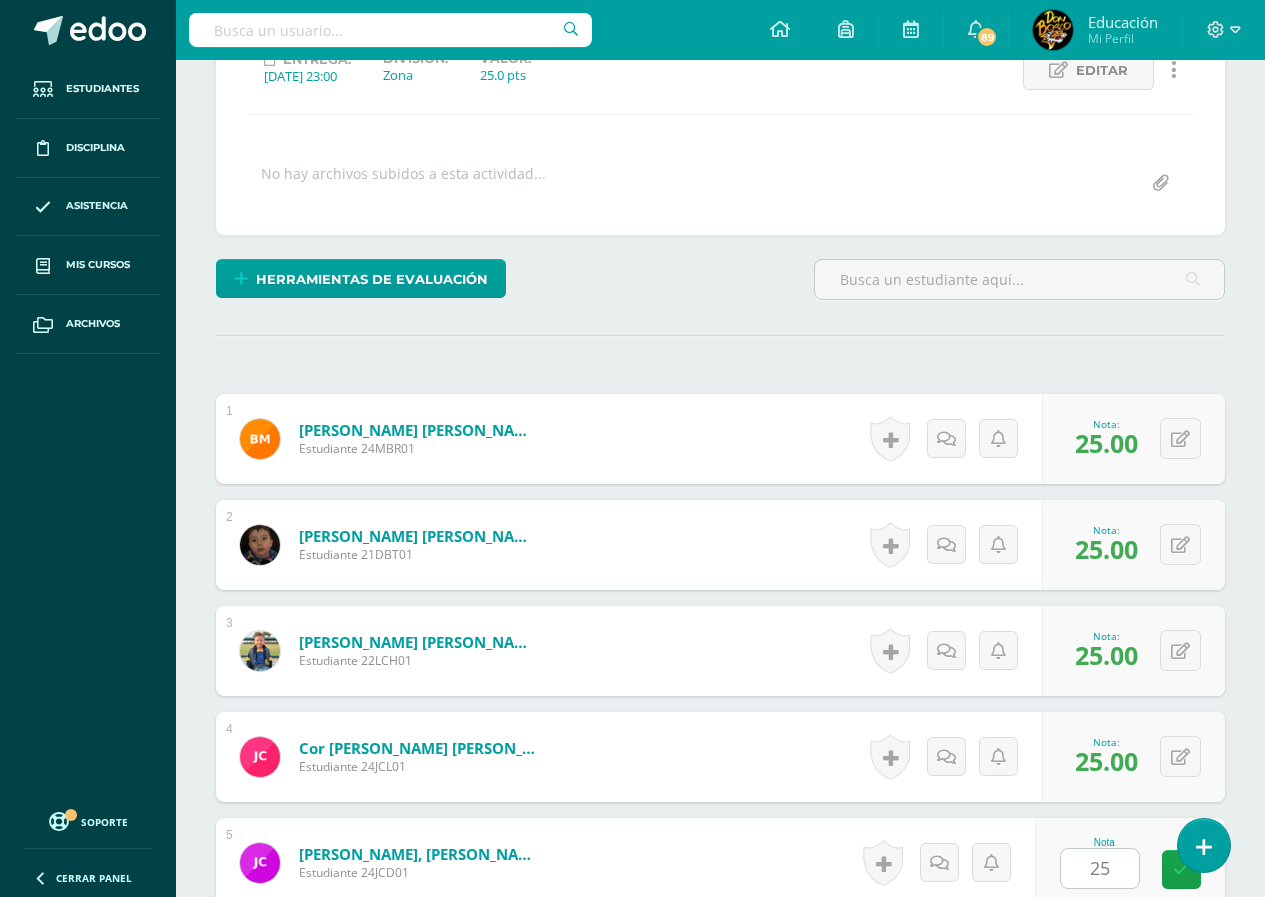 scroll, scrollTop: 828, scrollLeft: 0, axis: vertical 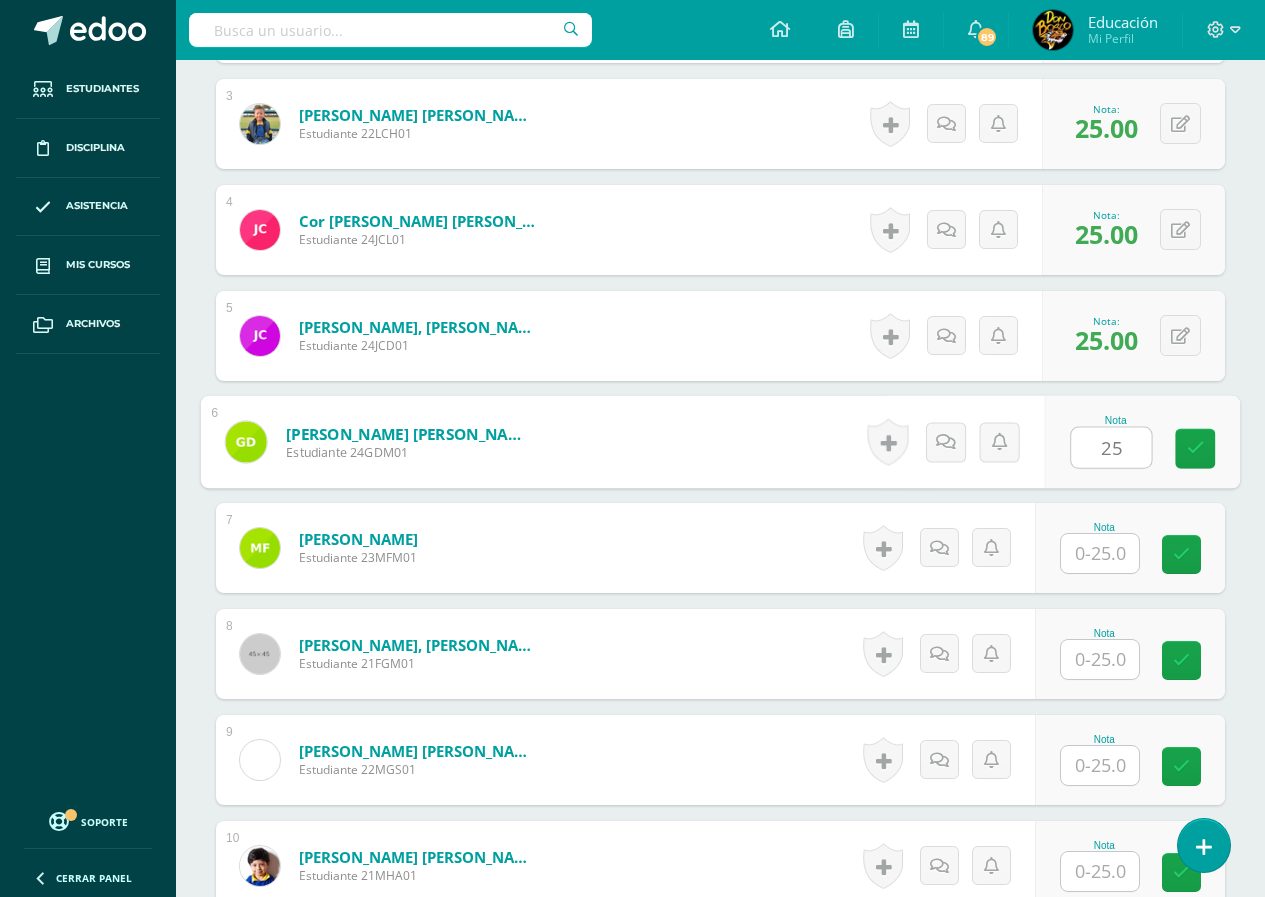 type on "25" 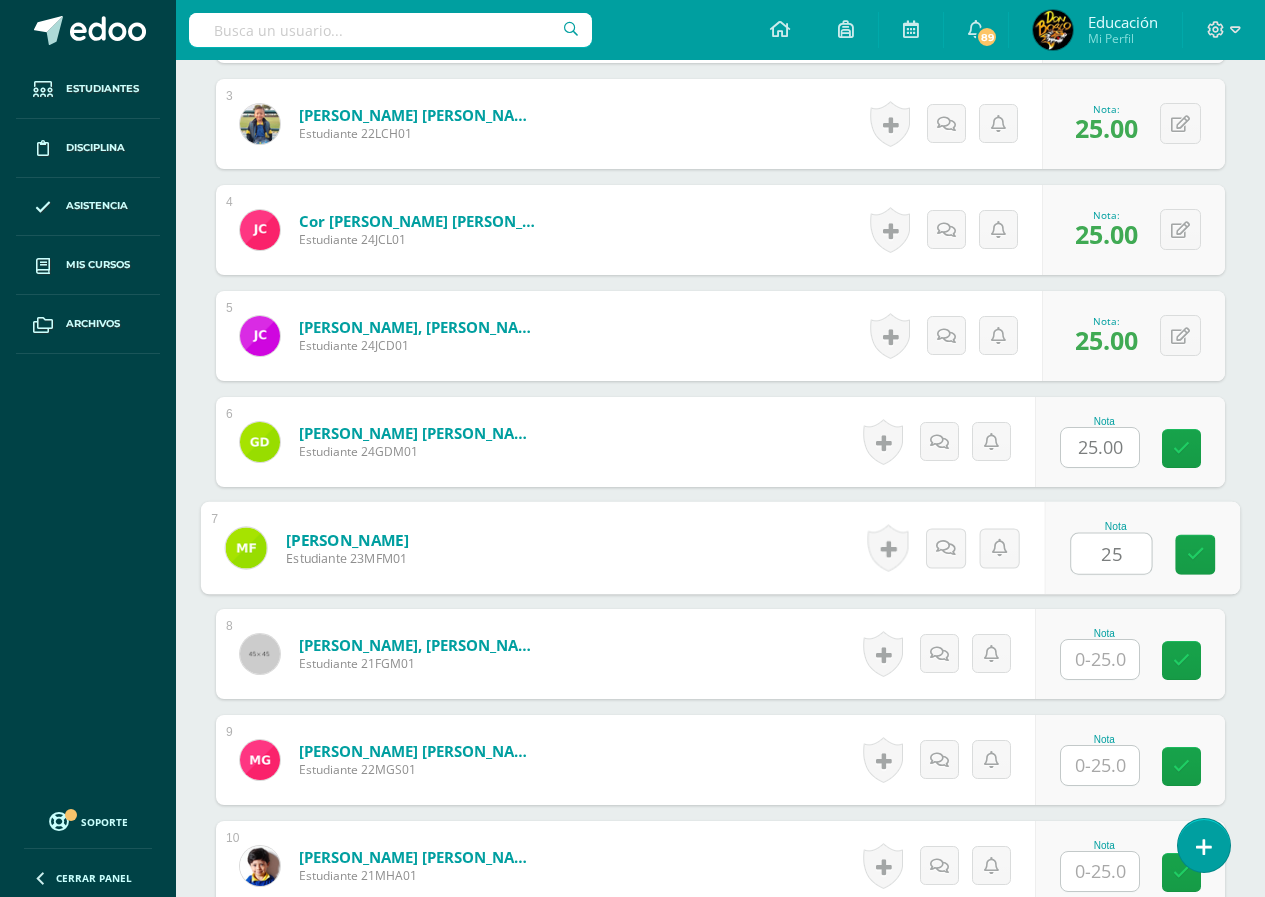 type on "25" 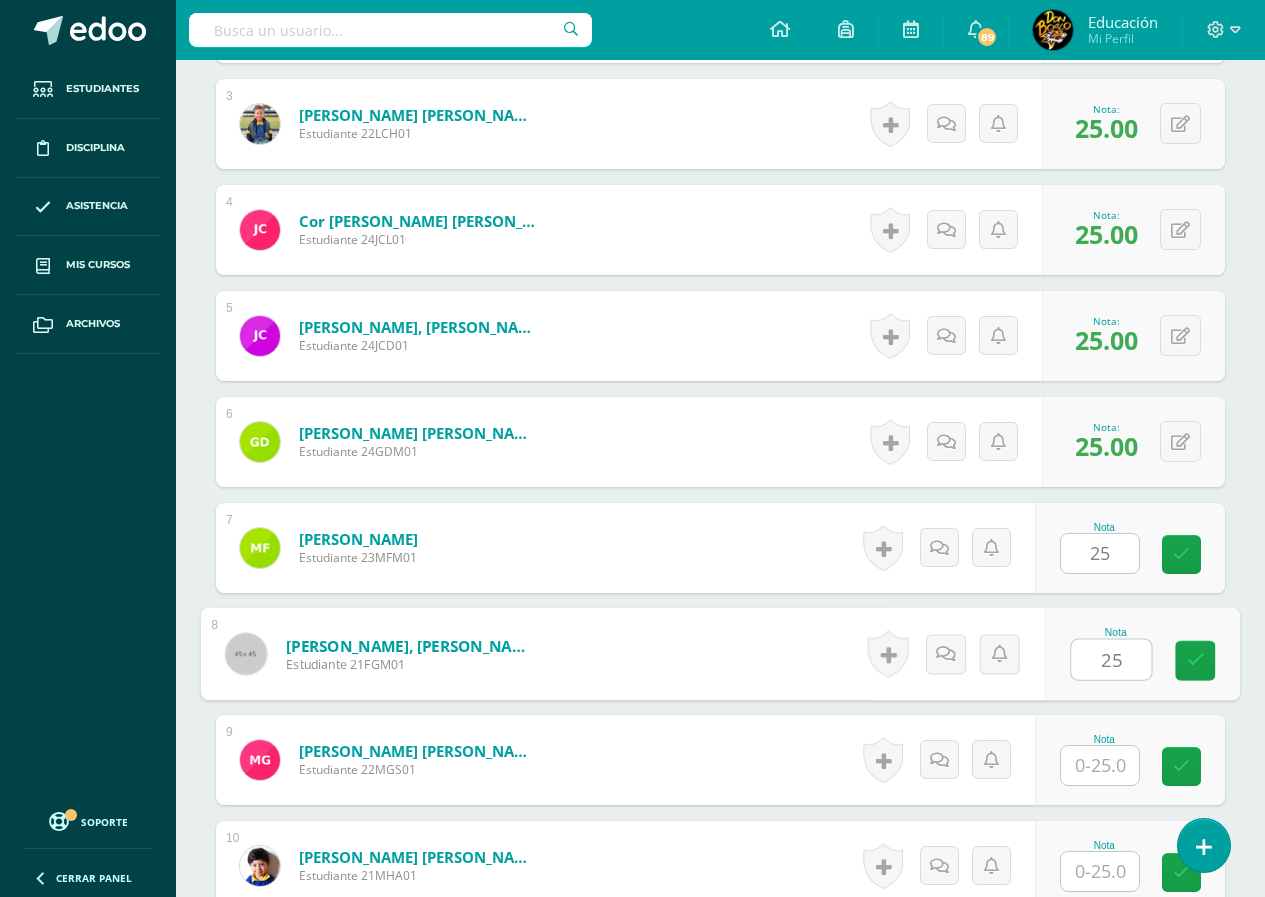 type on "25" 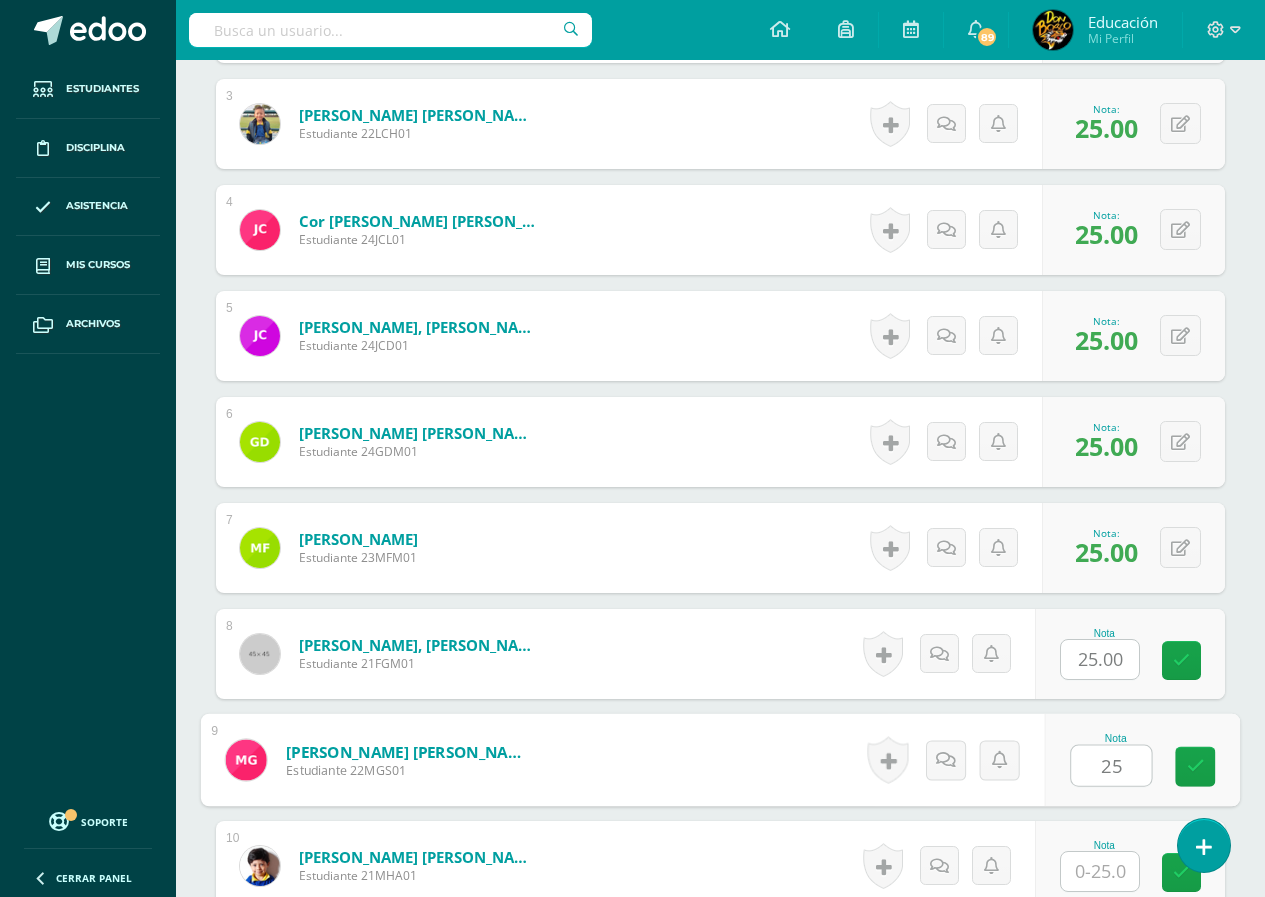 type on "25" 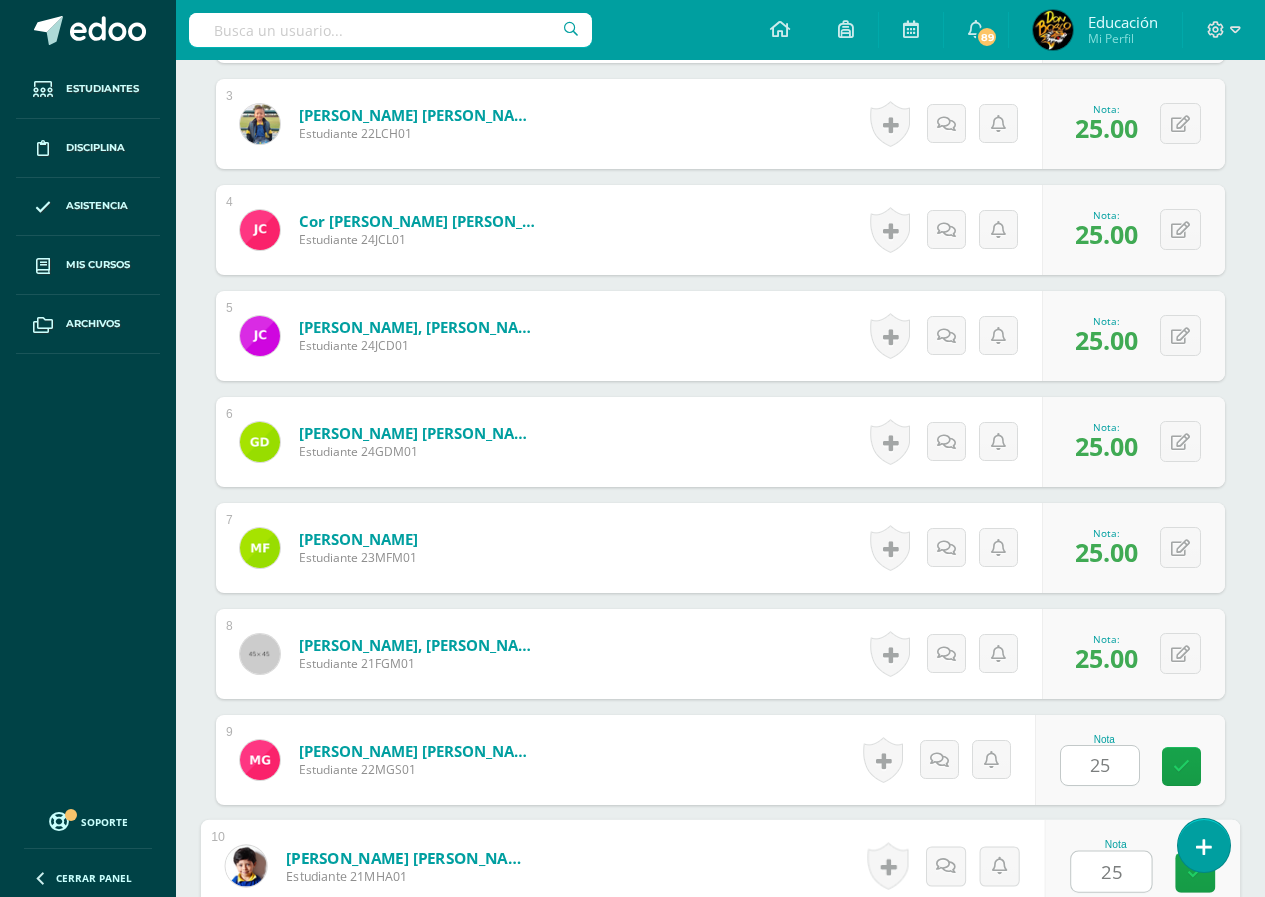 type on "25" 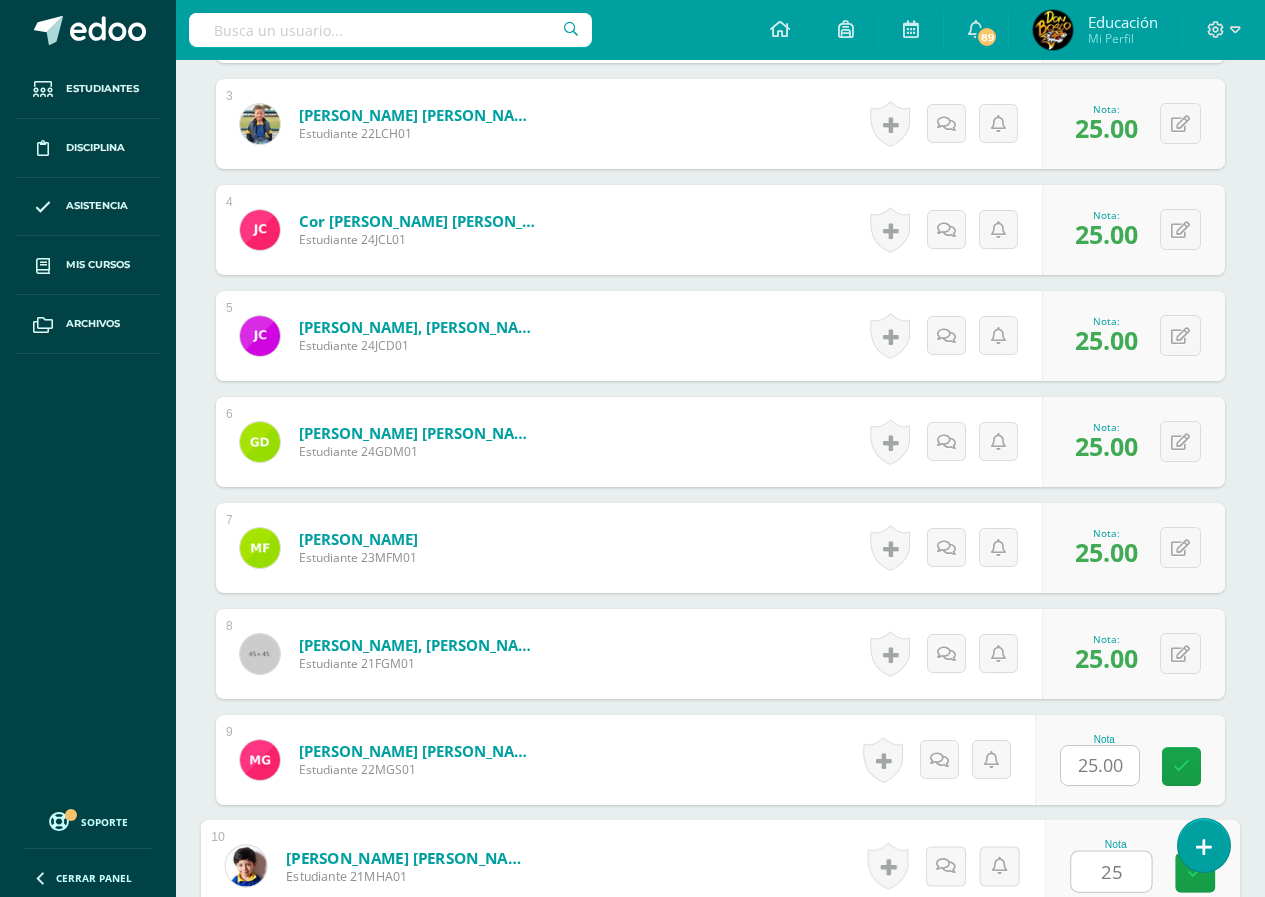 scroll, scrollTop: 1358, scrollLeft: 0, axis: vertical 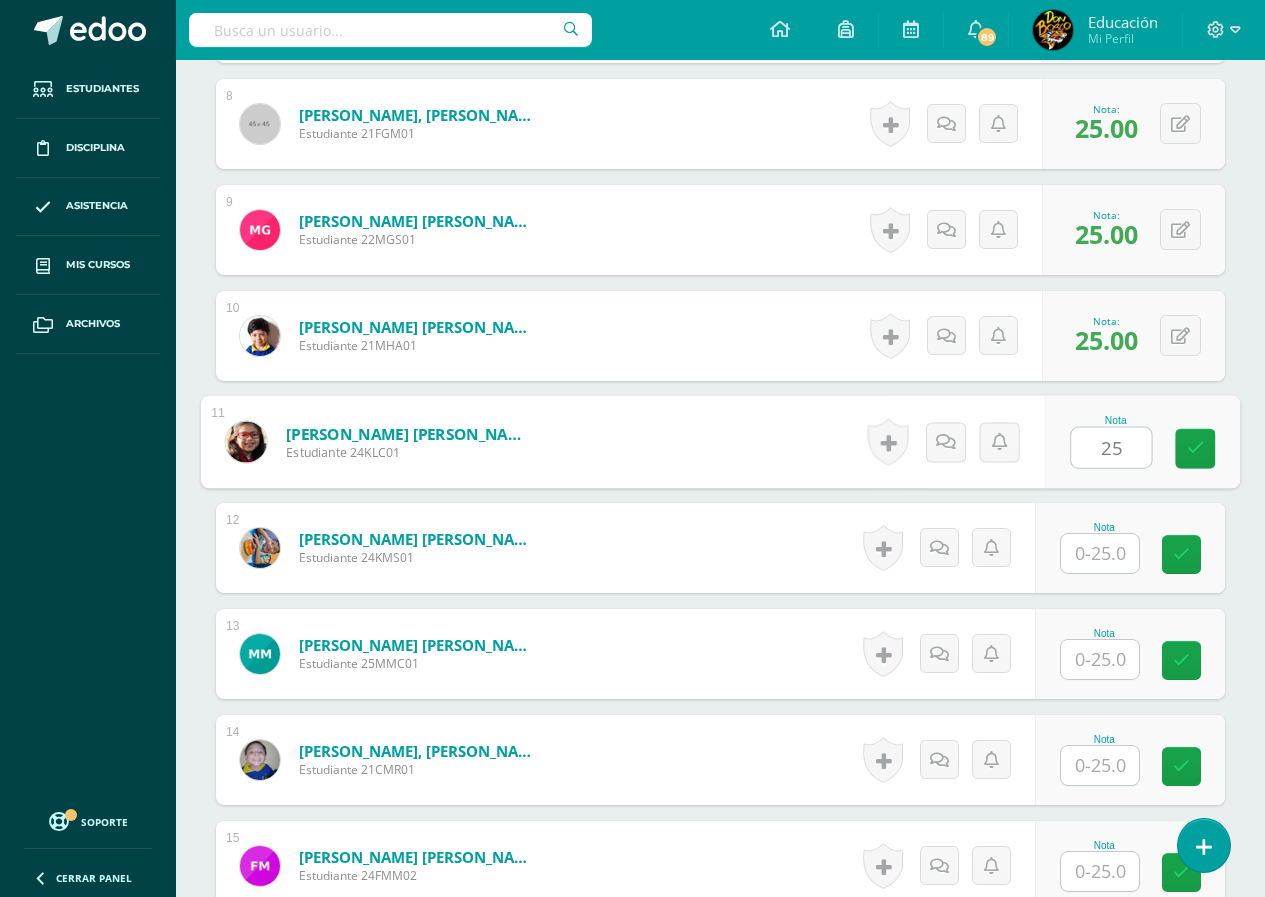 type on "25" 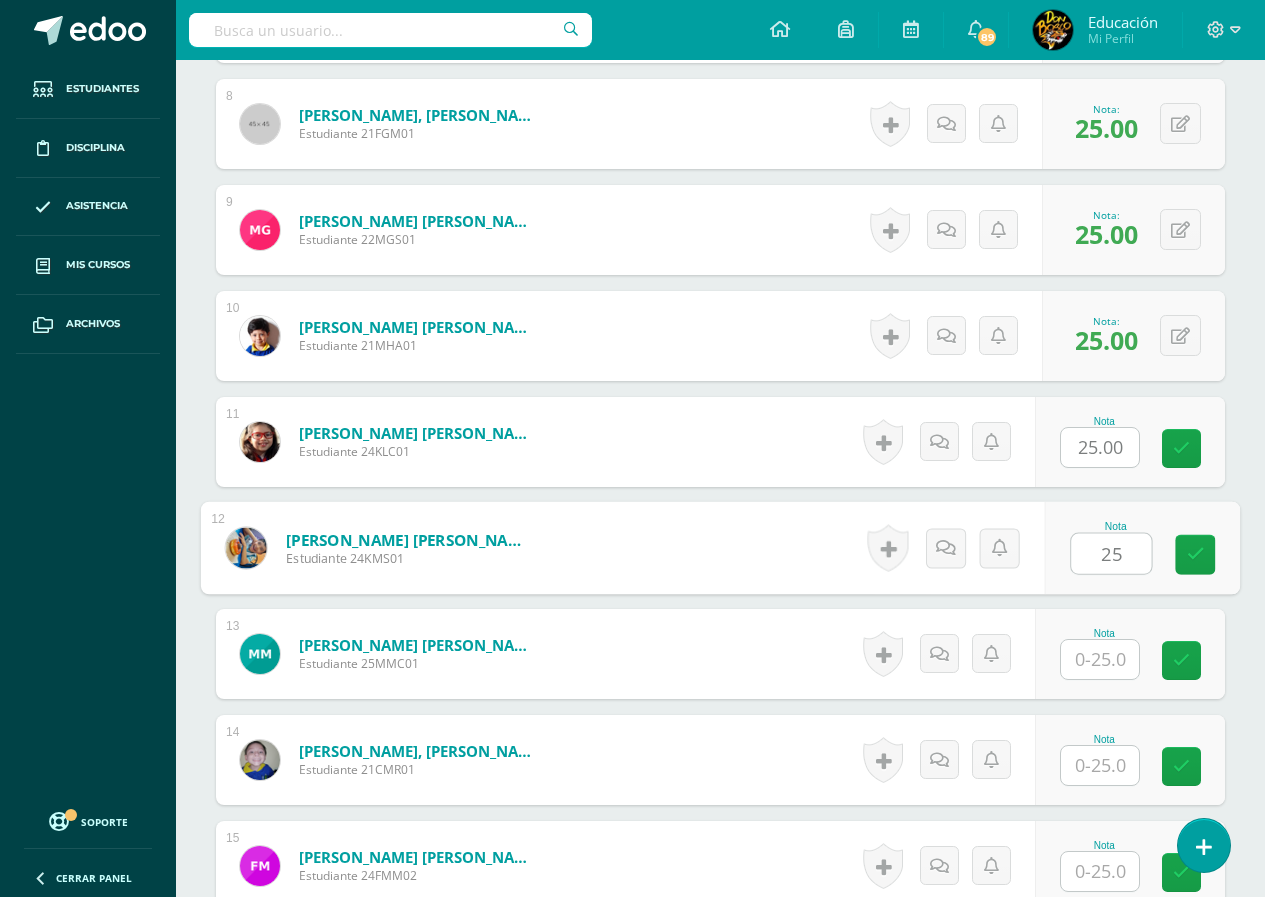 type on "25" 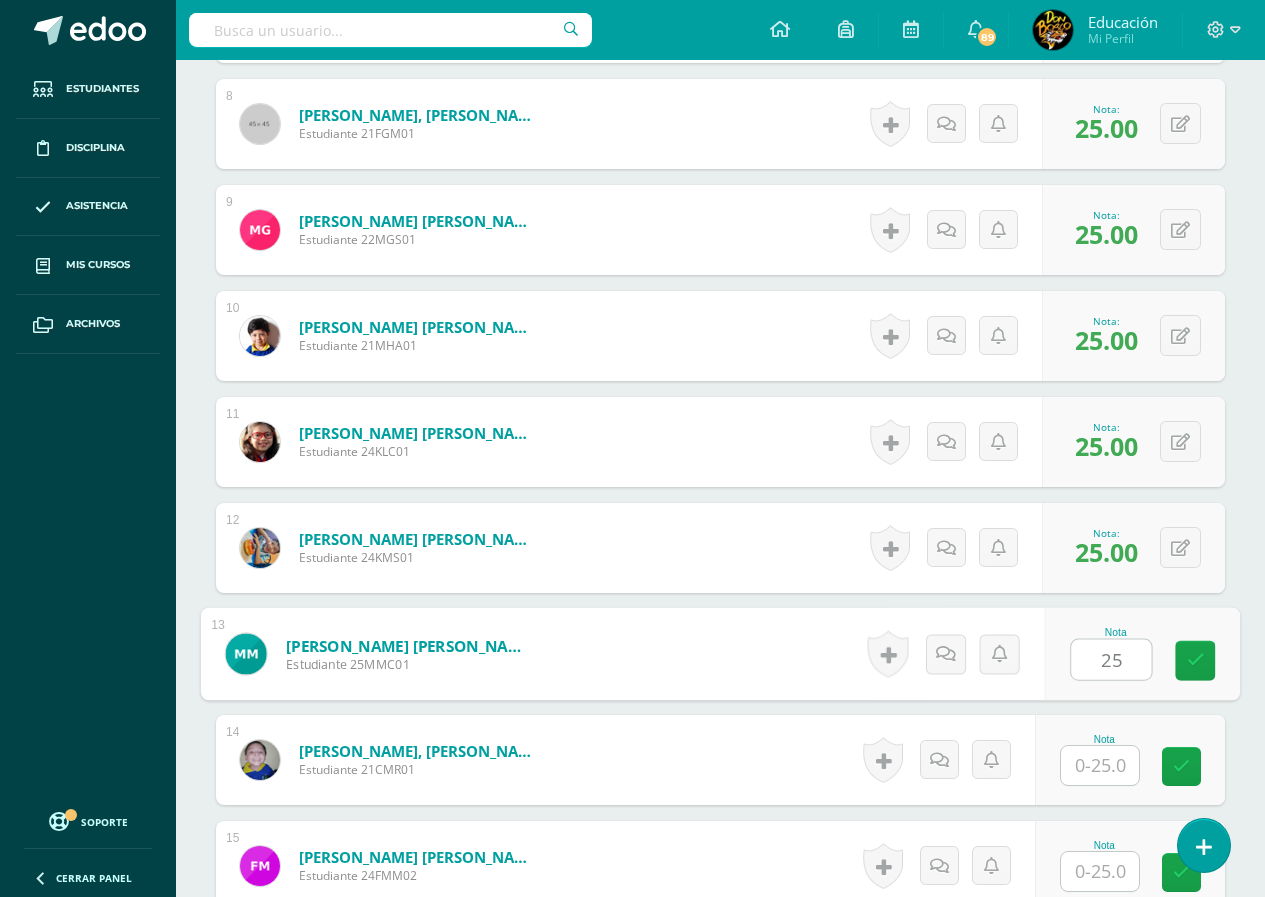 type on "25" 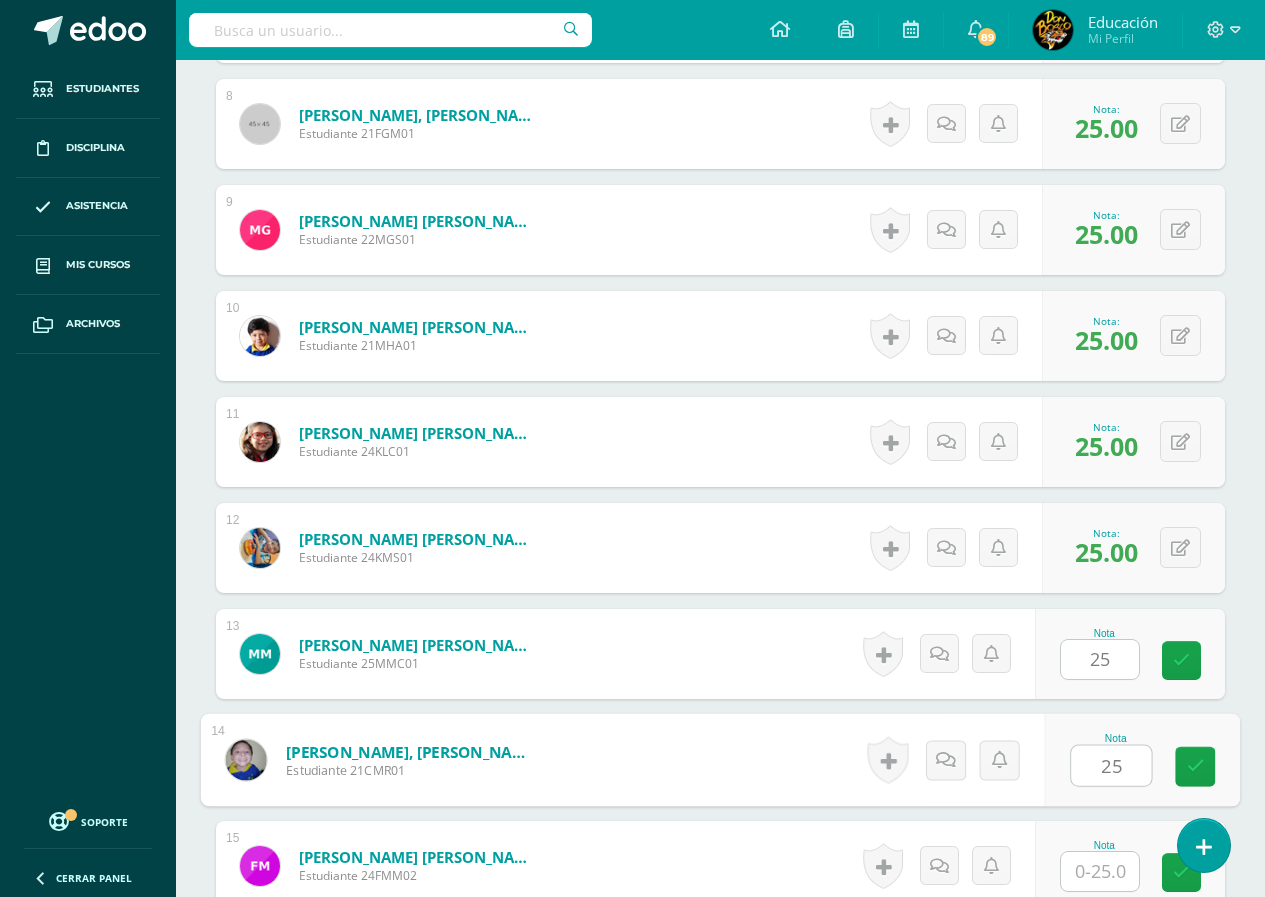 type on "25" 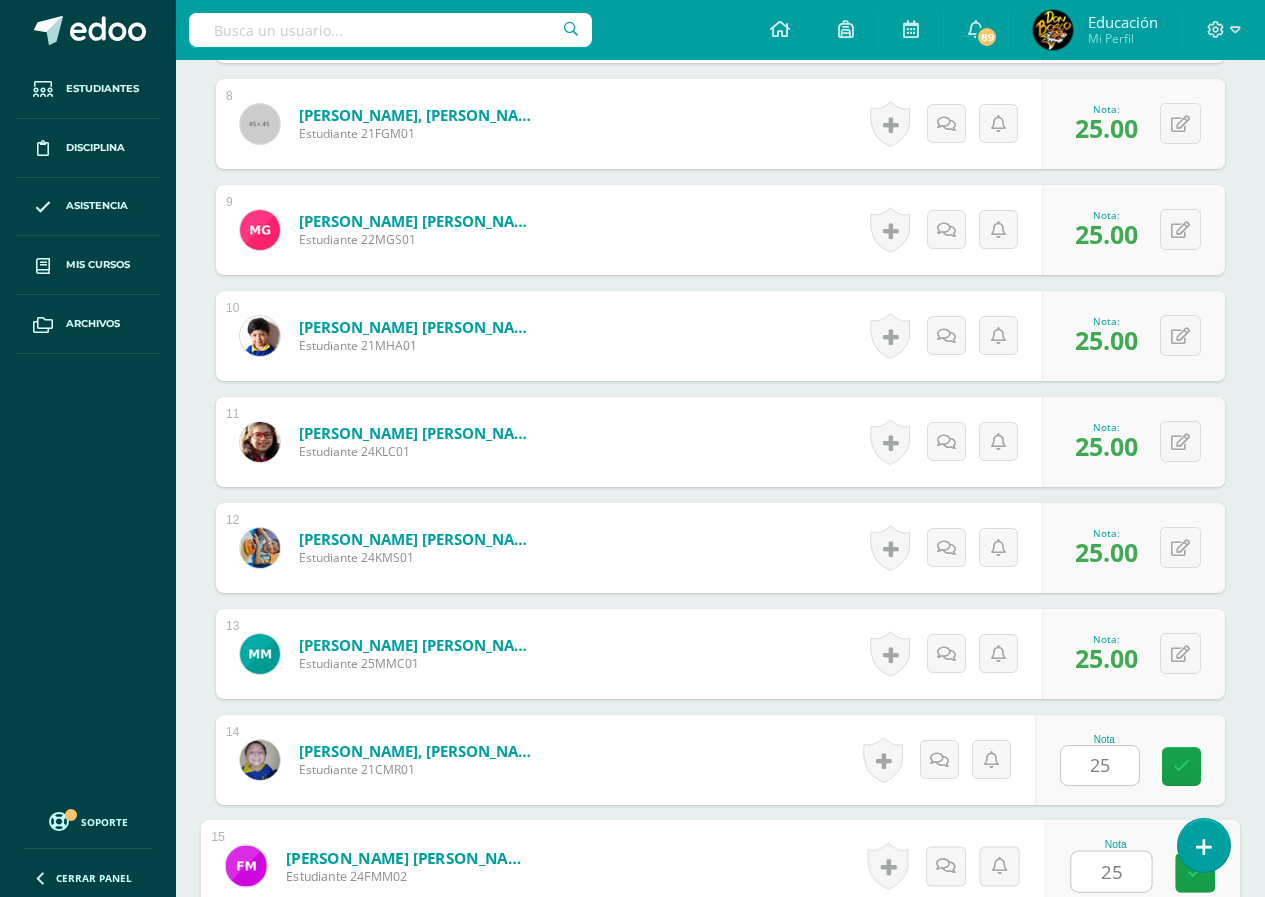 type on "25" 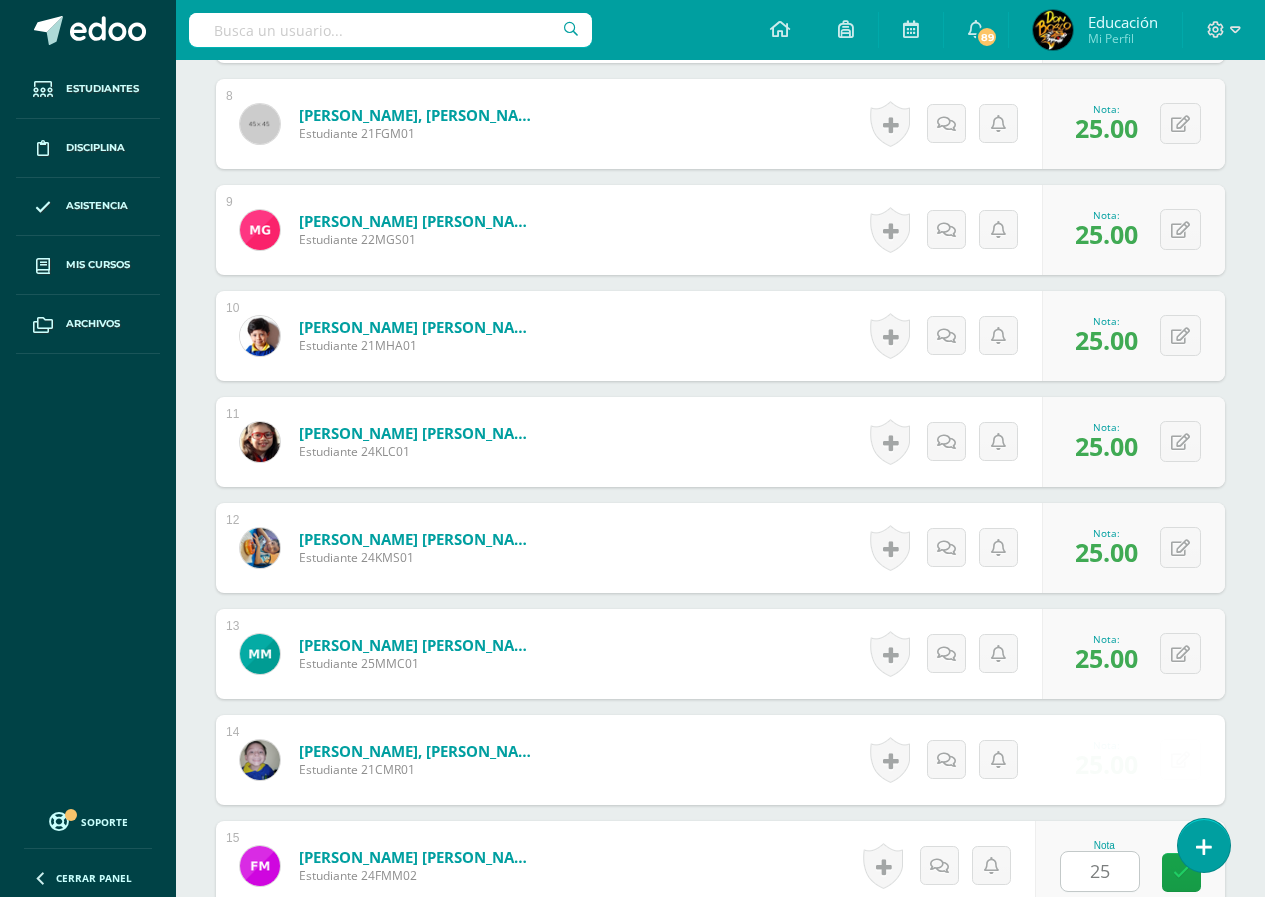 scroll, scrollTop: 1888, scrollLeft: 0, axis: vertical 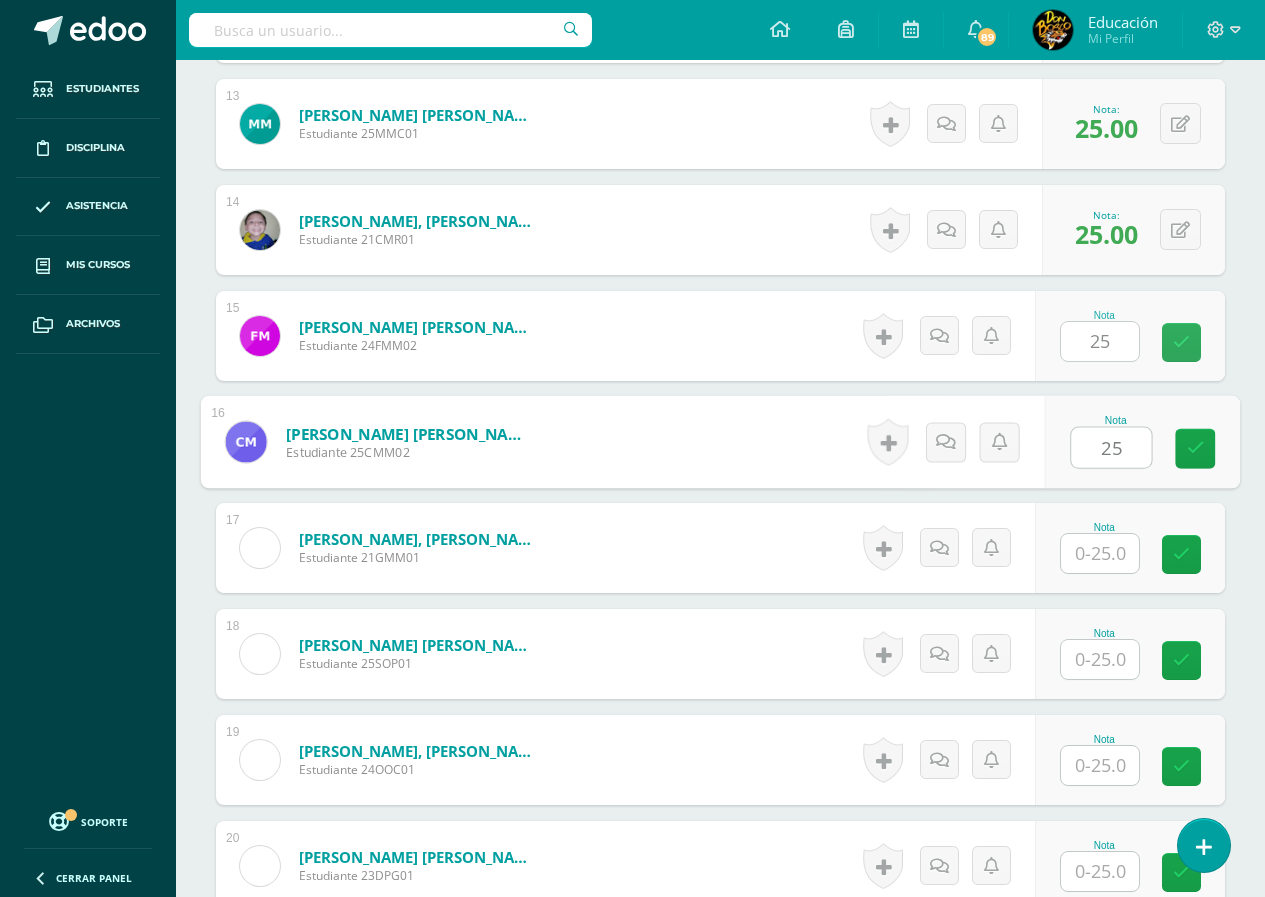 type on "25" 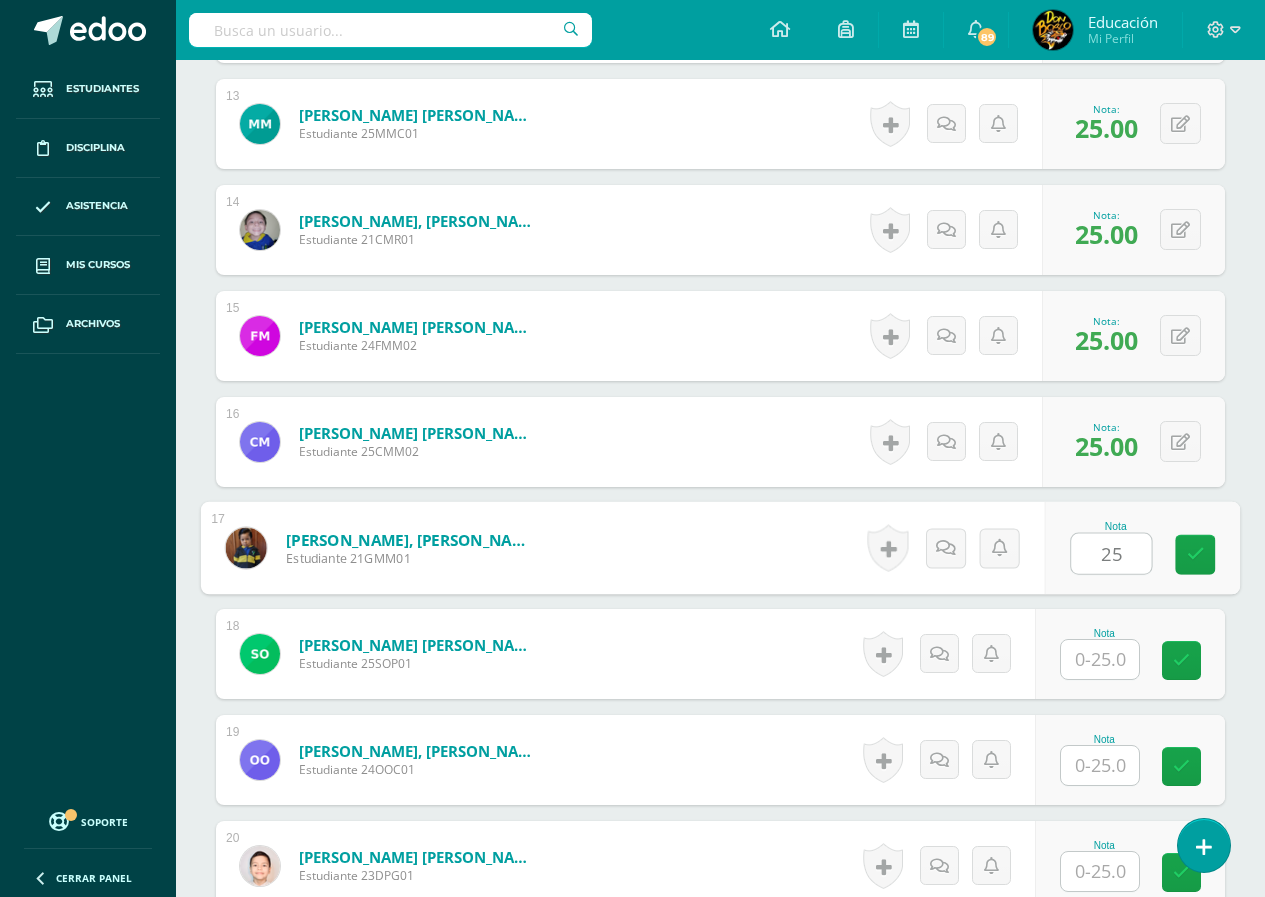type on "25" 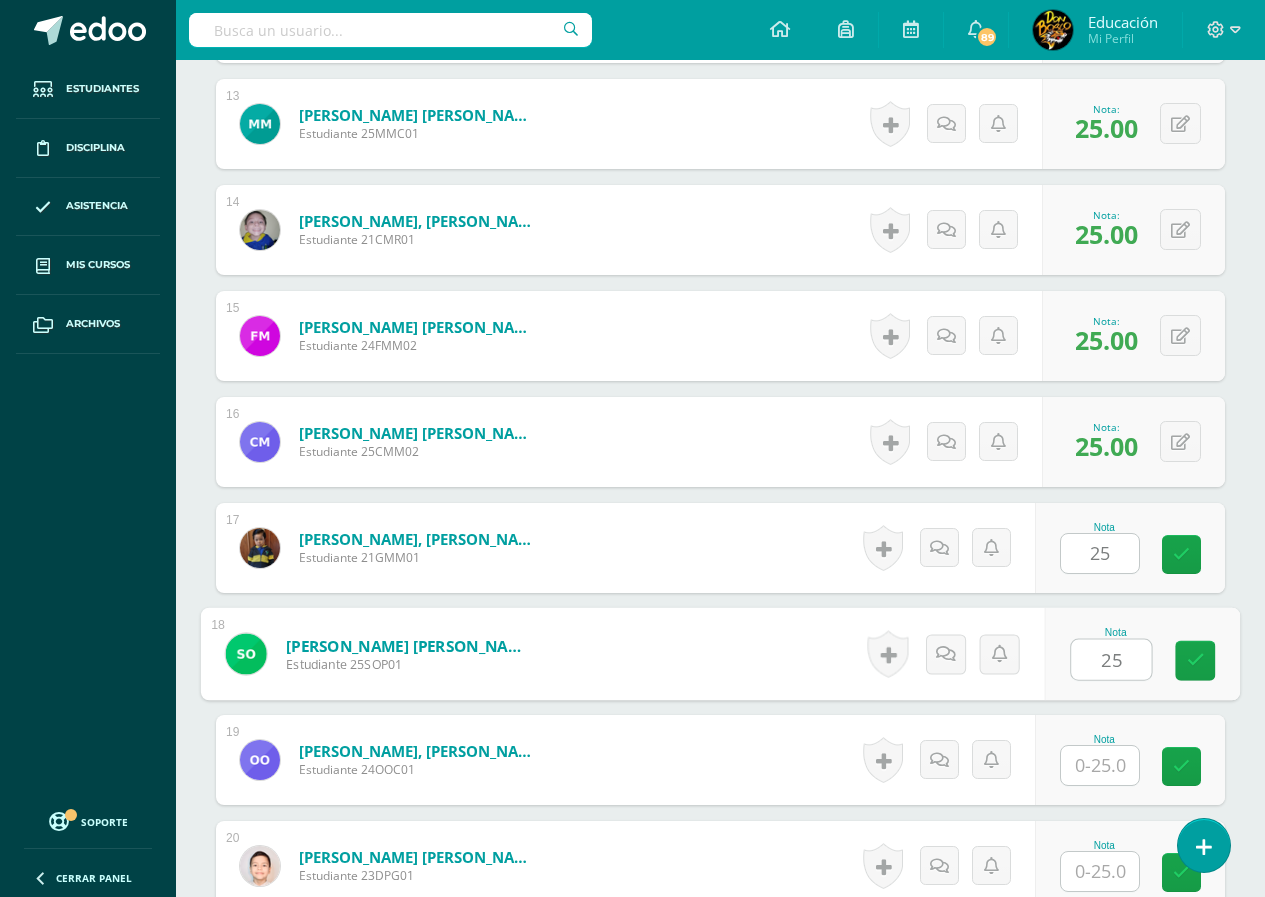 type on "25" 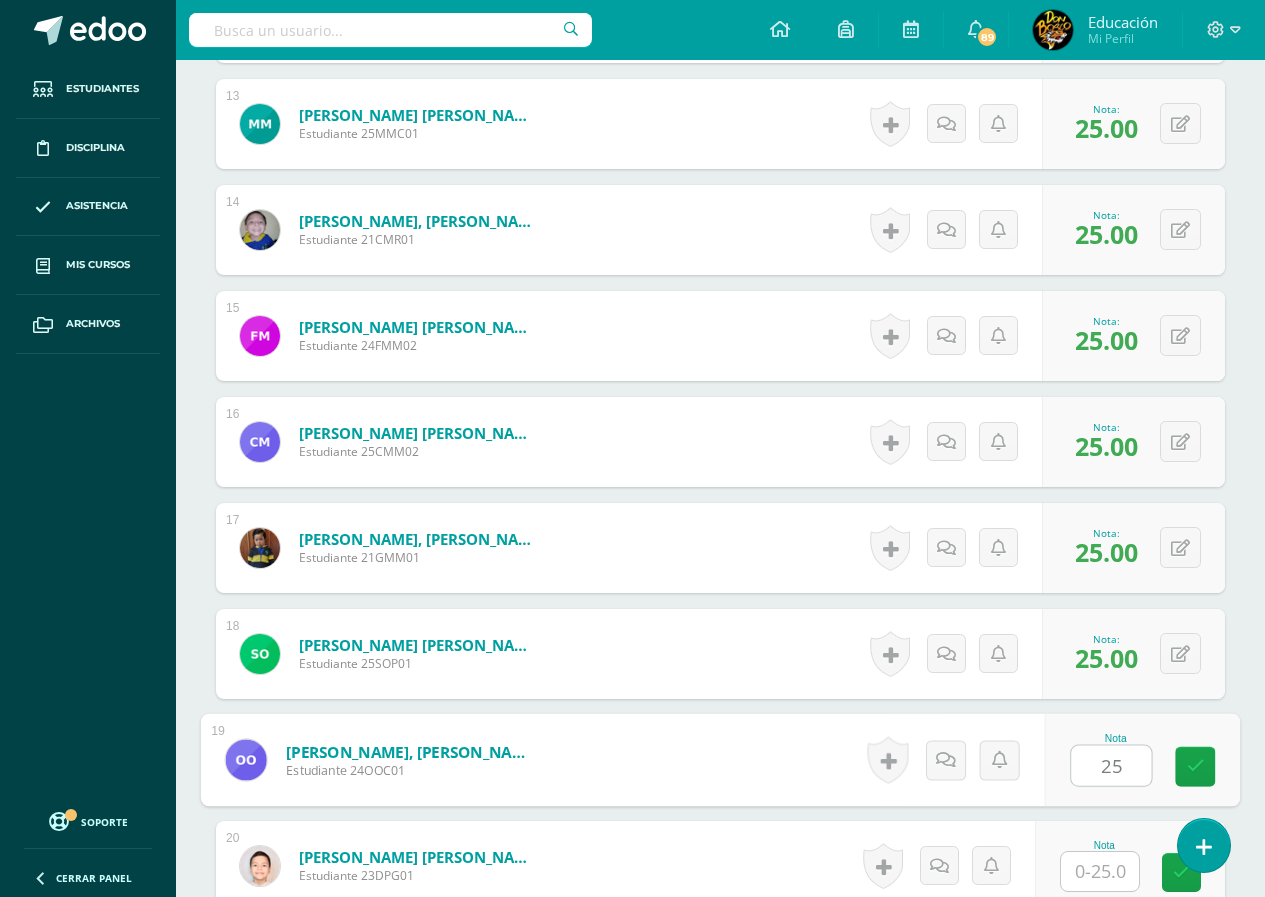 type on "25" 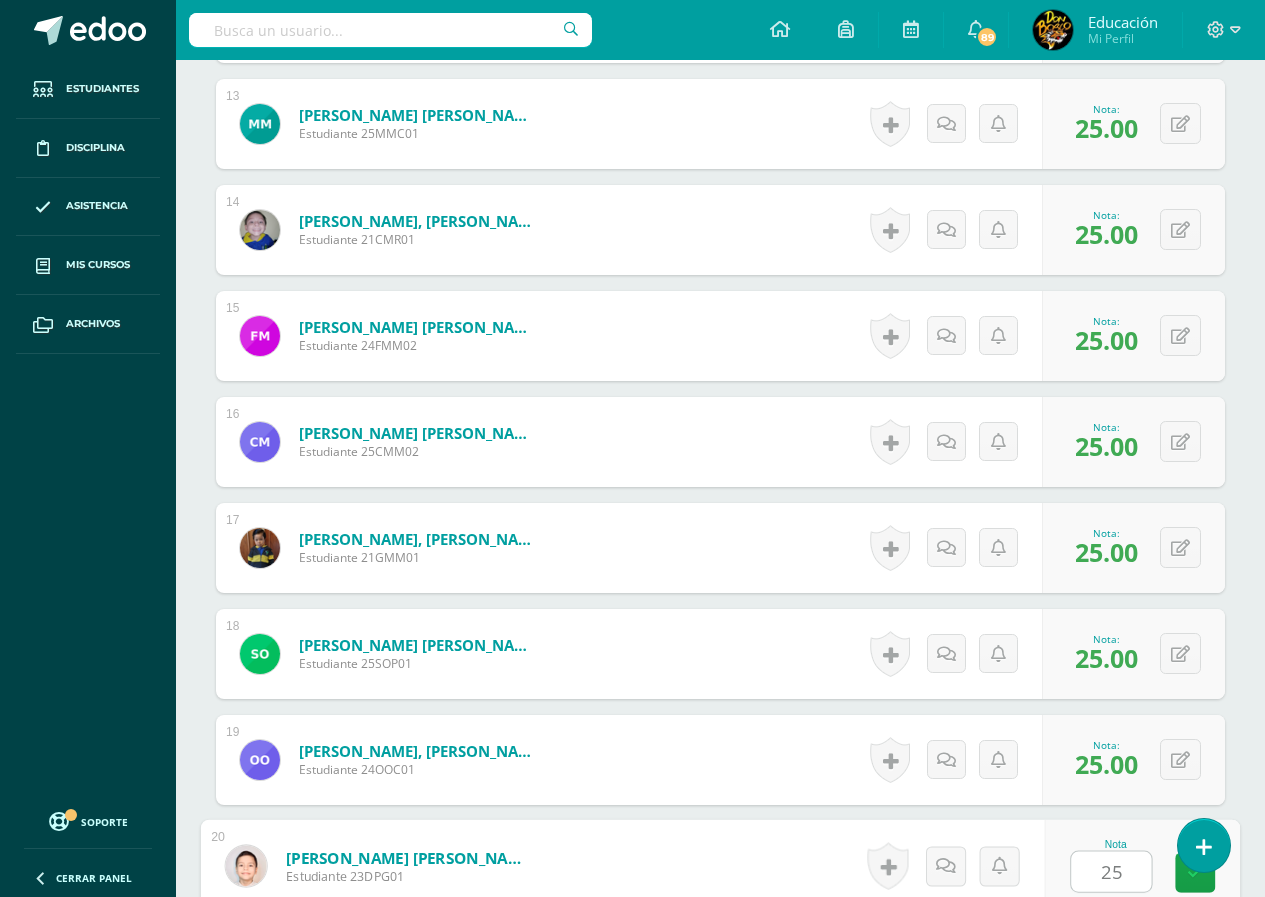 type on "25" 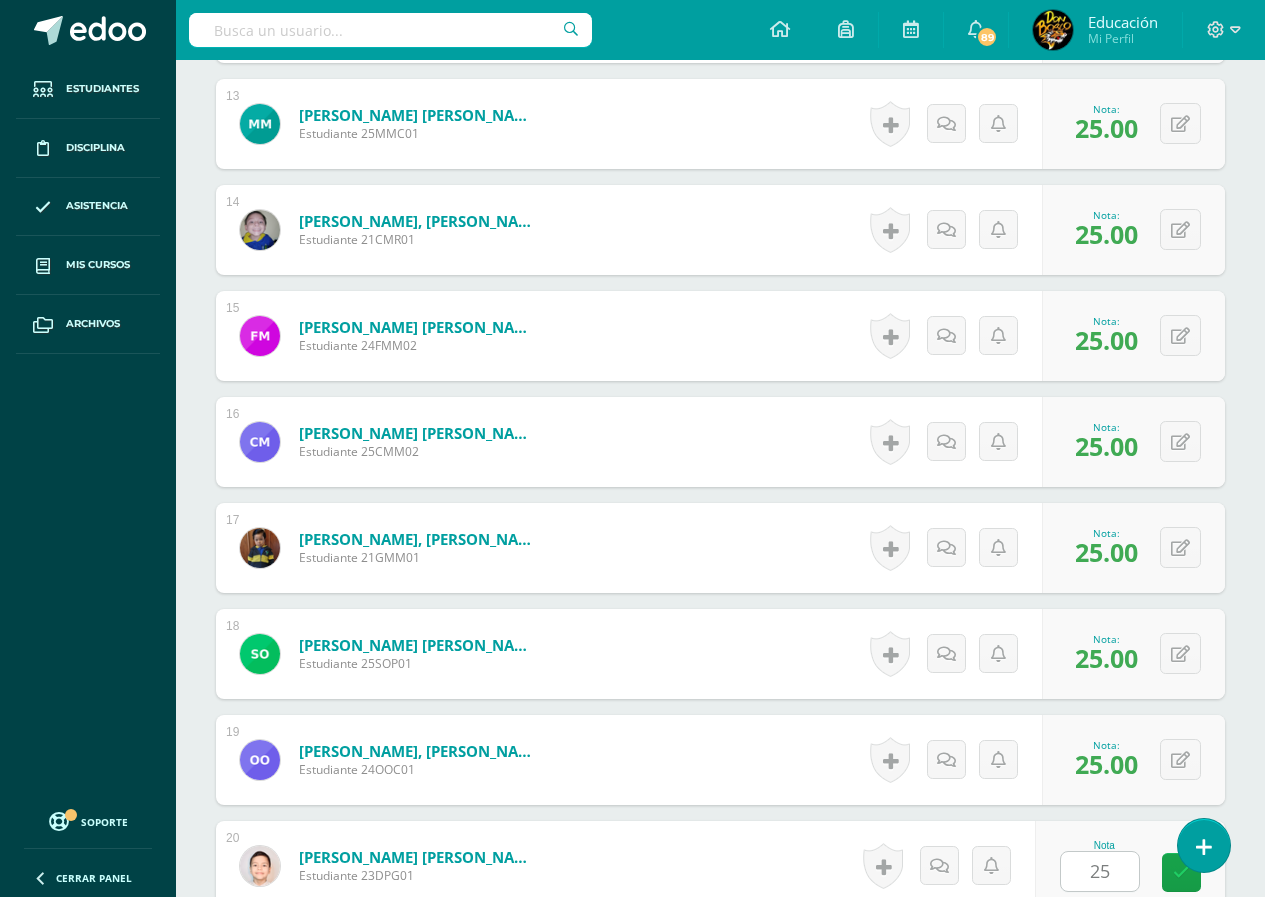 scroll, scrollTop: 2418, scrollLeft: 0, axis: vertical 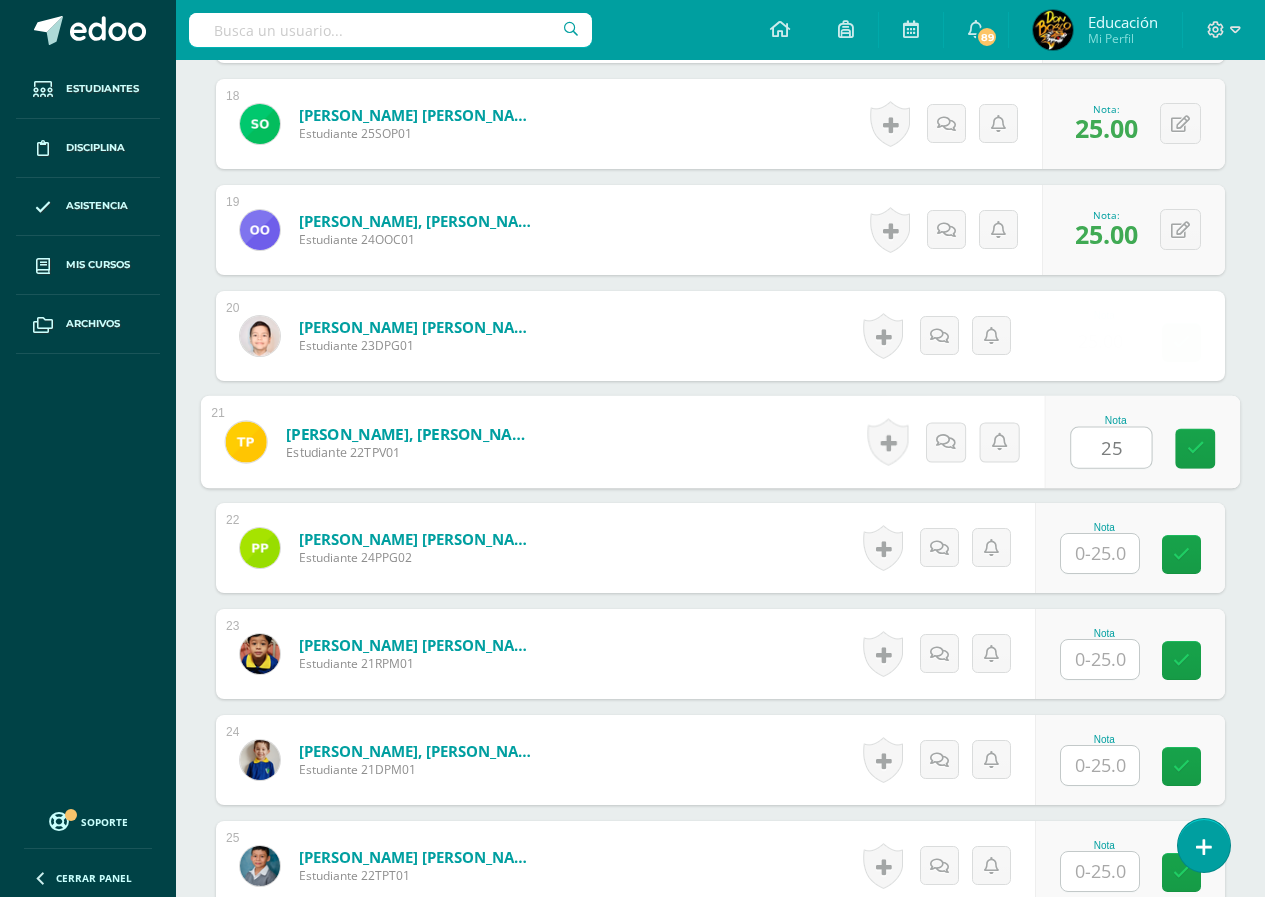 type on "25" 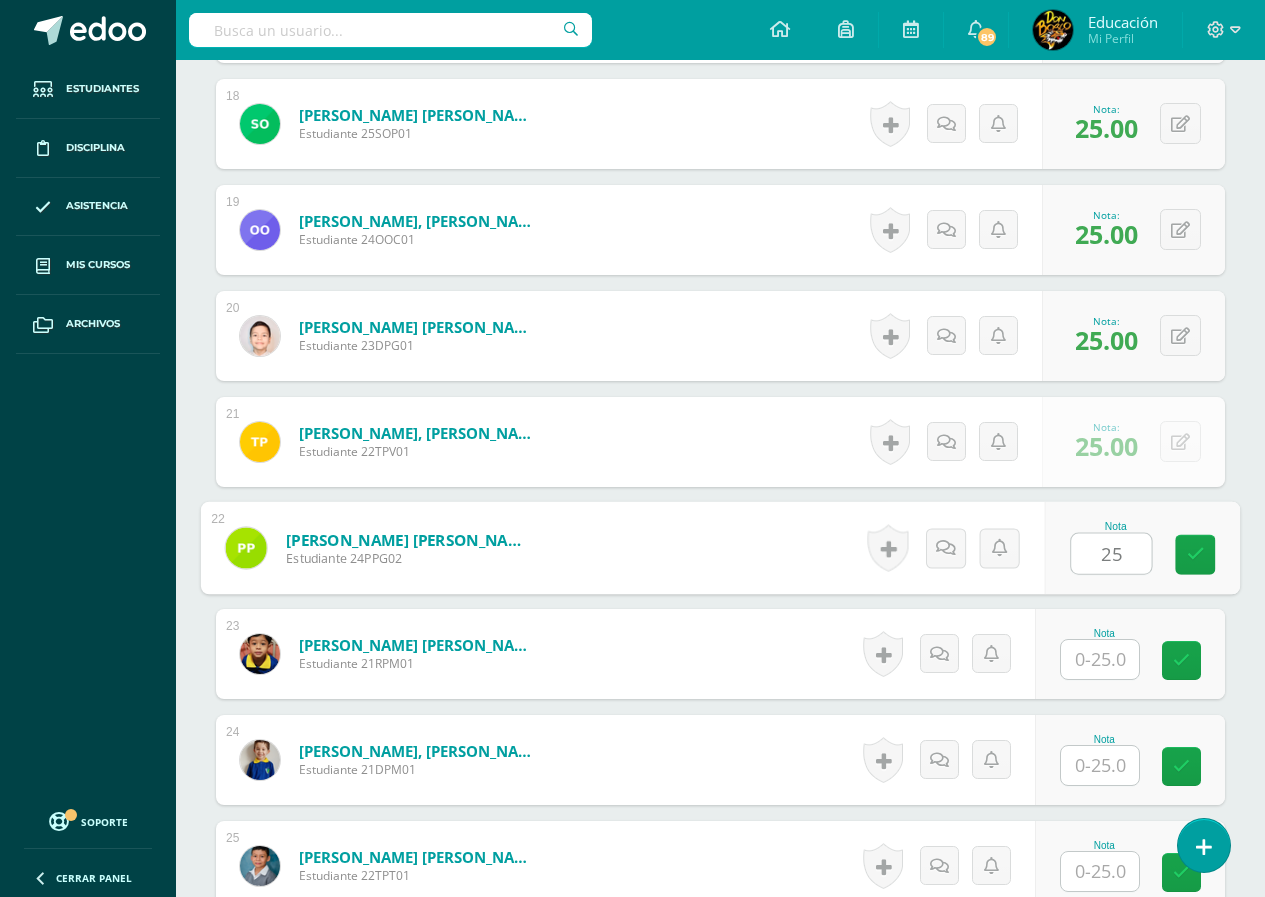type on "25" 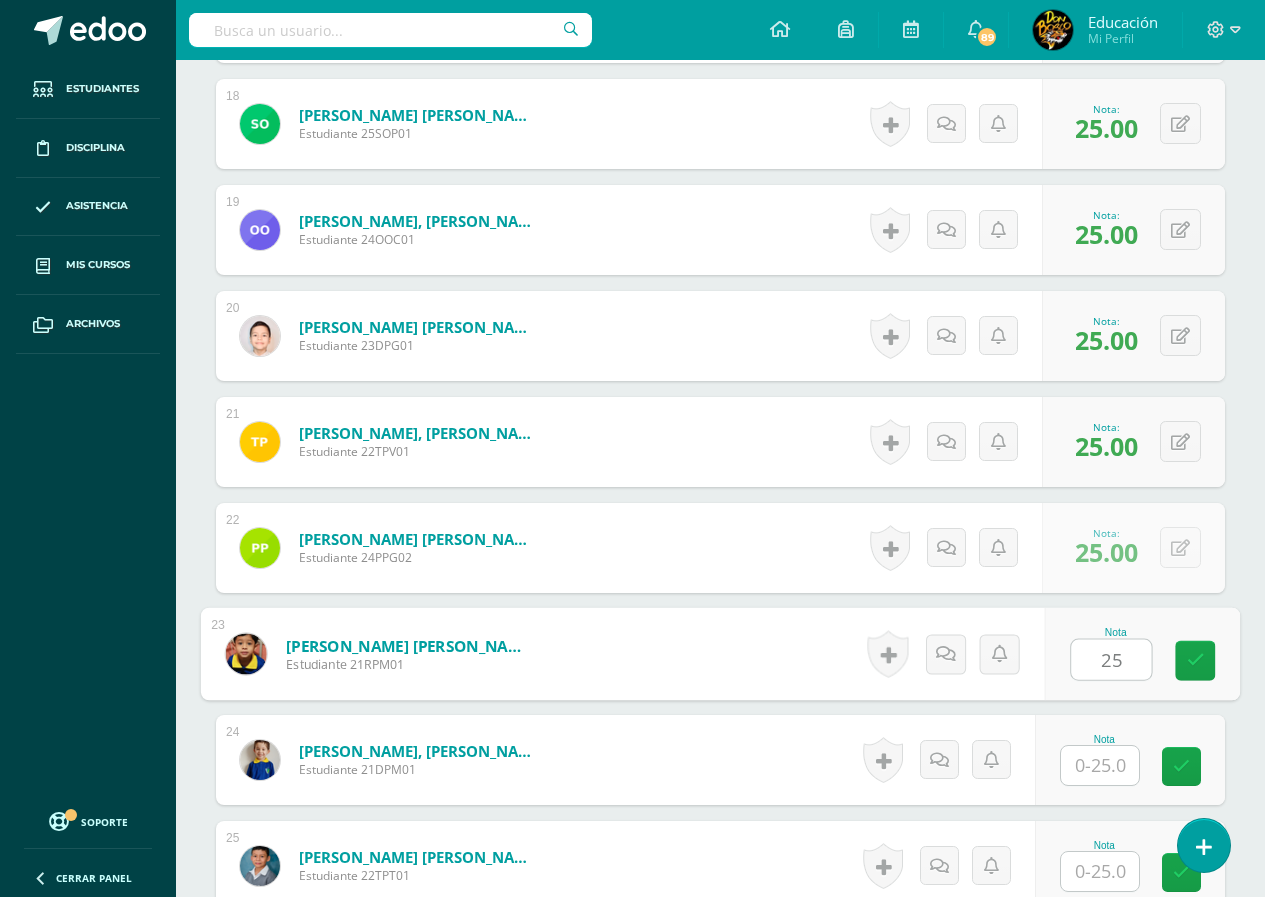 type on "25" 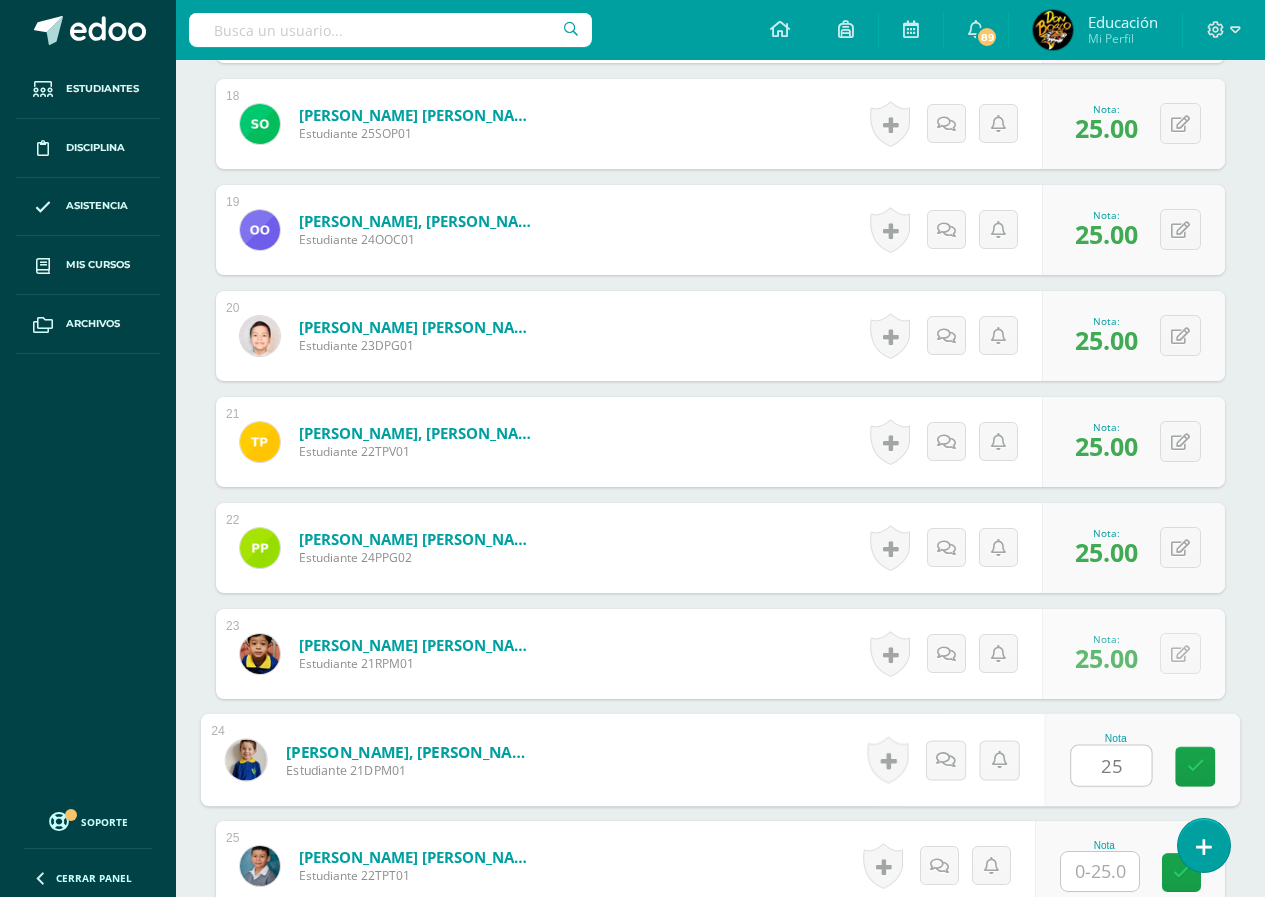 type on "25" 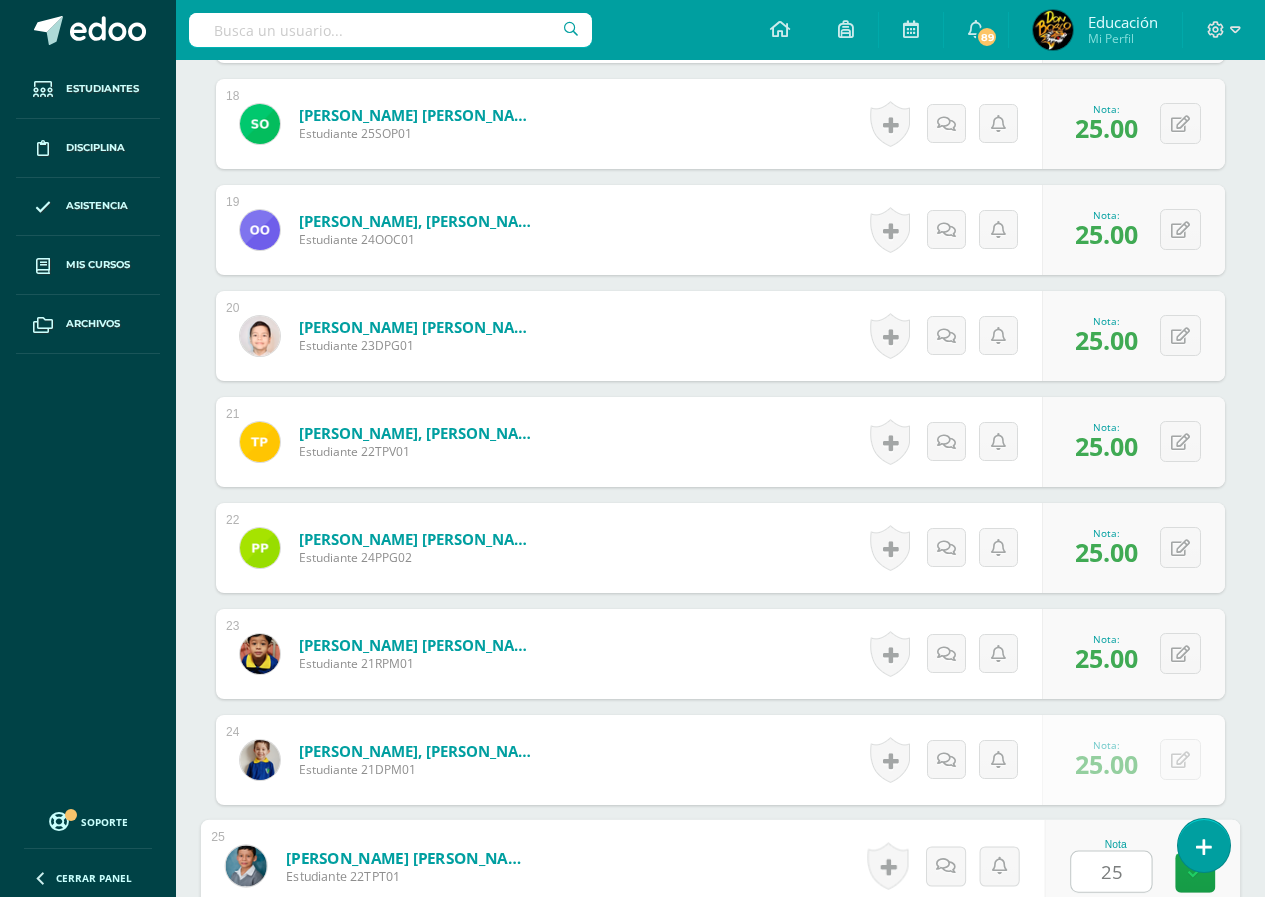 type on "25" 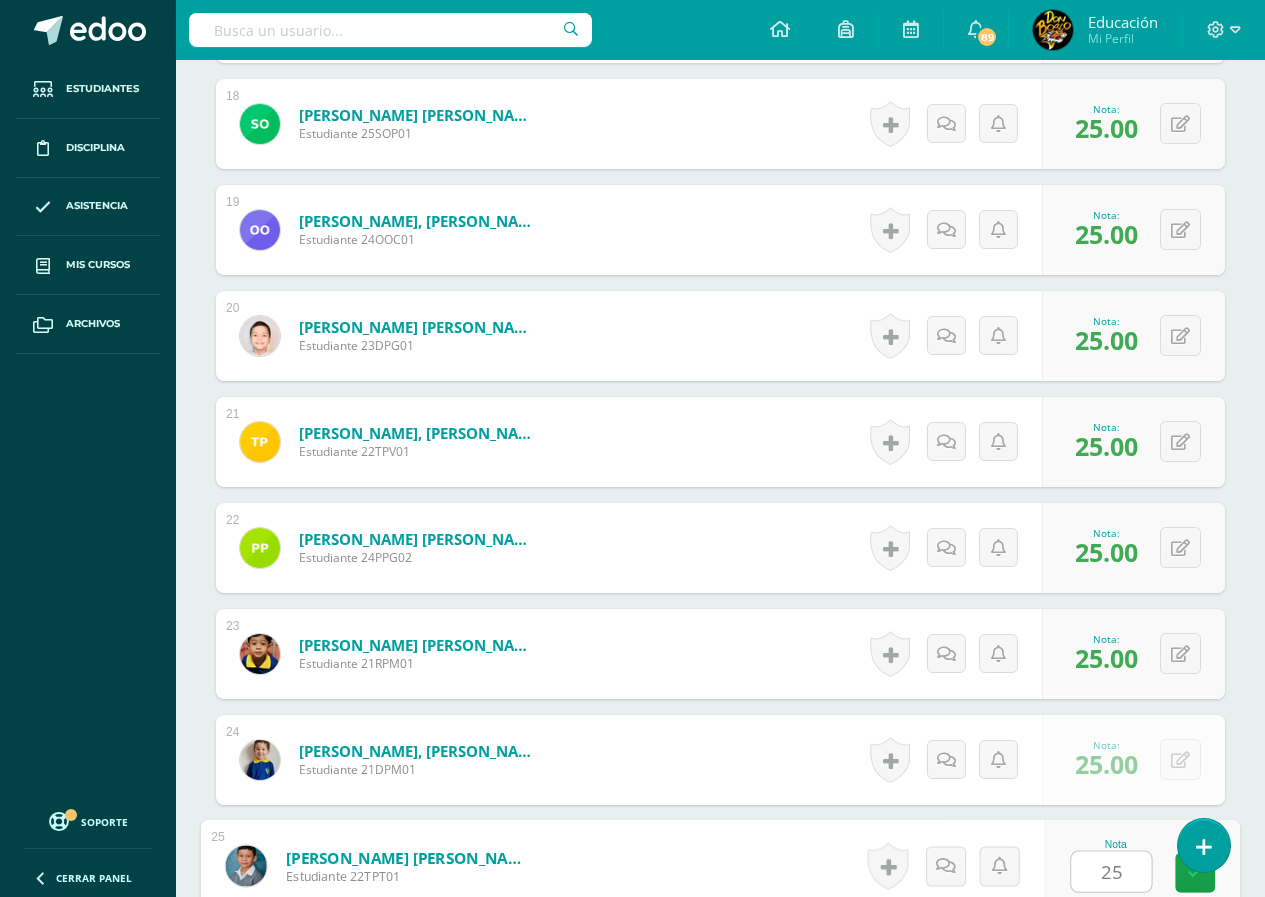 scroll, scrollTop: 2948, scrollLeft: 0, axis: vertical 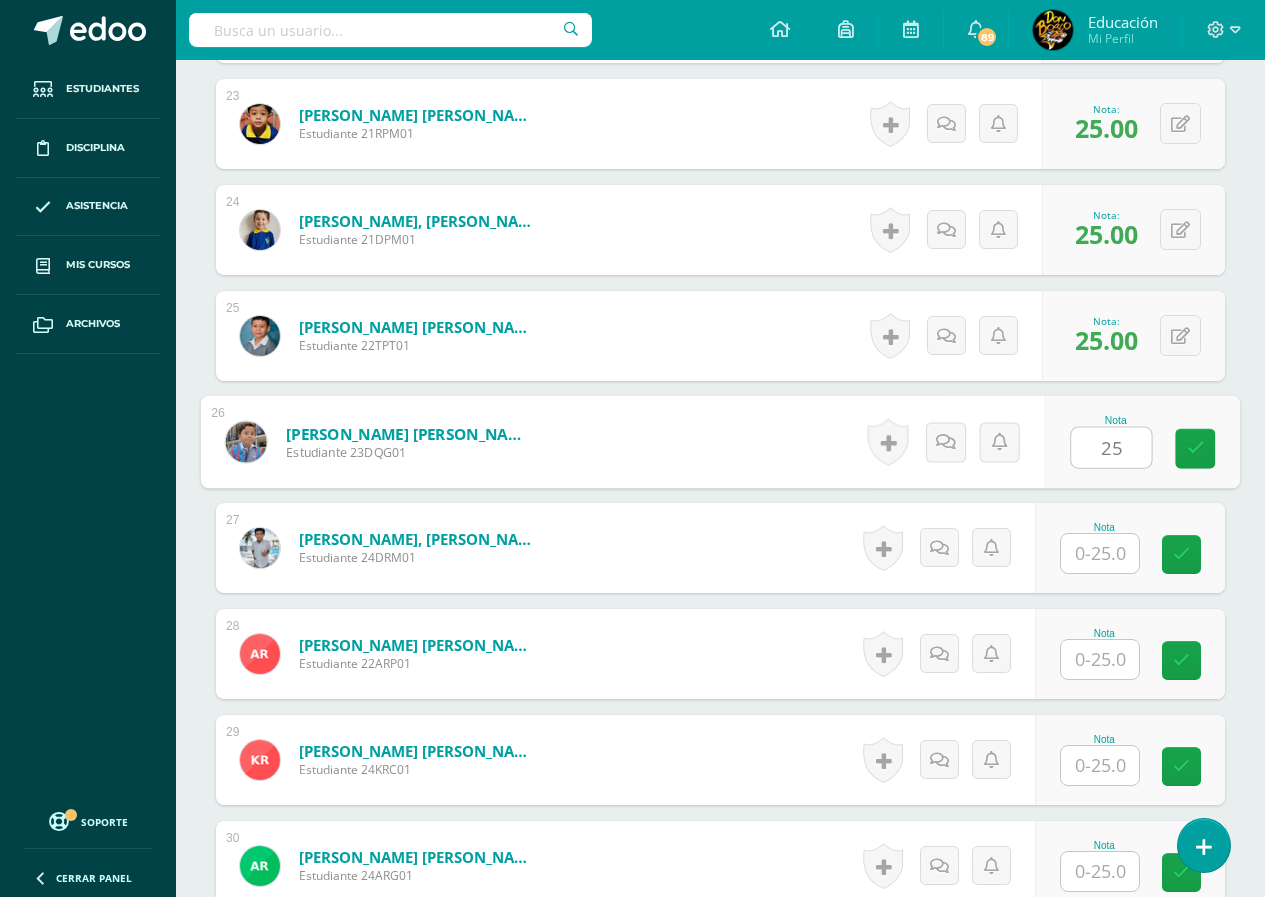 type on "25" 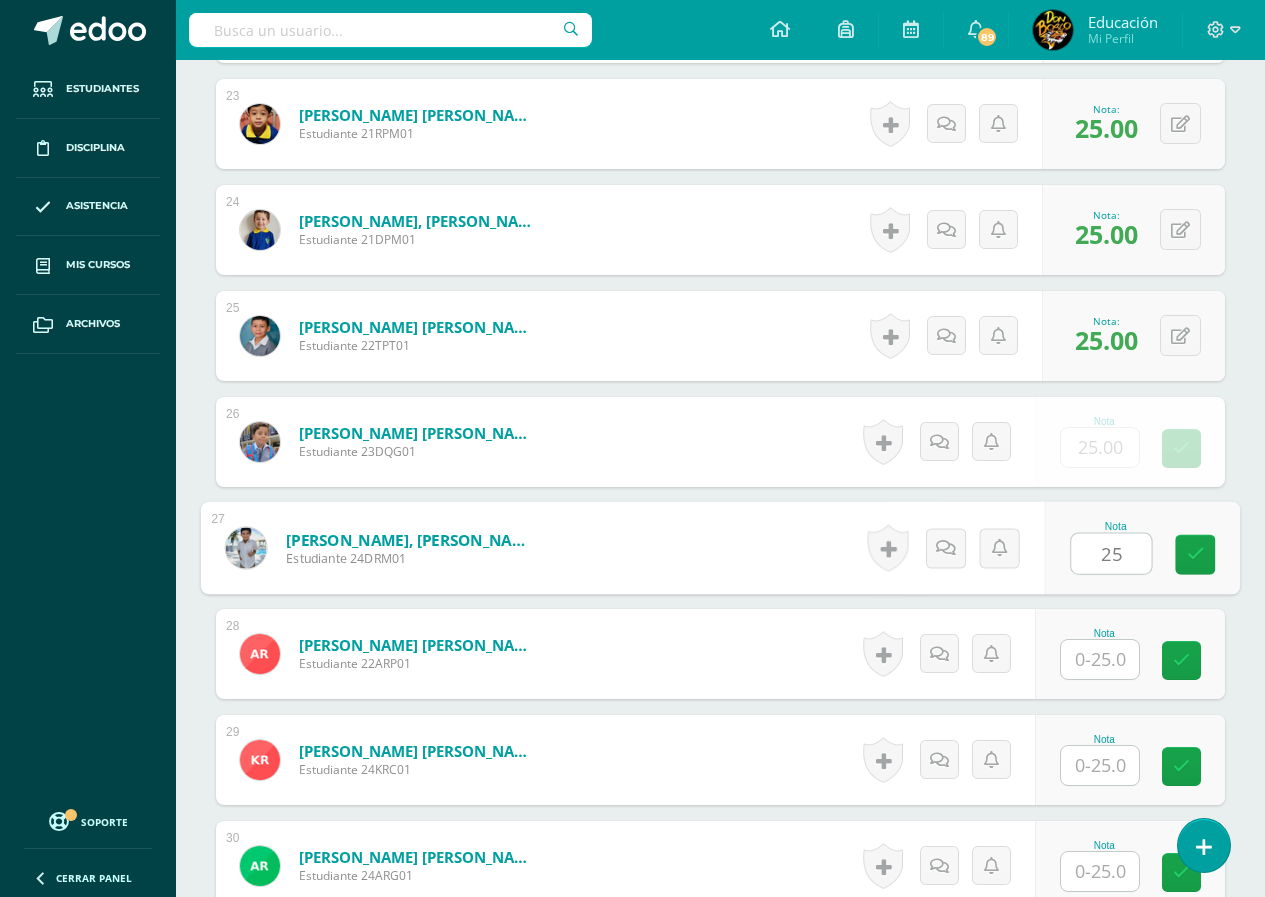 type on "25" 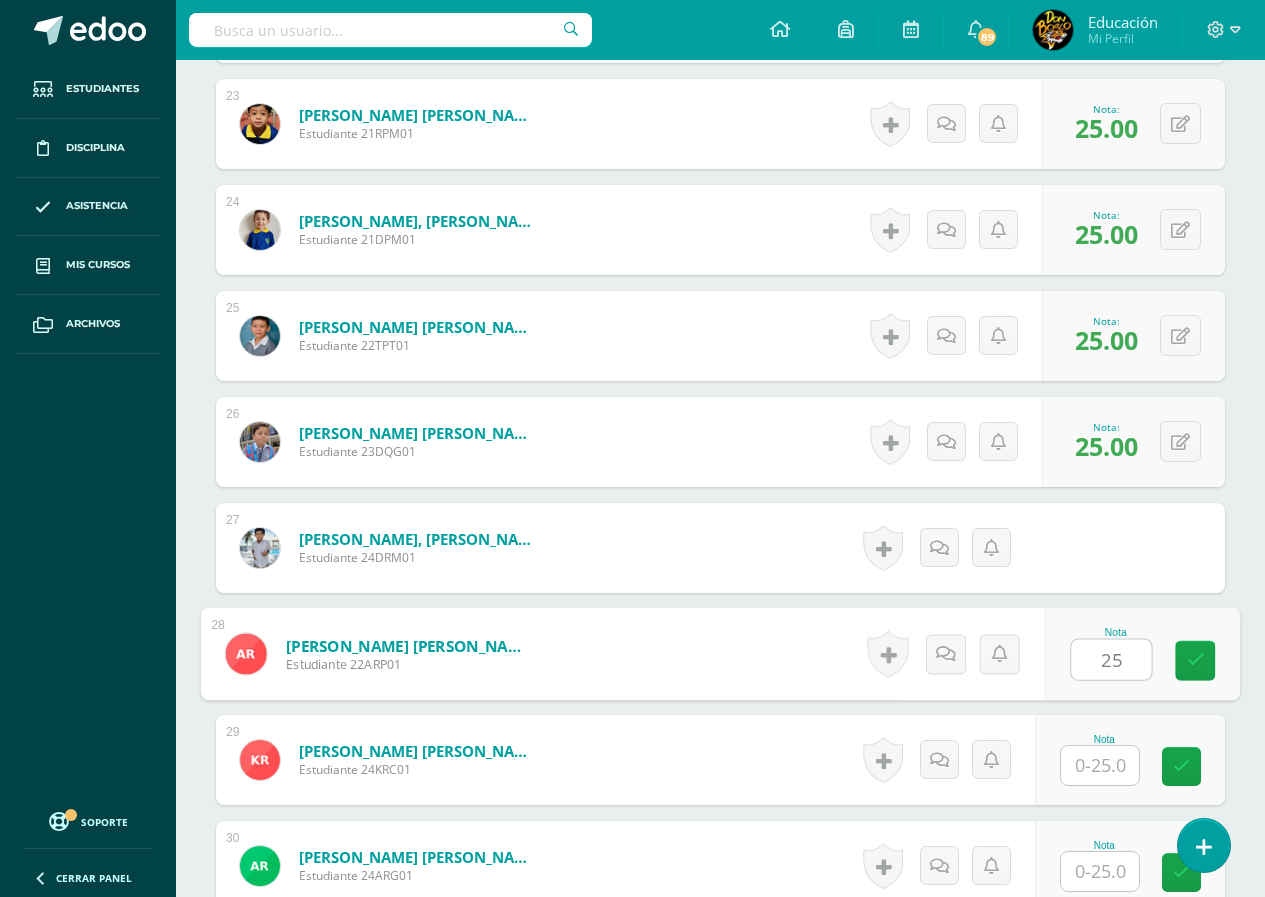 type on "25" 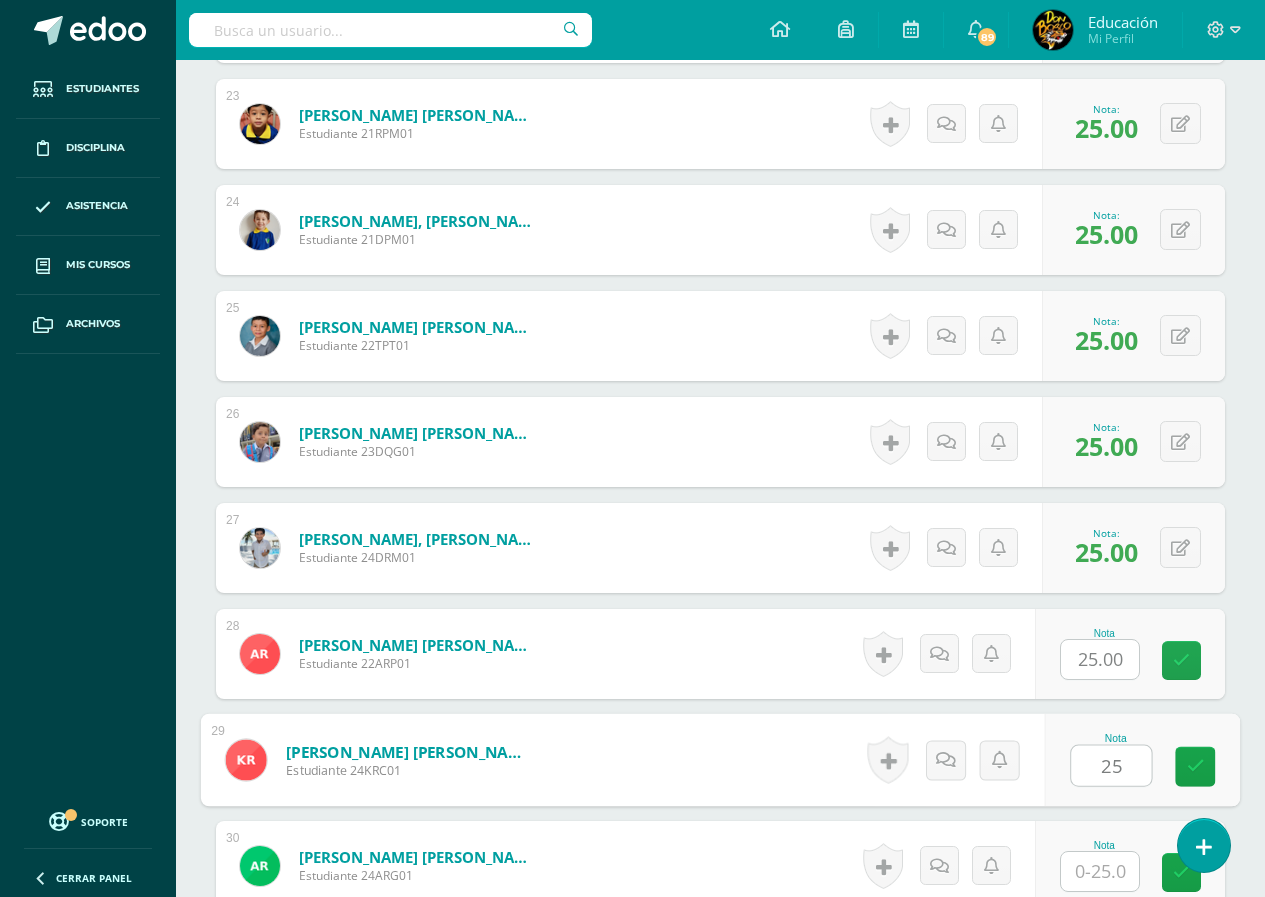 type on "25" 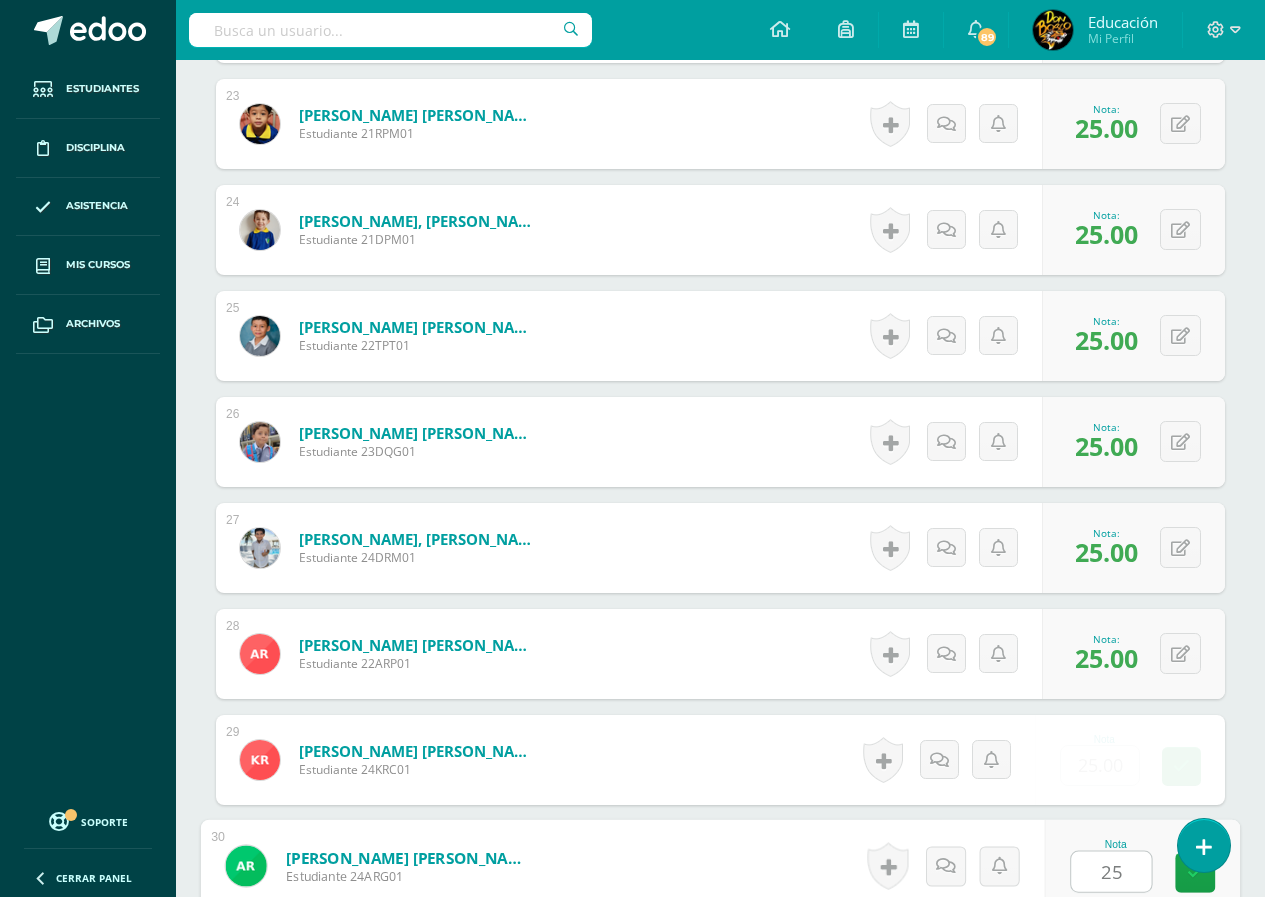 type on "25" 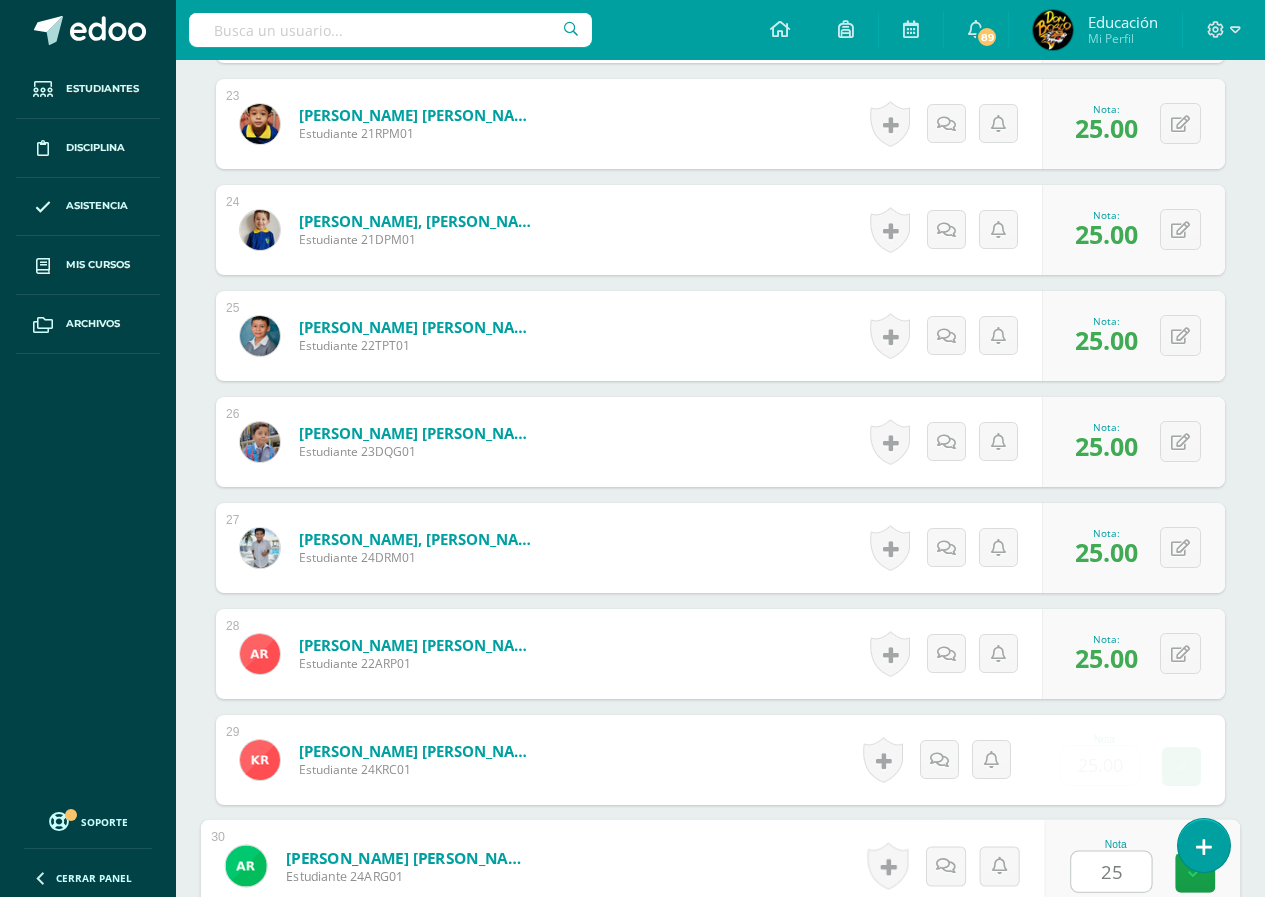 scroll, scrollTop: 3478, scrollLeft: 0, axis: vertical 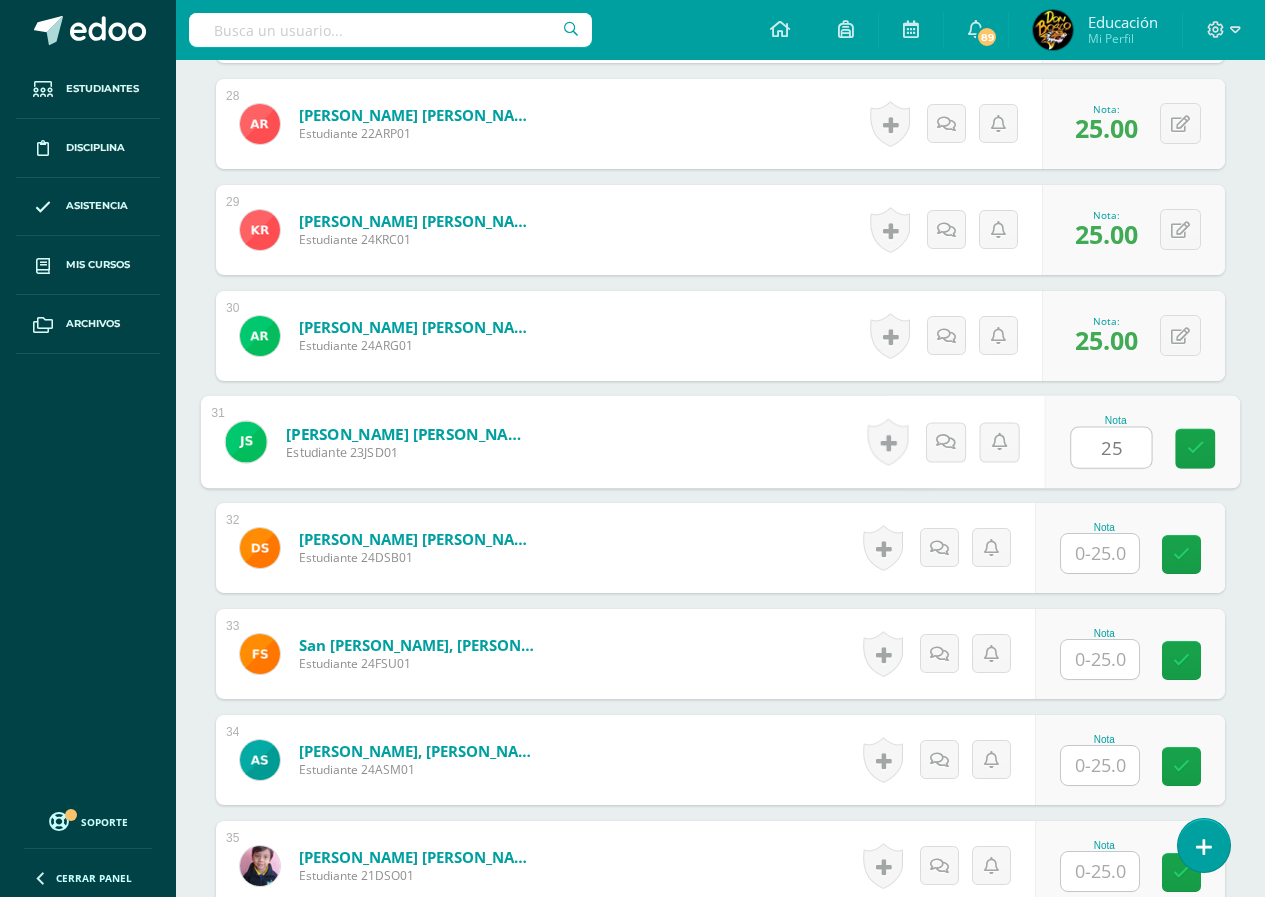 type on "25" 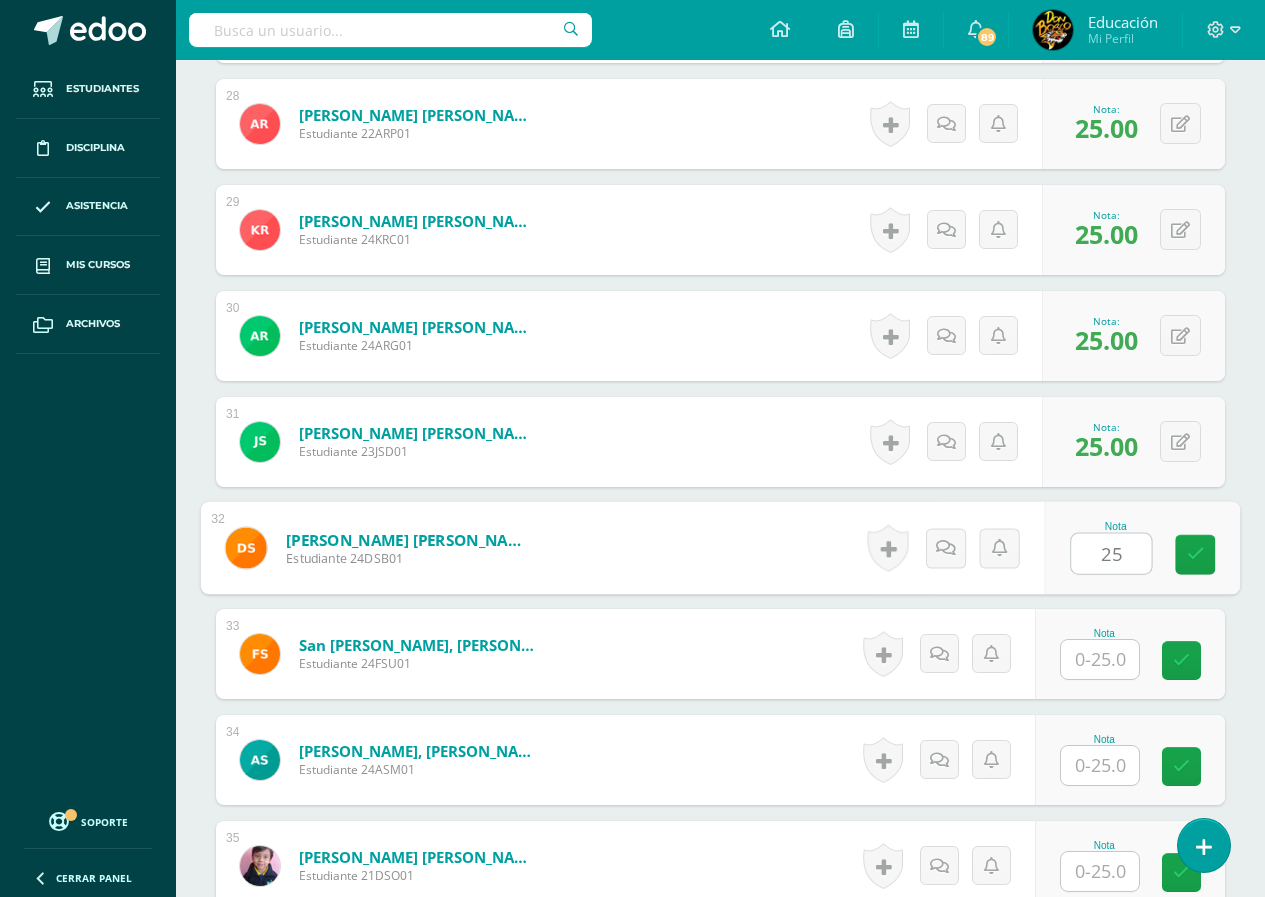 type on "25" 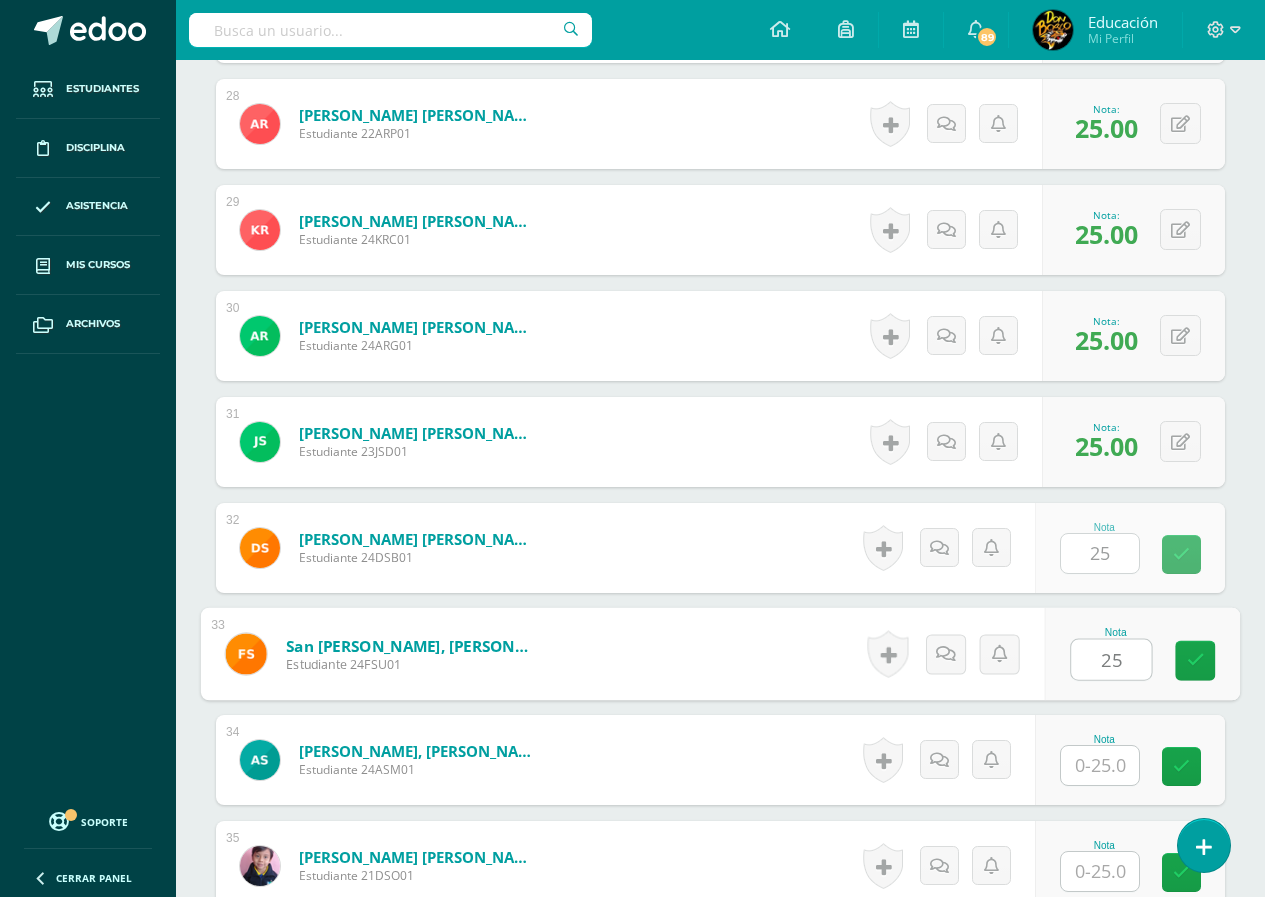 type on "25" 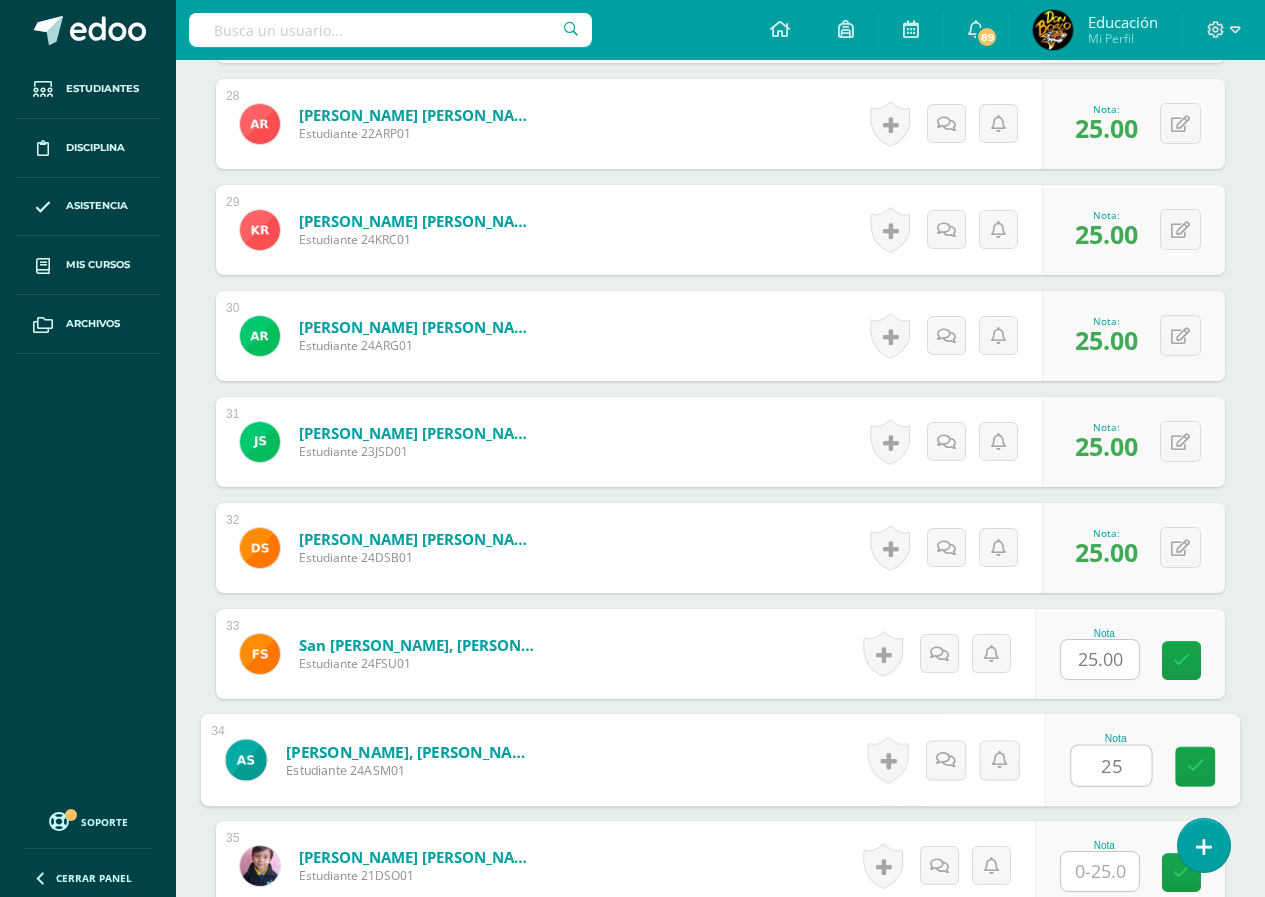 type on "25" 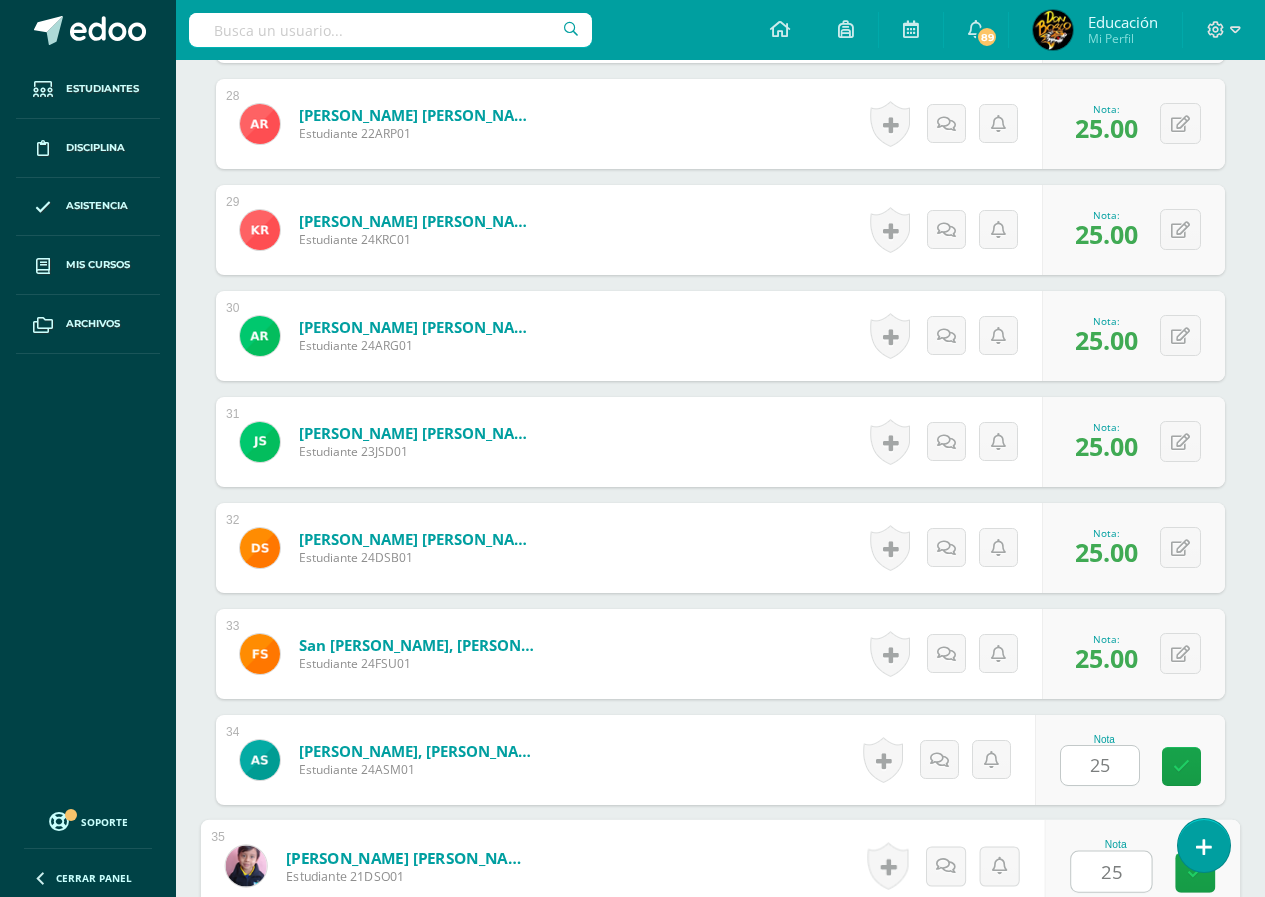 type on "25" 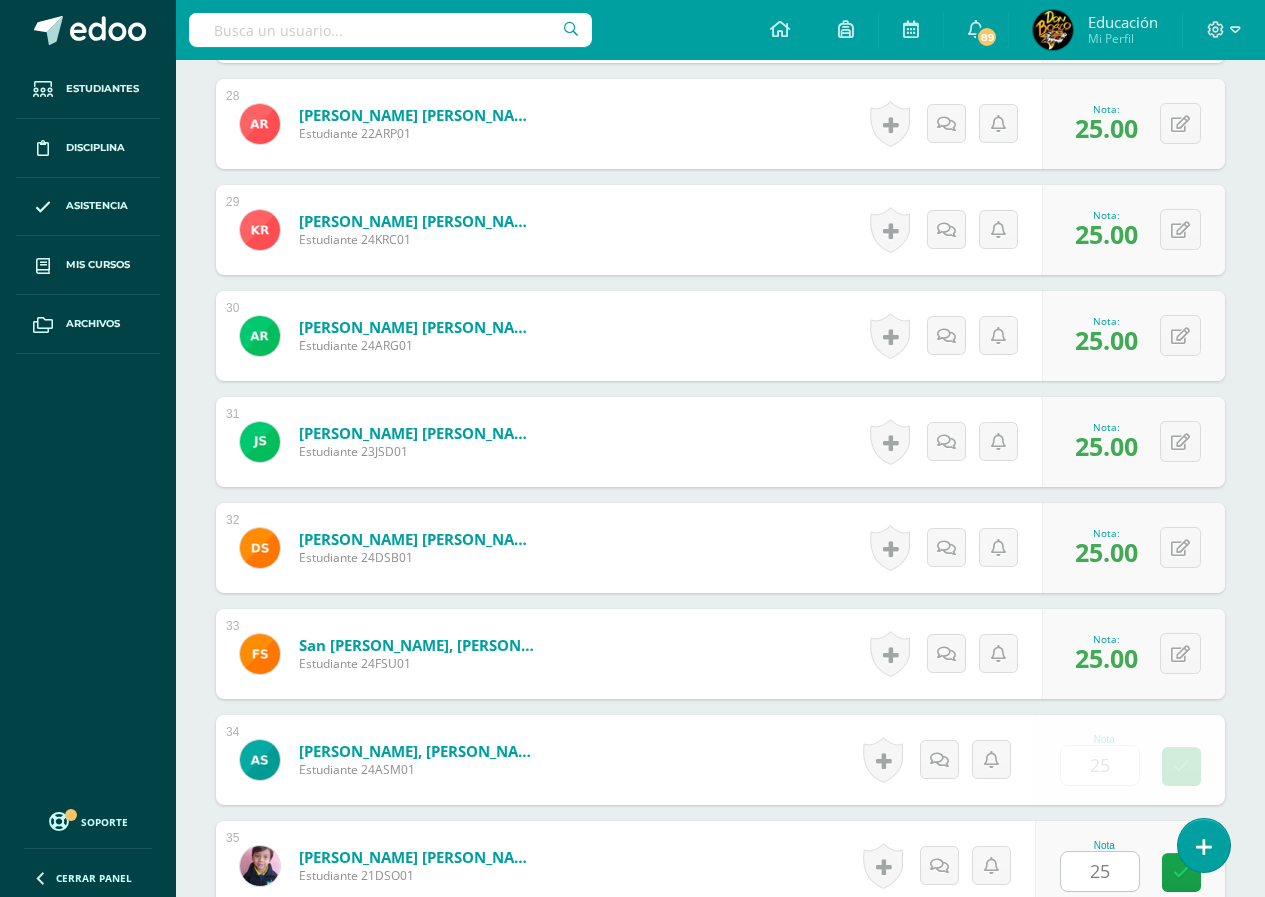scroll, scrollTop: 4008, scrollLeft: 0, axis: vertical 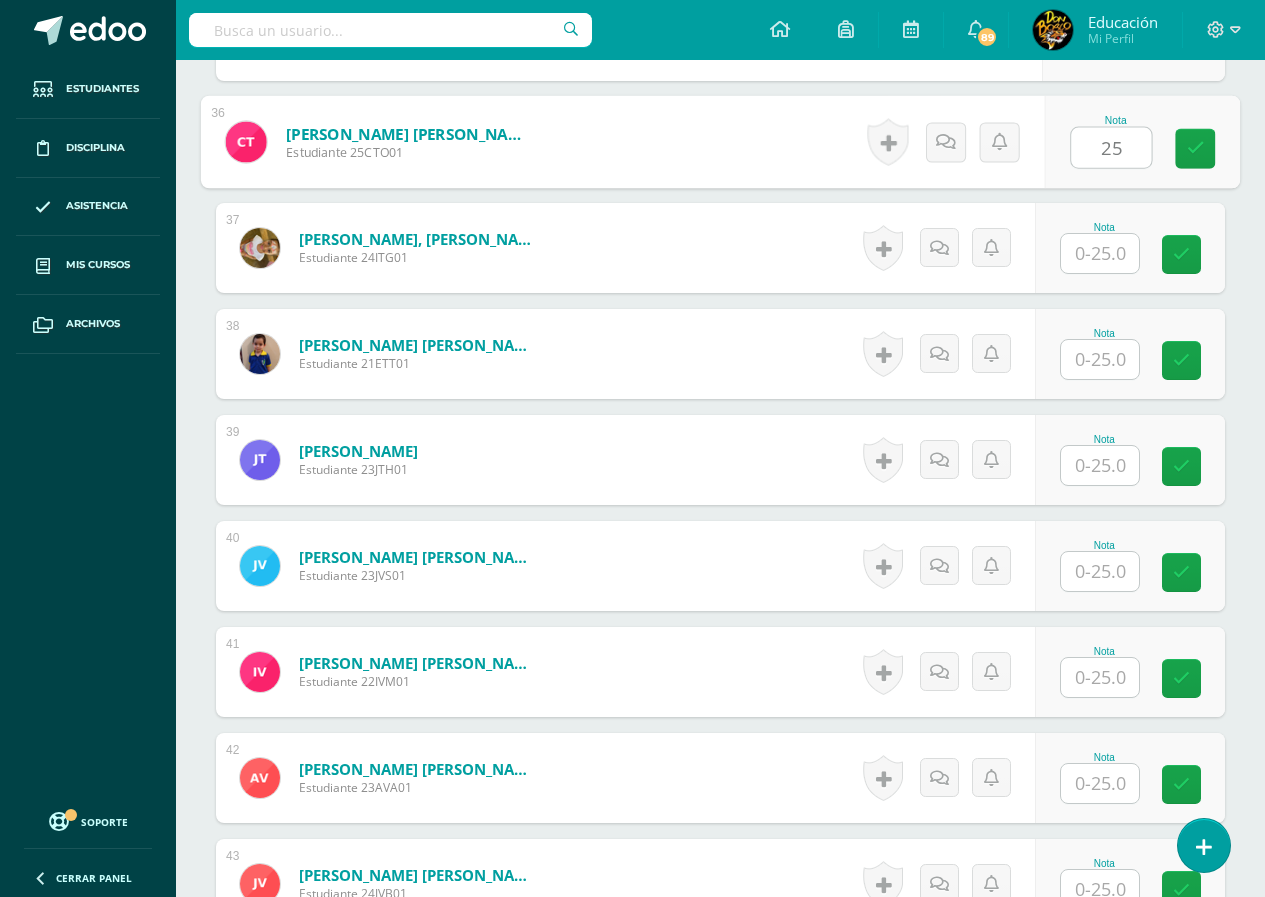 type on "25" 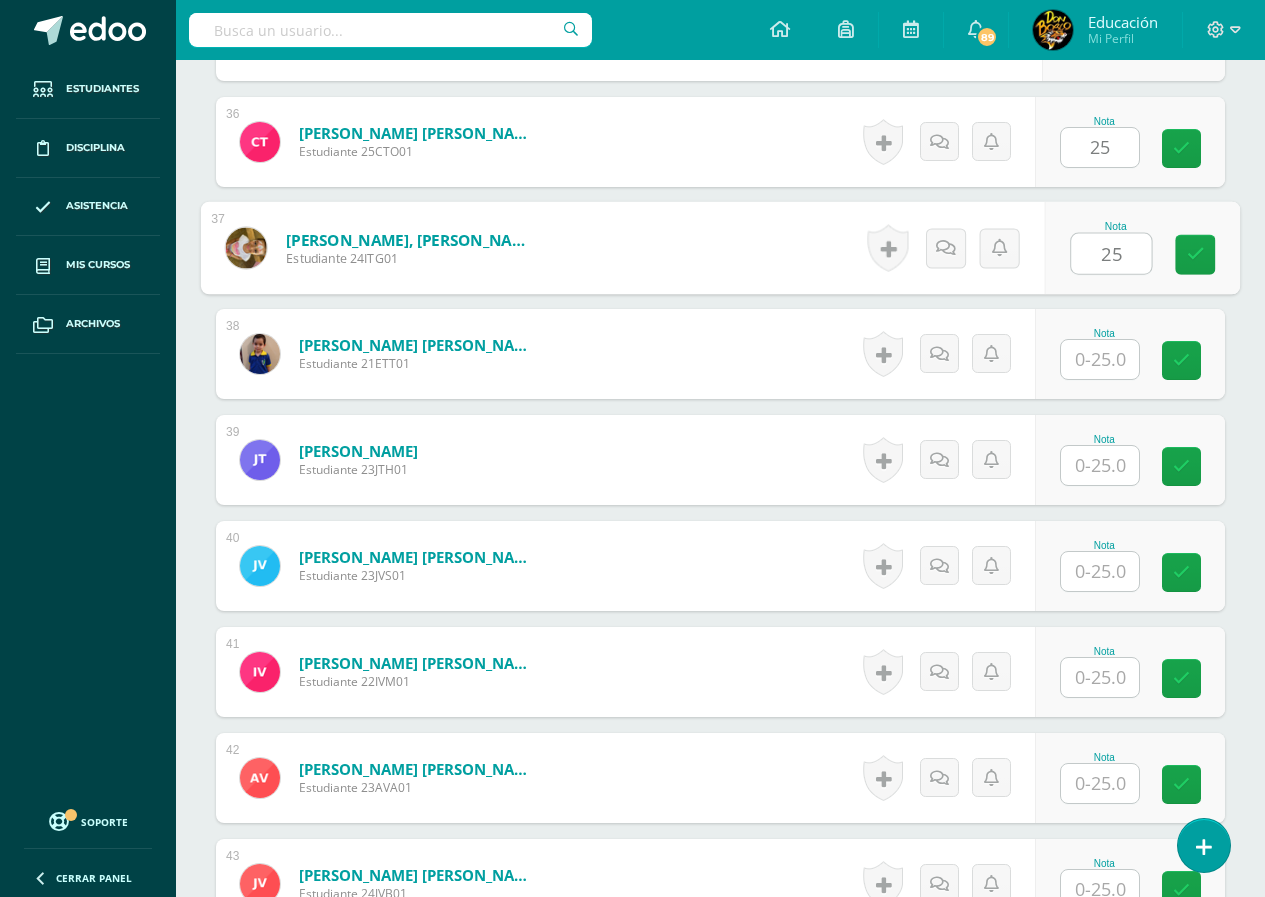 type on "25" 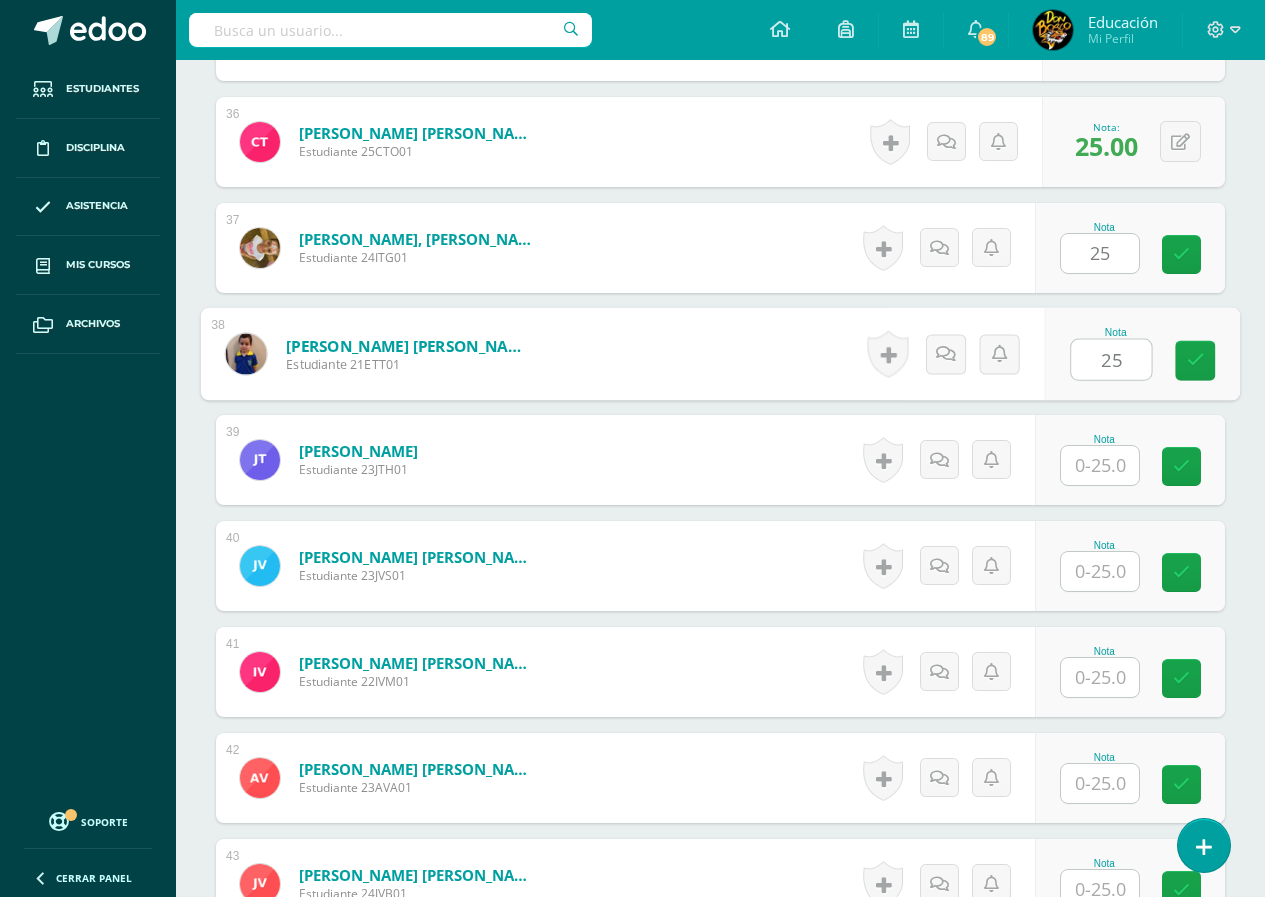 type on "25" 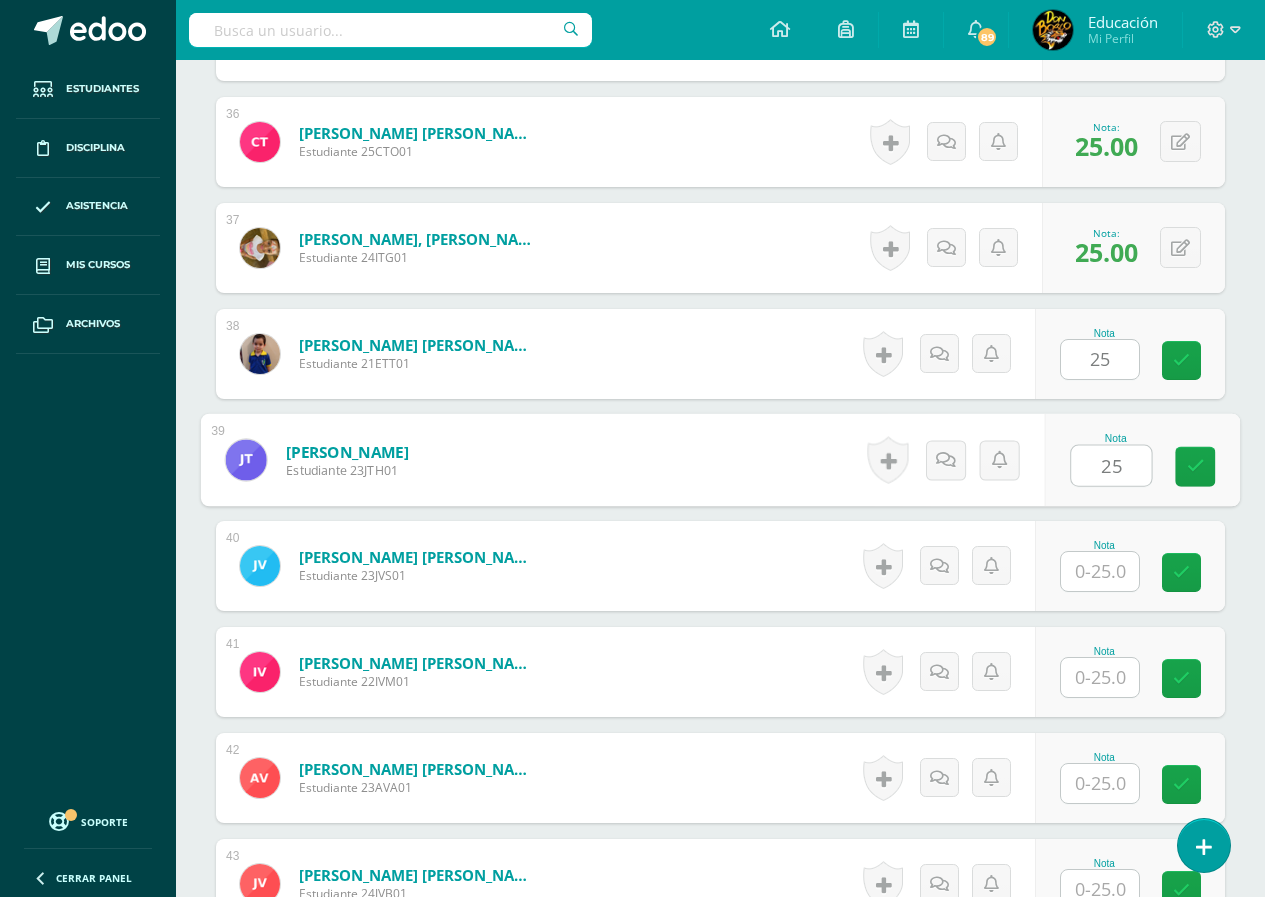 type on "25" 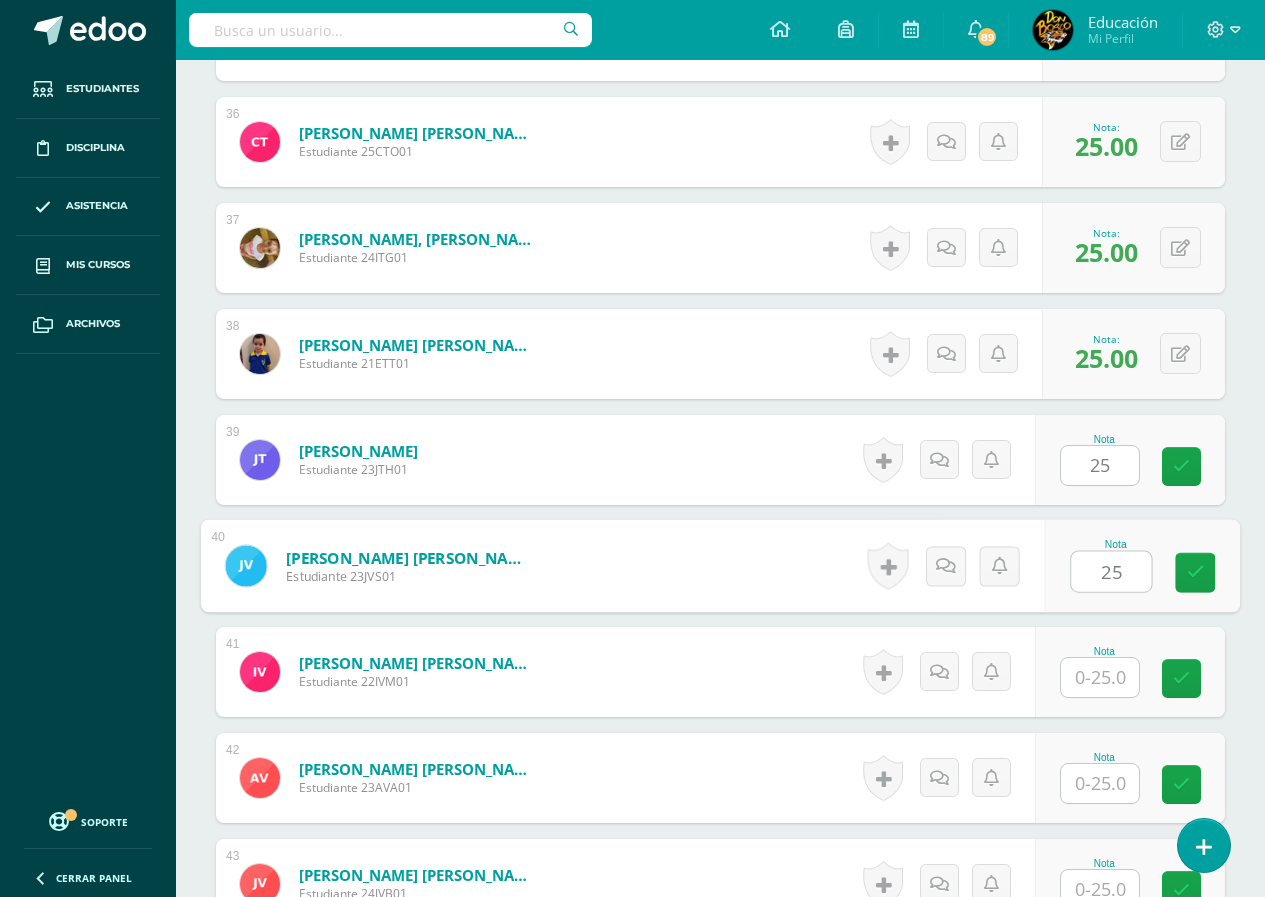 type on "25" 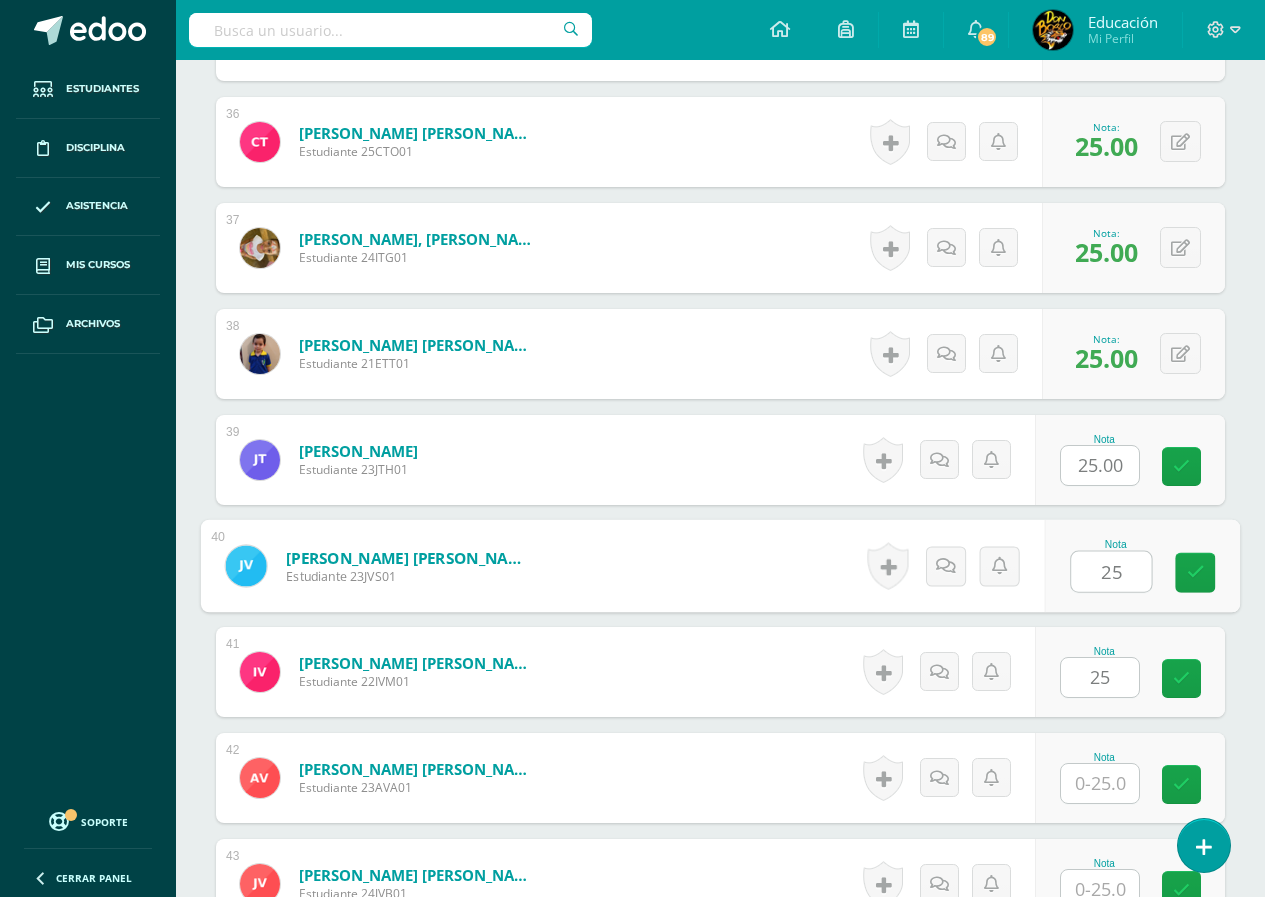 type on "25" 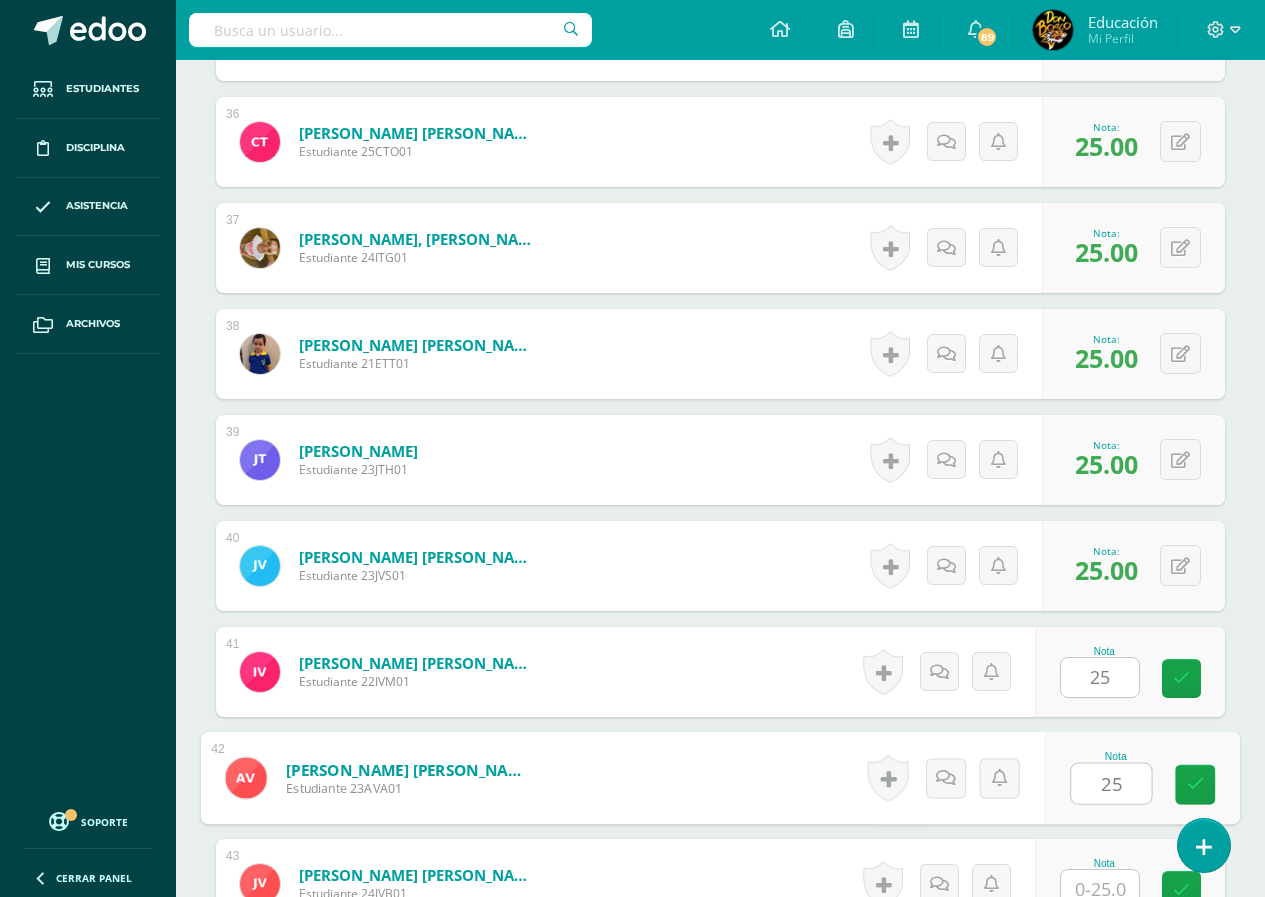 type on "25" 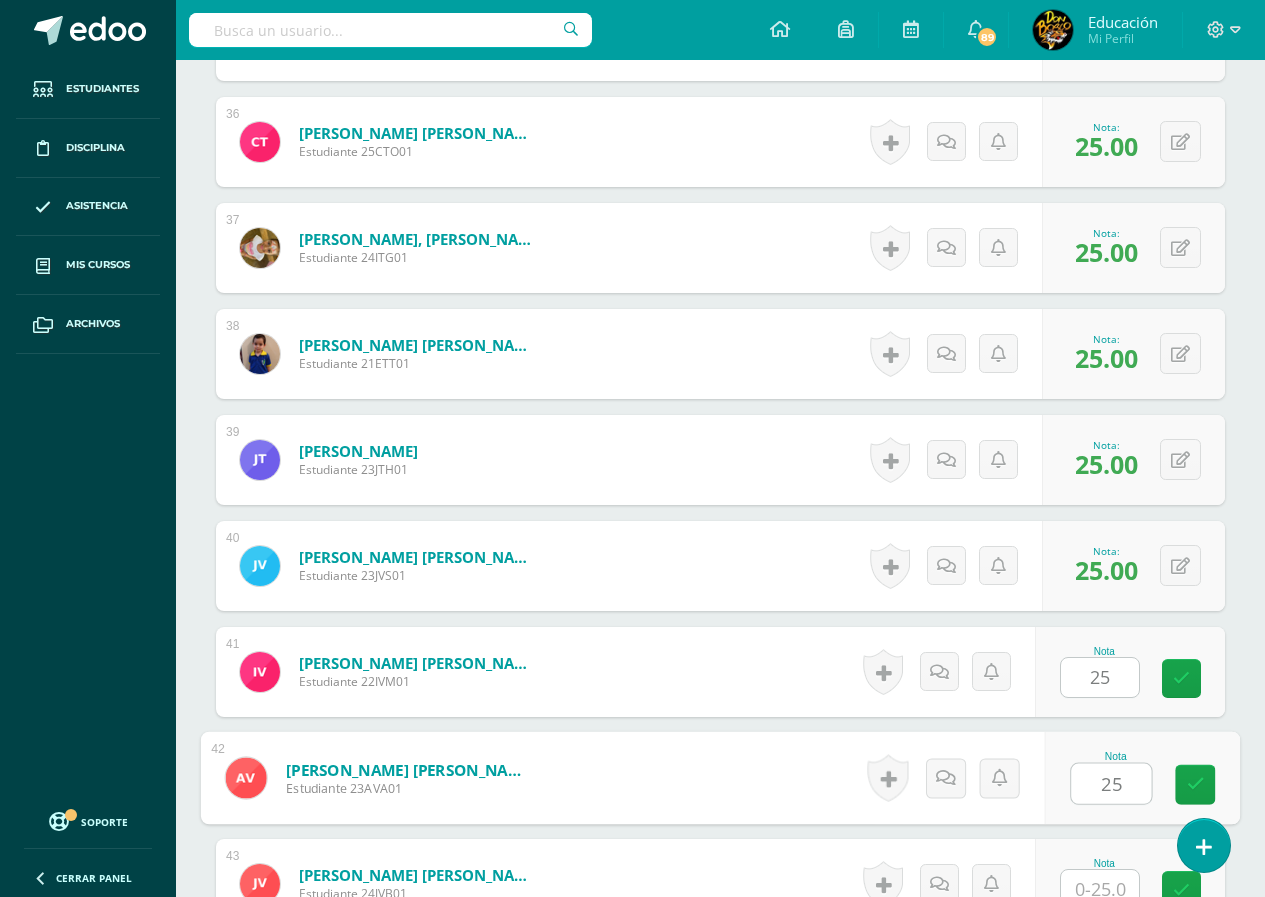 scroll, scrollTop: 4321, scrollLeft: 0, axis: vertical 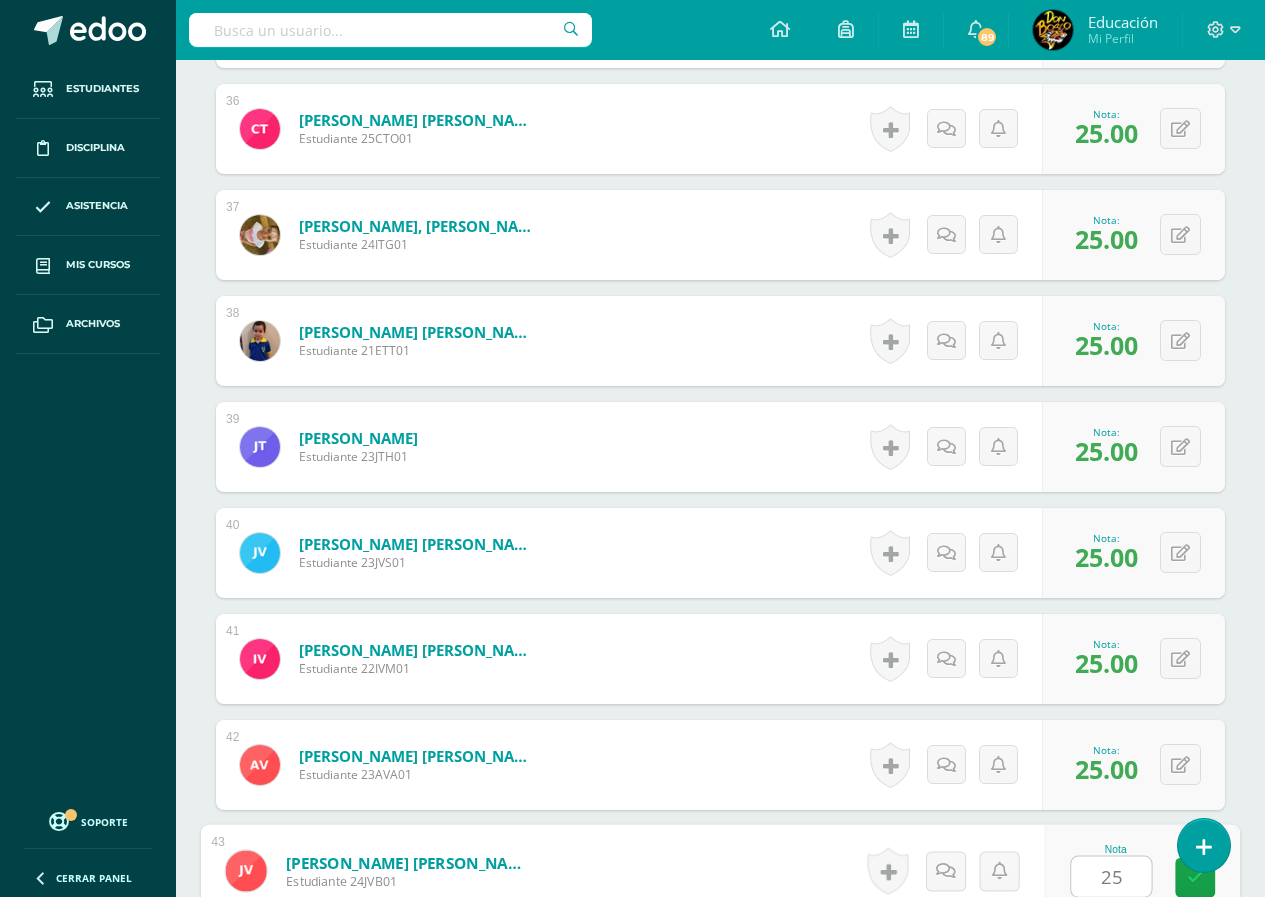 type on "252" 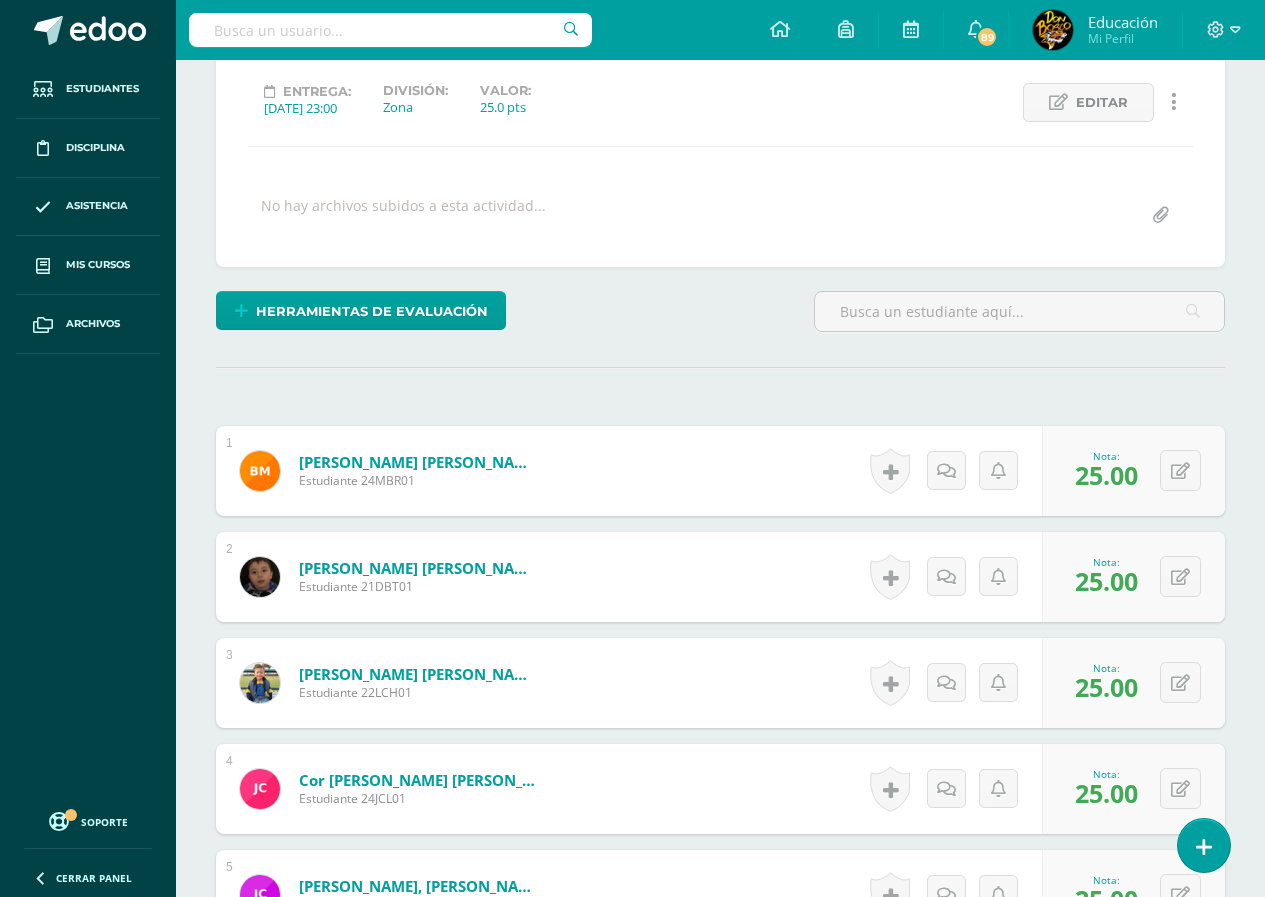 scroll, scrollTop: 0, scrollLeft: 0, axis: both 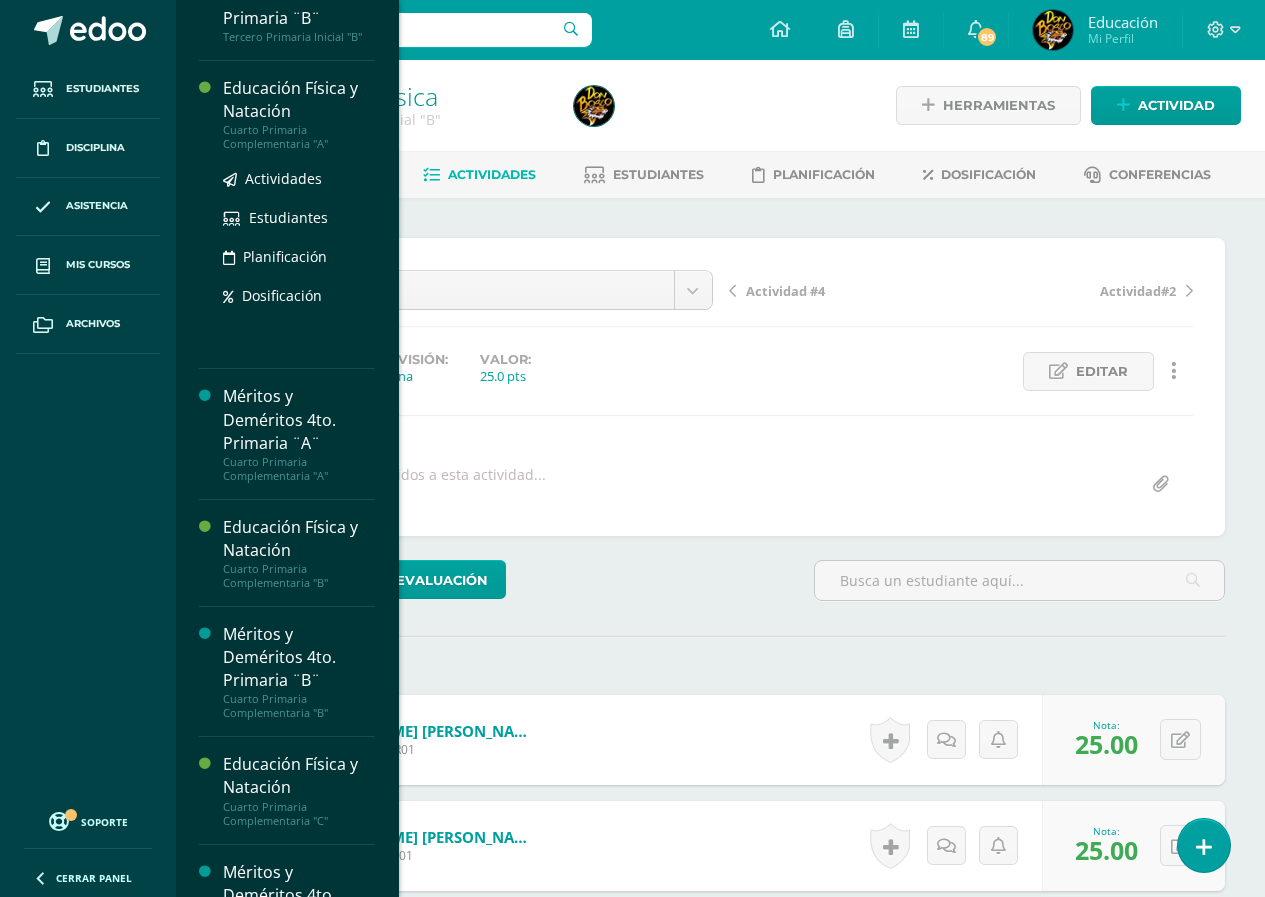 click on "Educación Física y Natación" at bounding box center [299, 100] 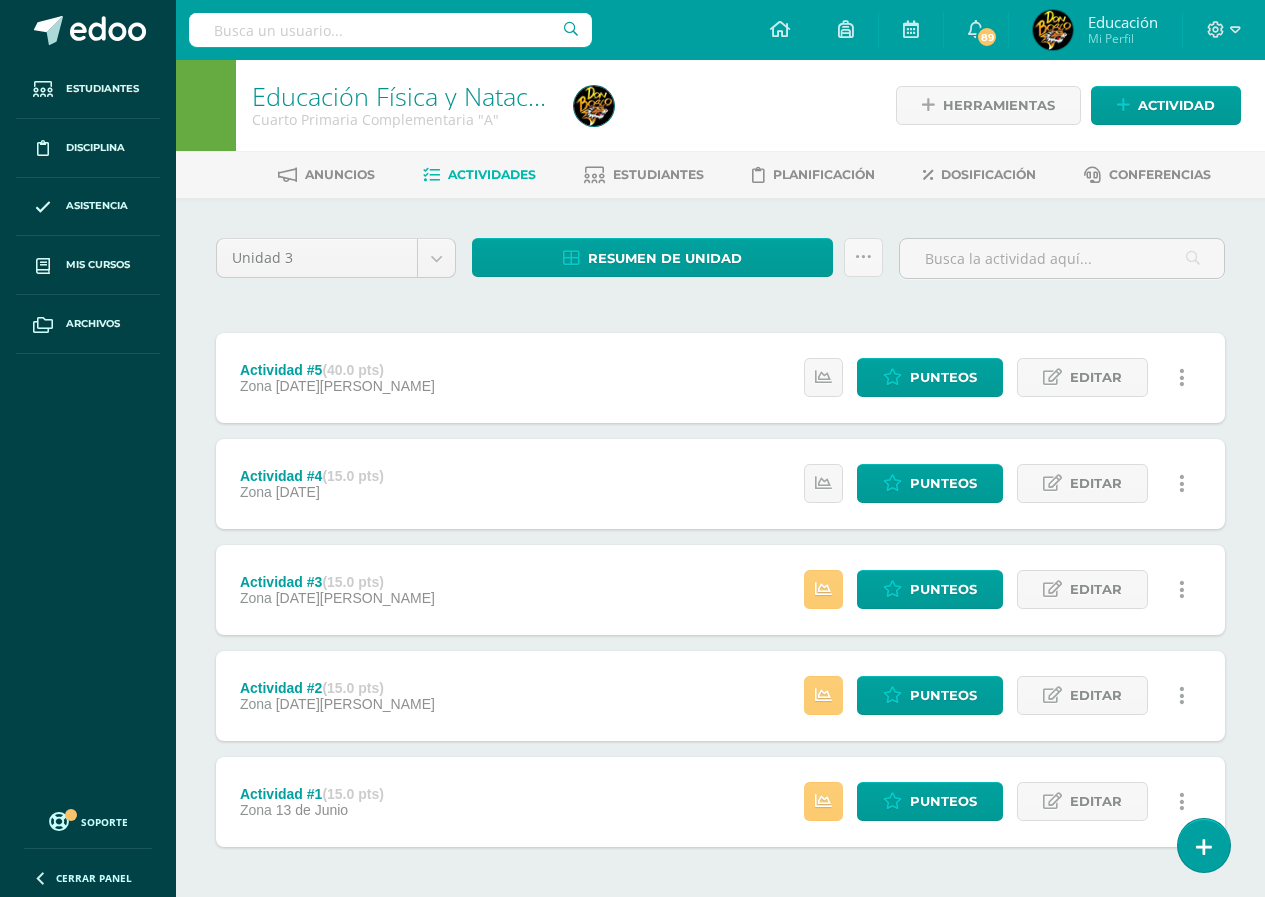 scroll, scrollTop: 83, scrollLeft: 0, axis: vertical 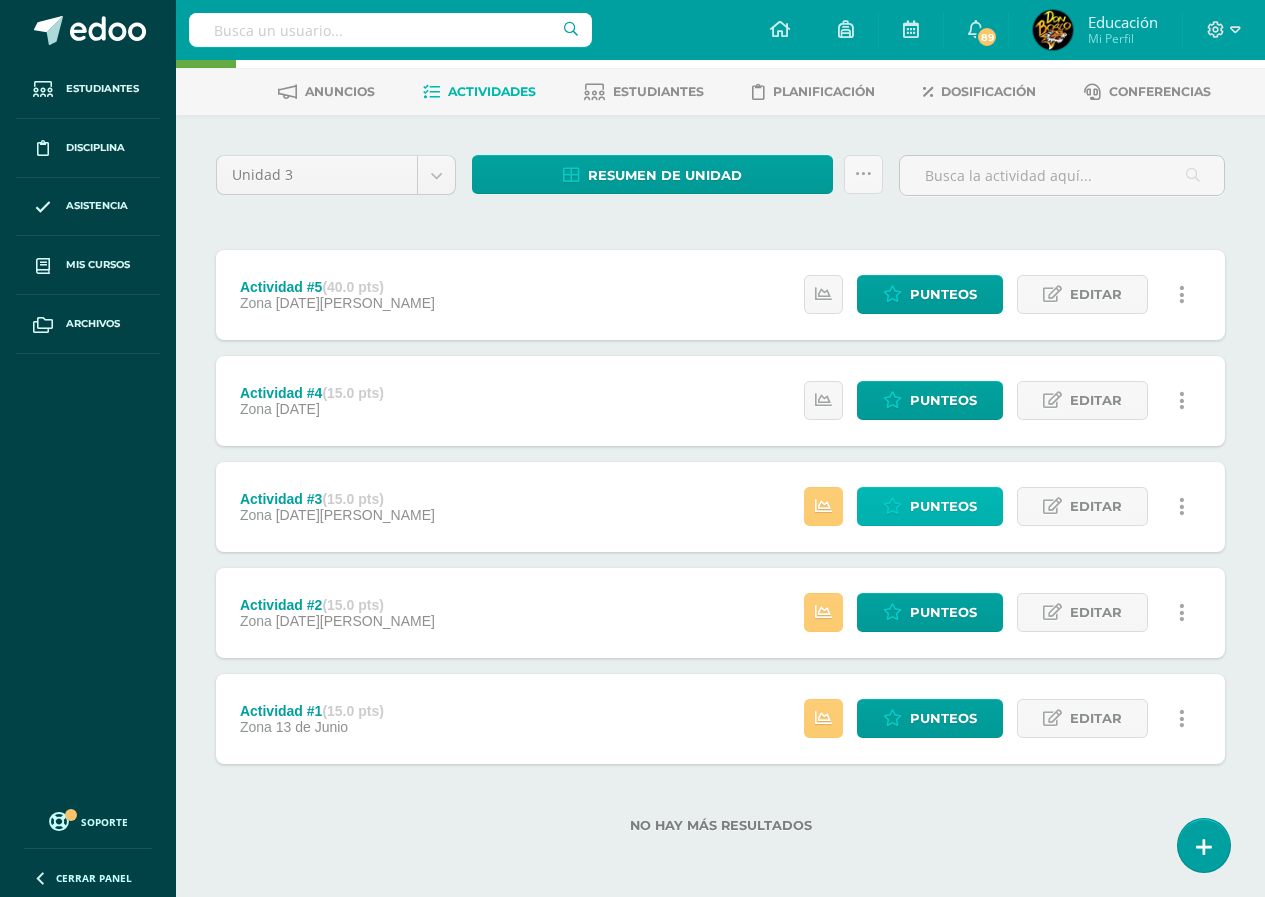 click on "Punteos" at bounding box center (943, 506) 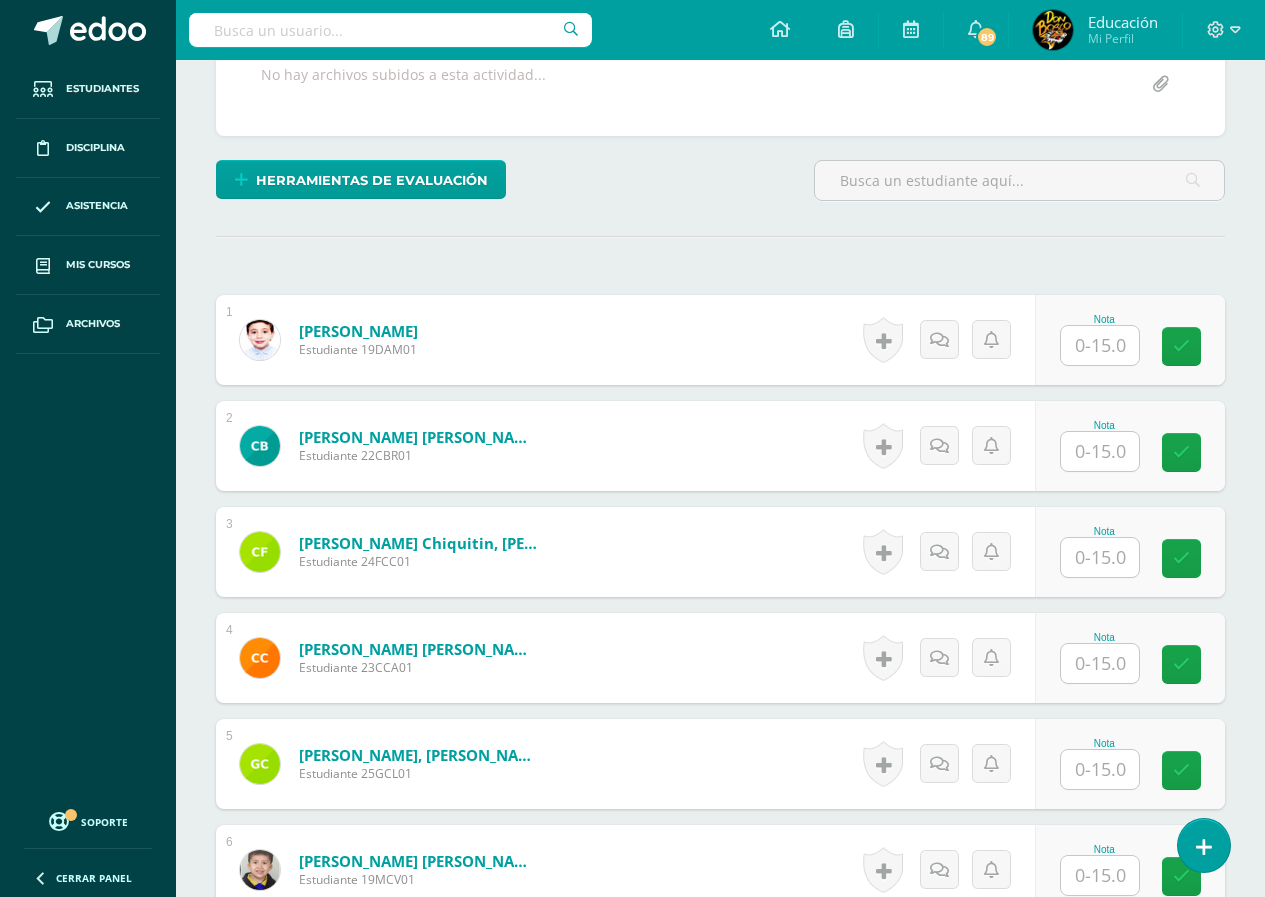 scroll, scrollTop: 500, scrollLeft: 0, axis: vertical 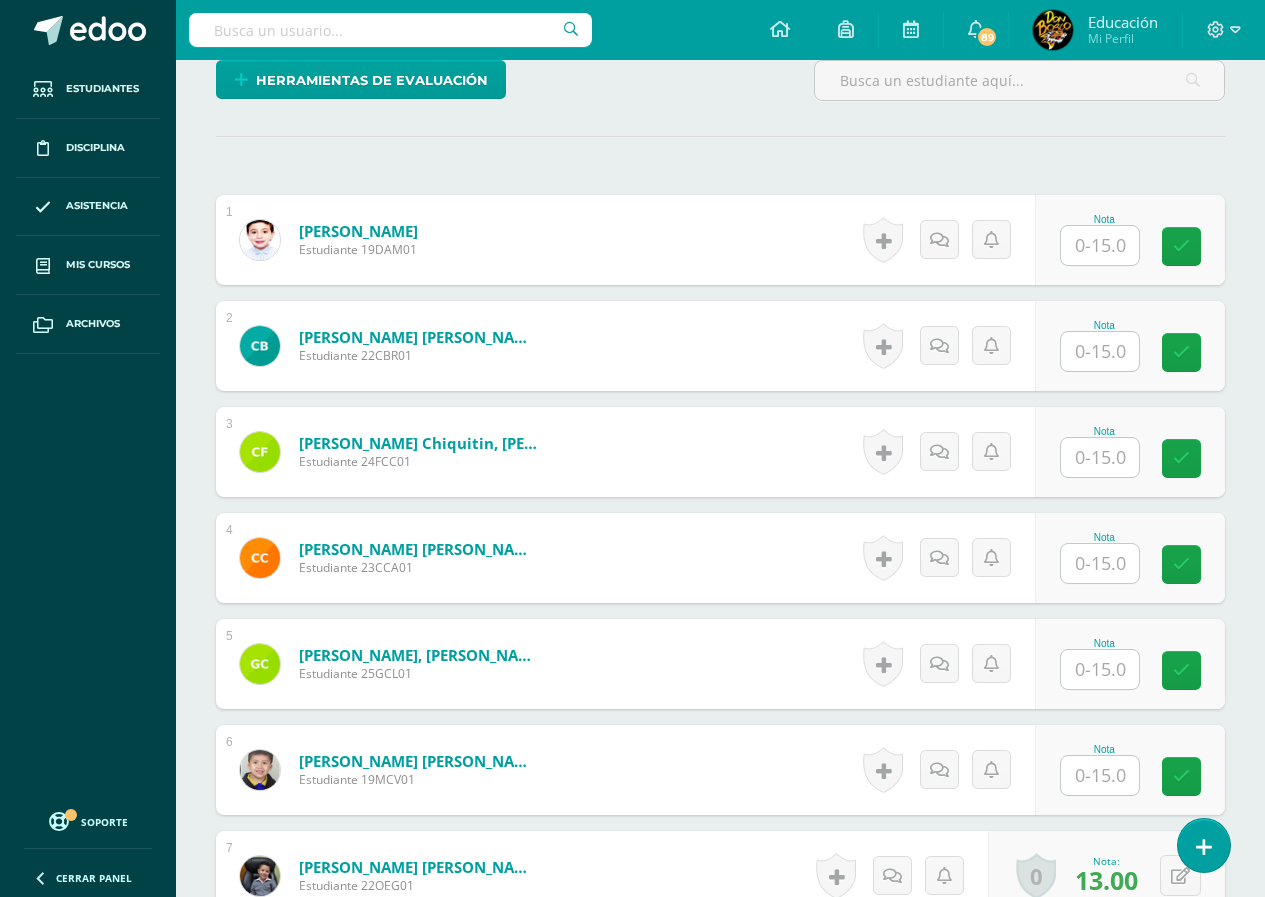 click at bounding box center (1100, 351) 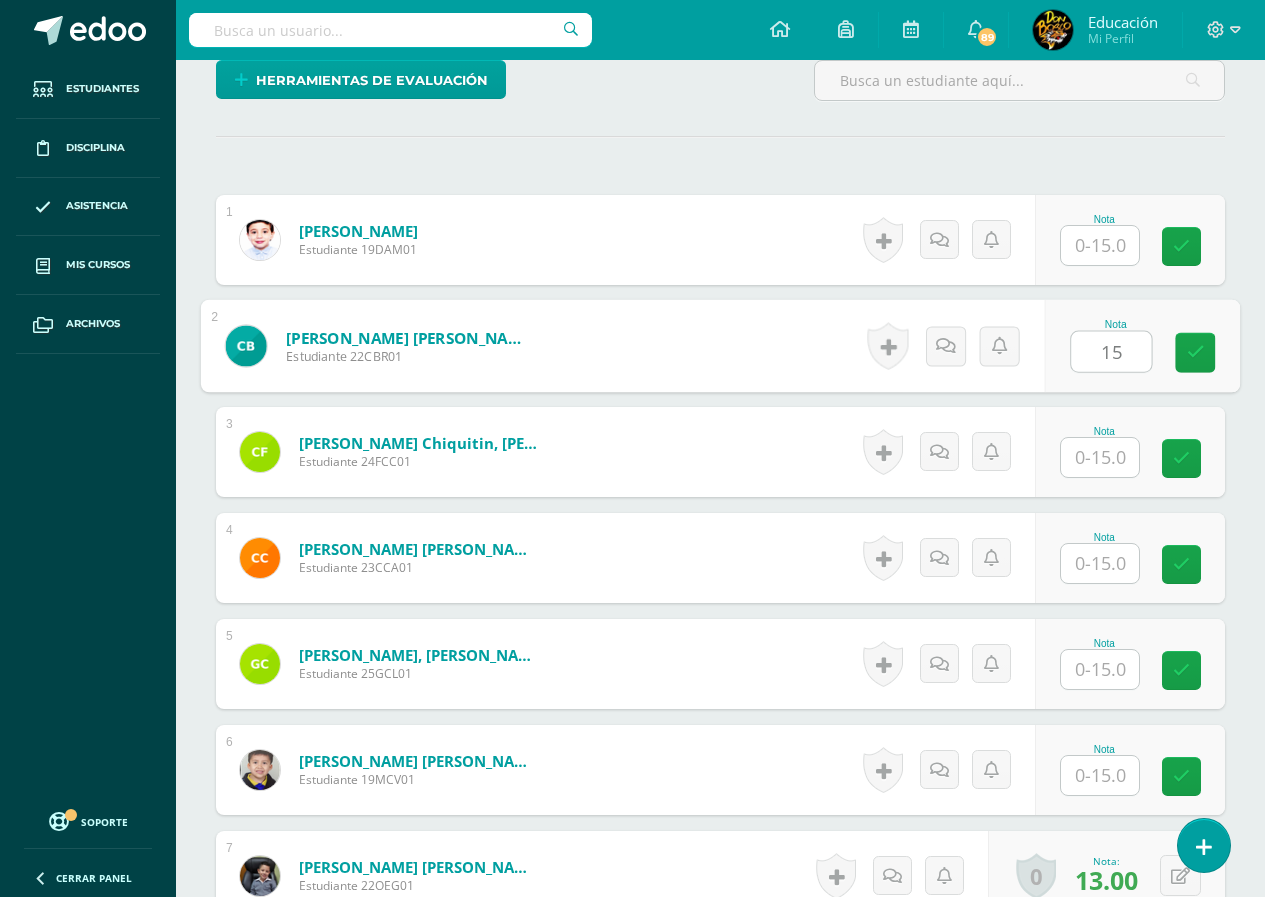 type on "15" 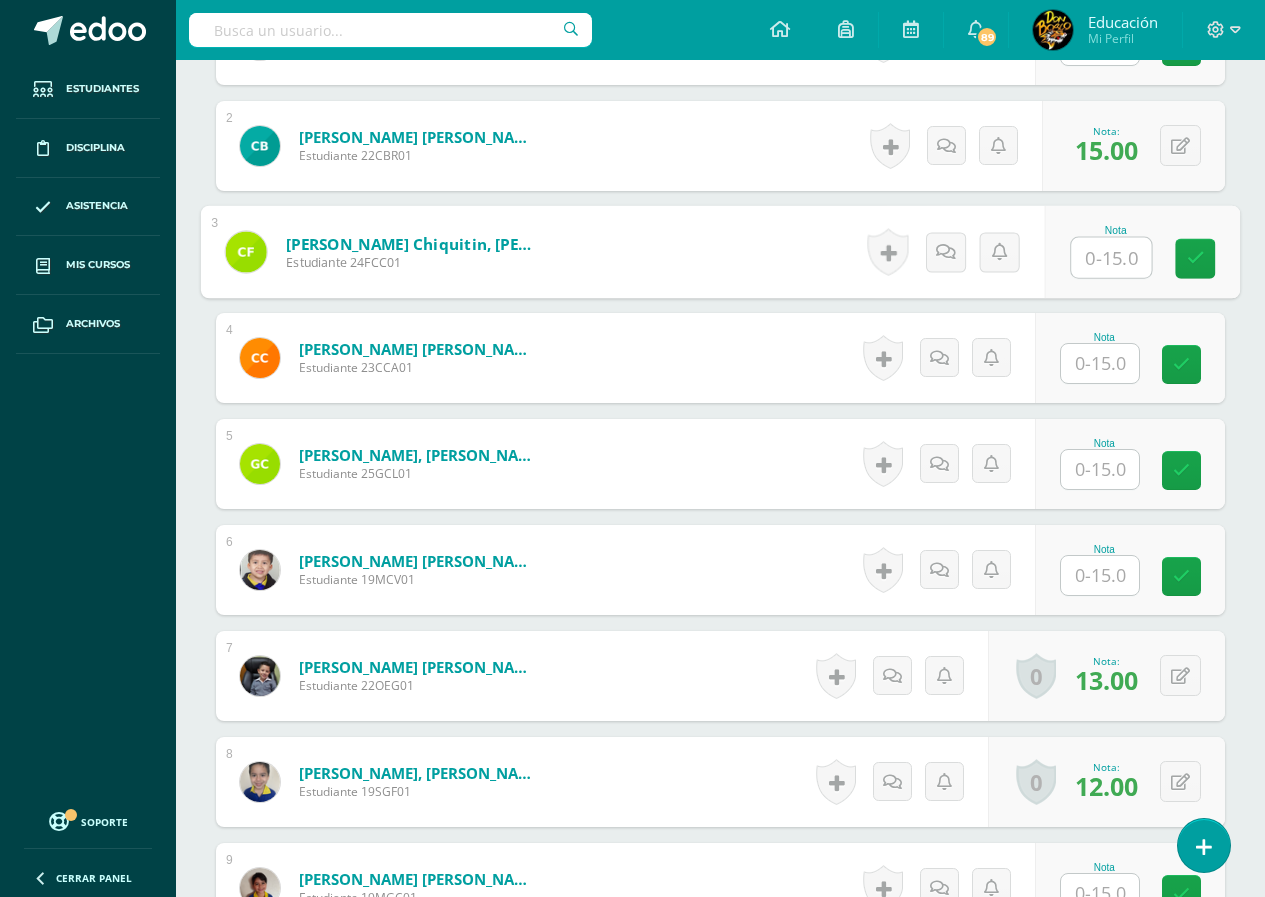 scroll, scrollTop: 800, scrollLeft: 0, axis: vertical 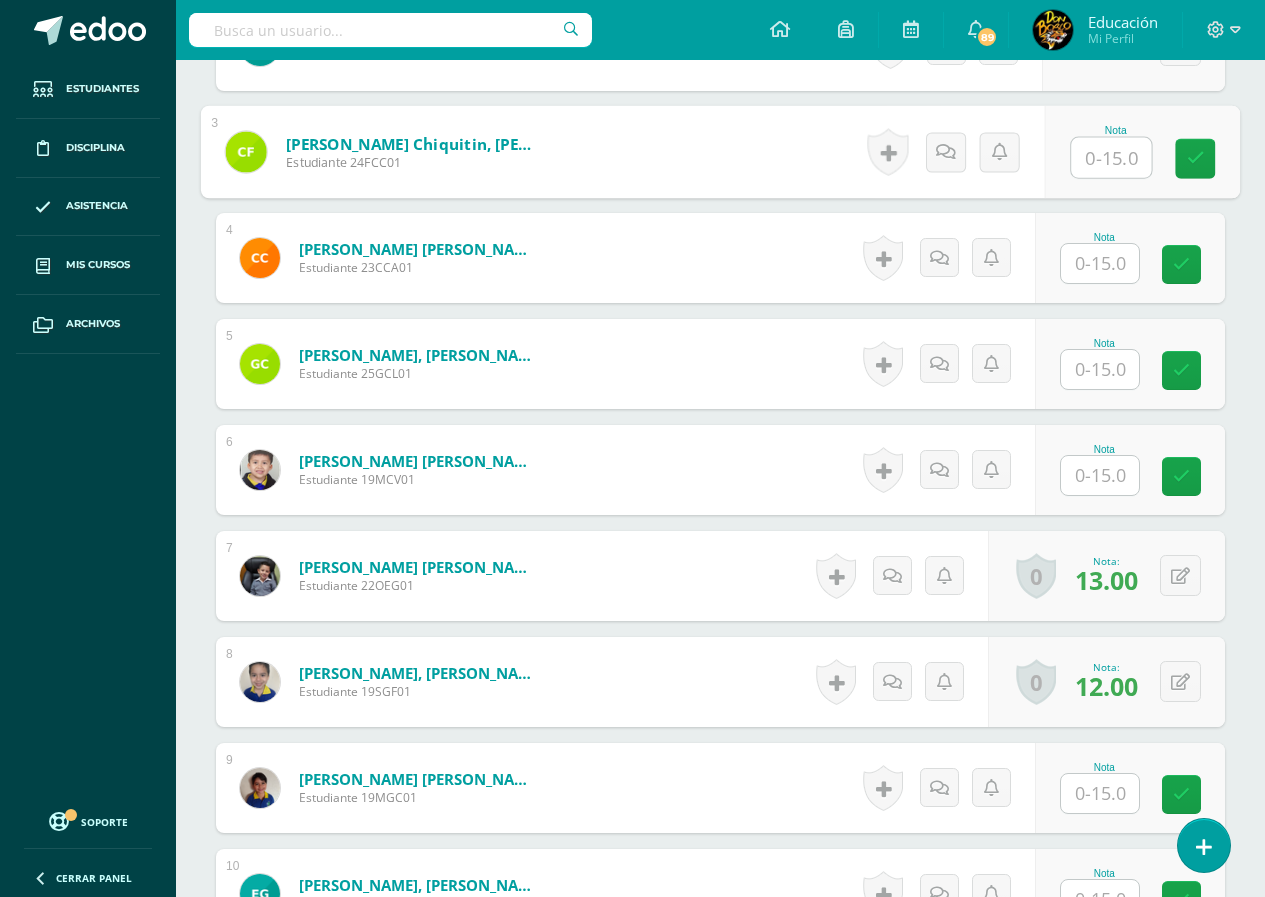 click at bounding box center (1100, 475) 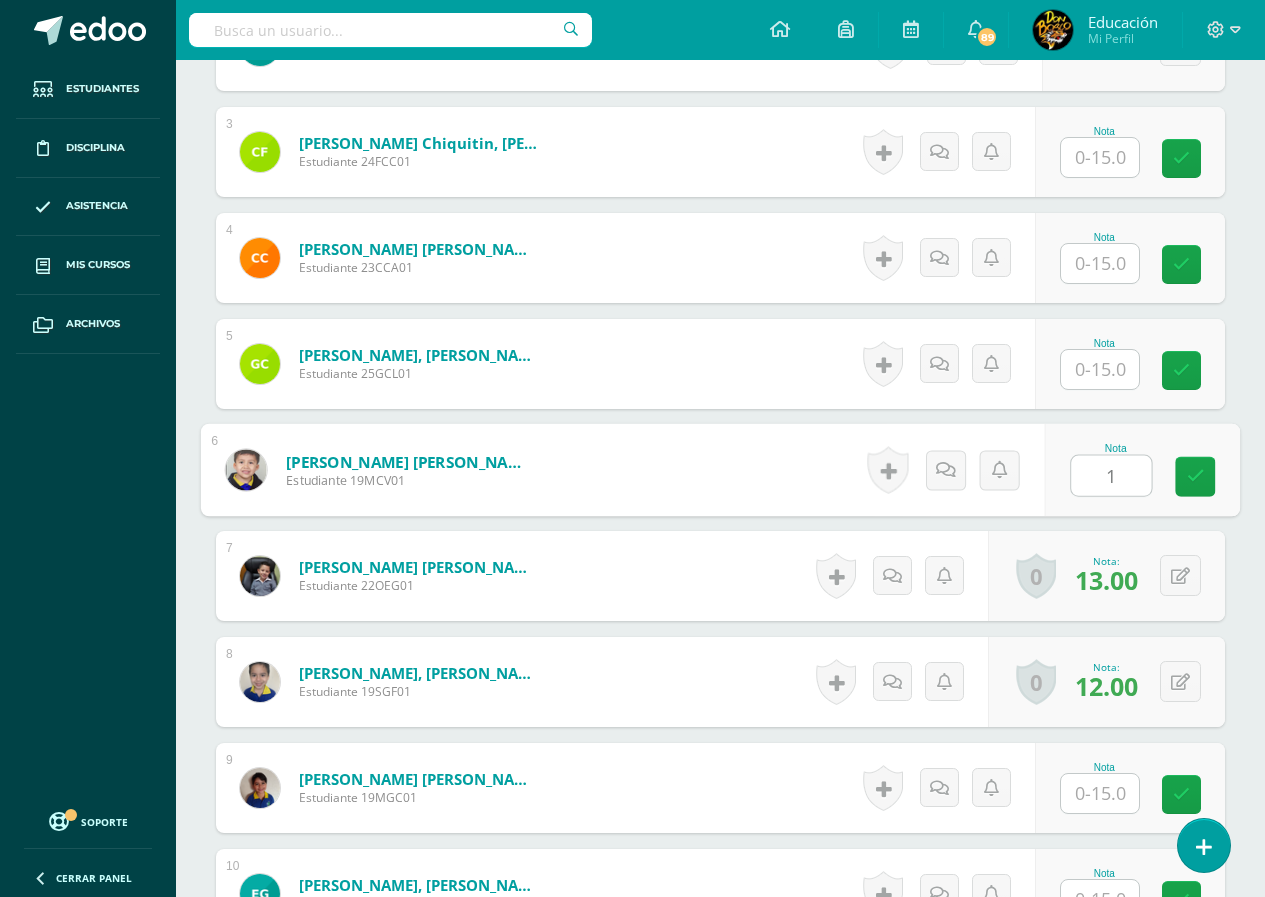 type on "15" 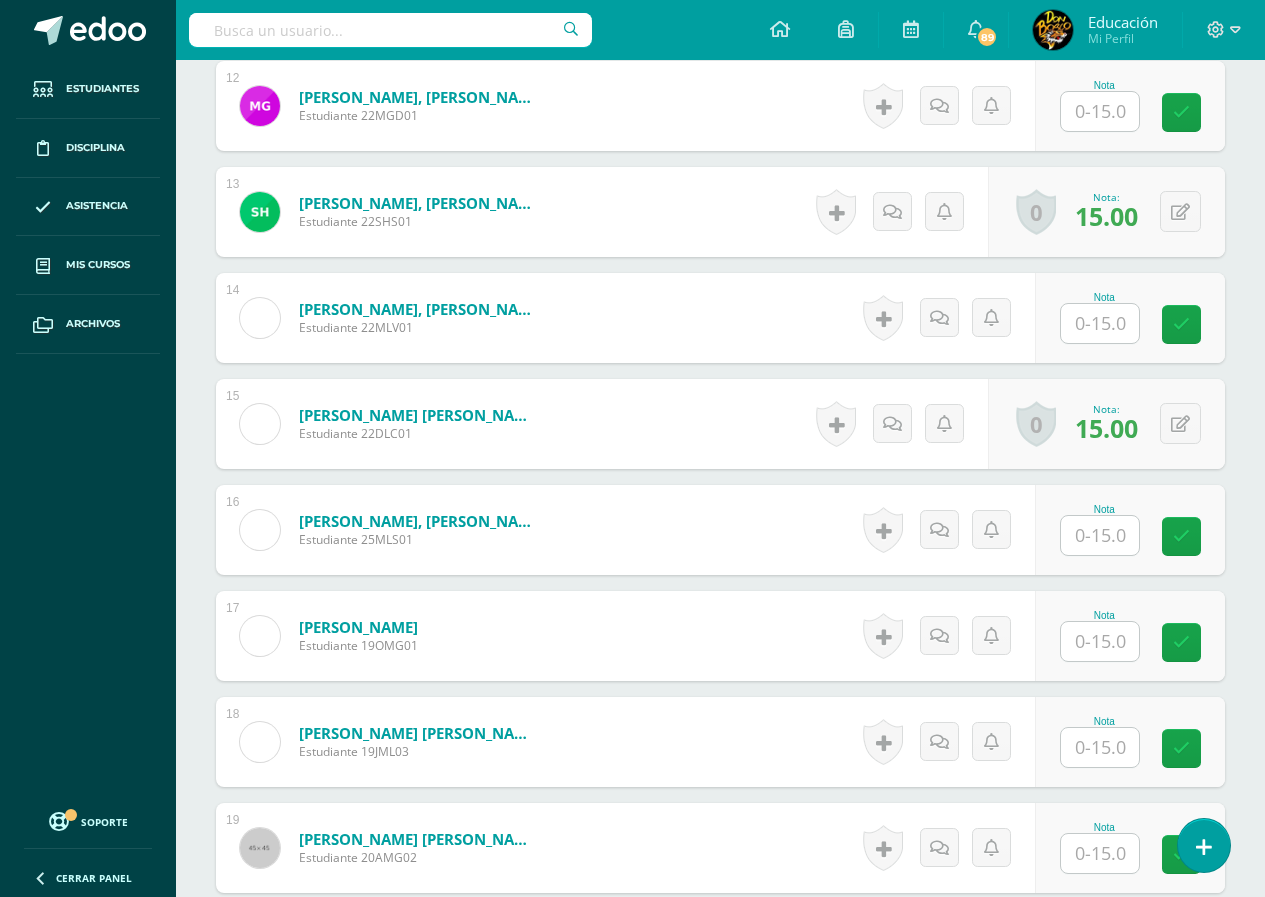 scroll, scrollTop: 1900, scrollLeft: 0, axis: vertical 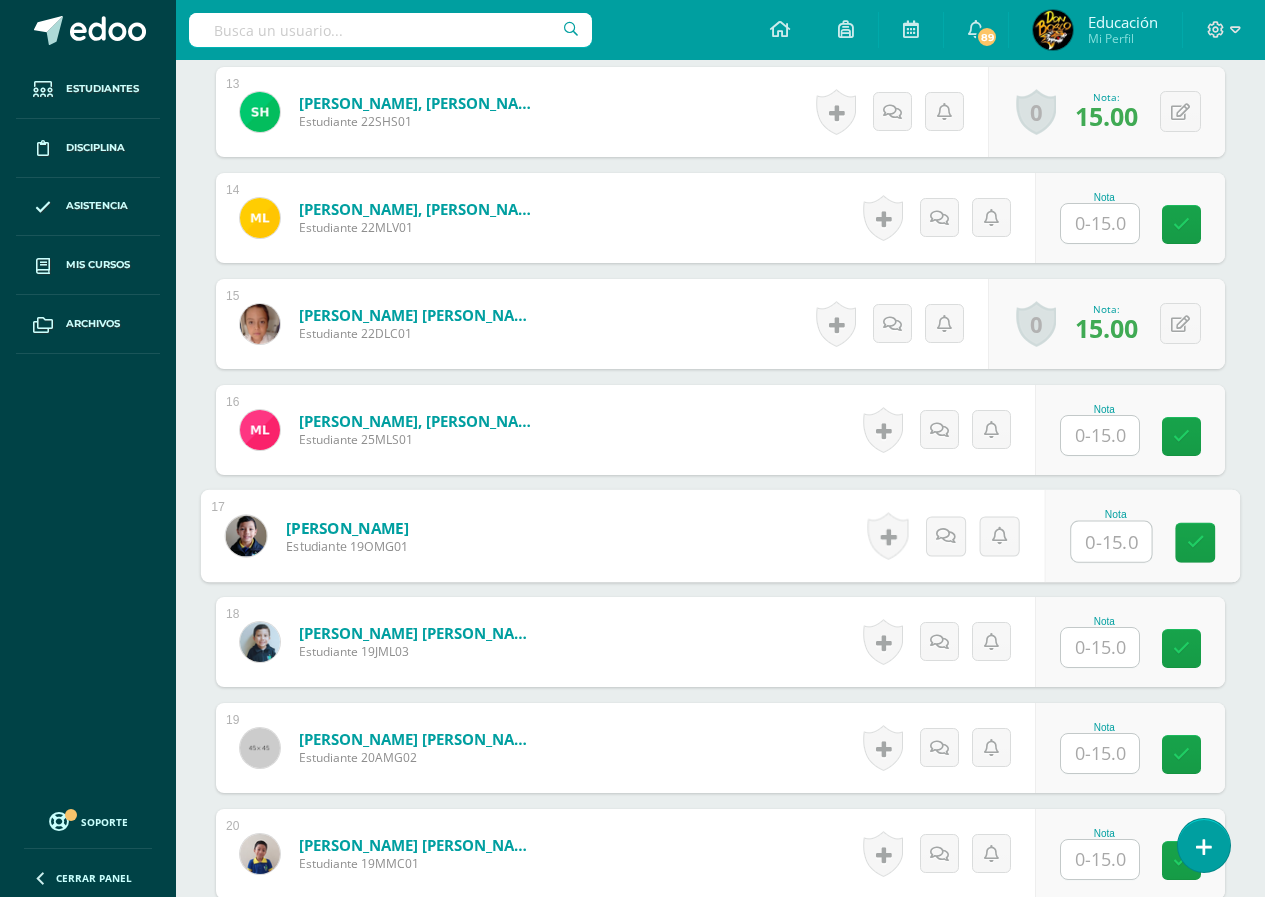click at bounding box center [1111, 542] 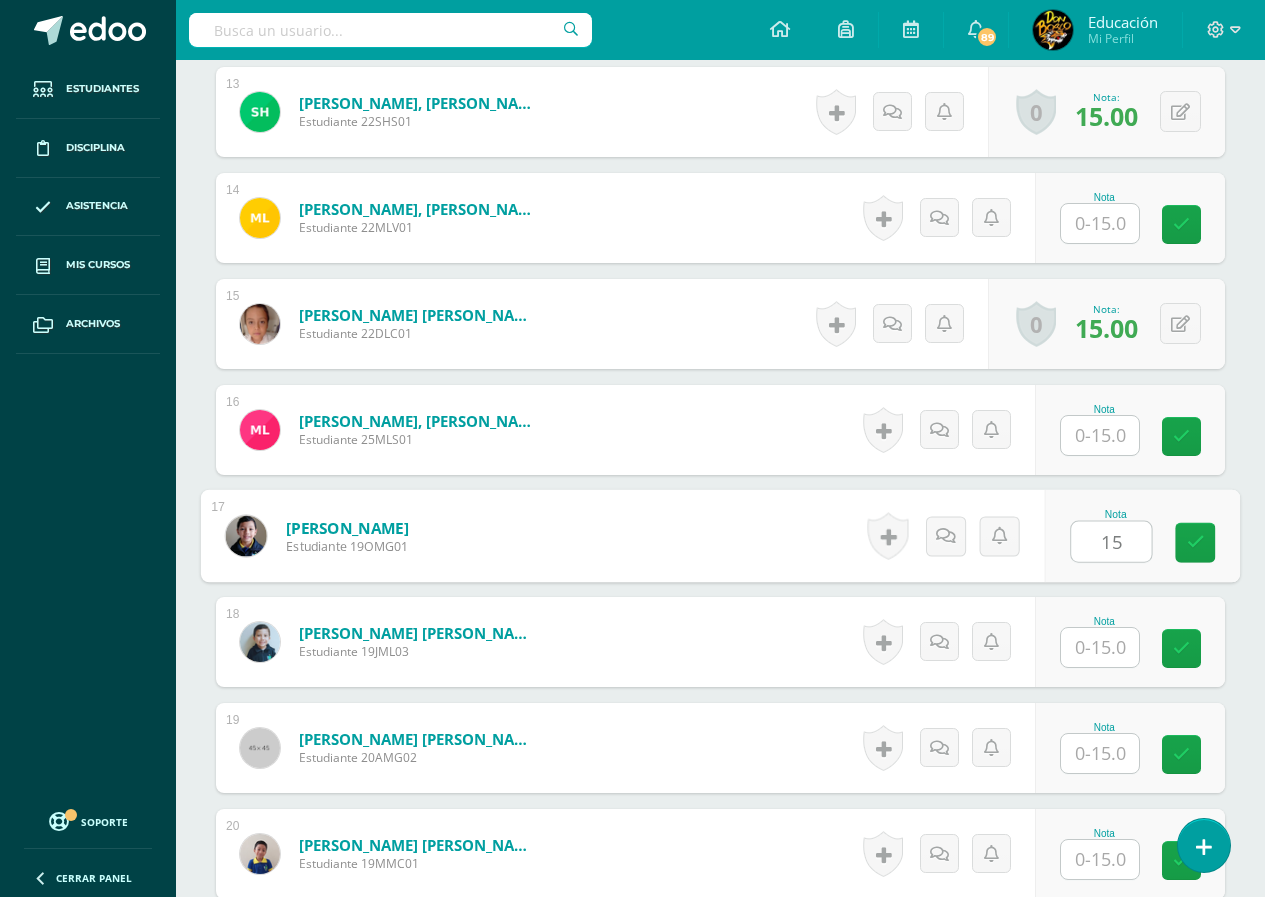 type on "15" 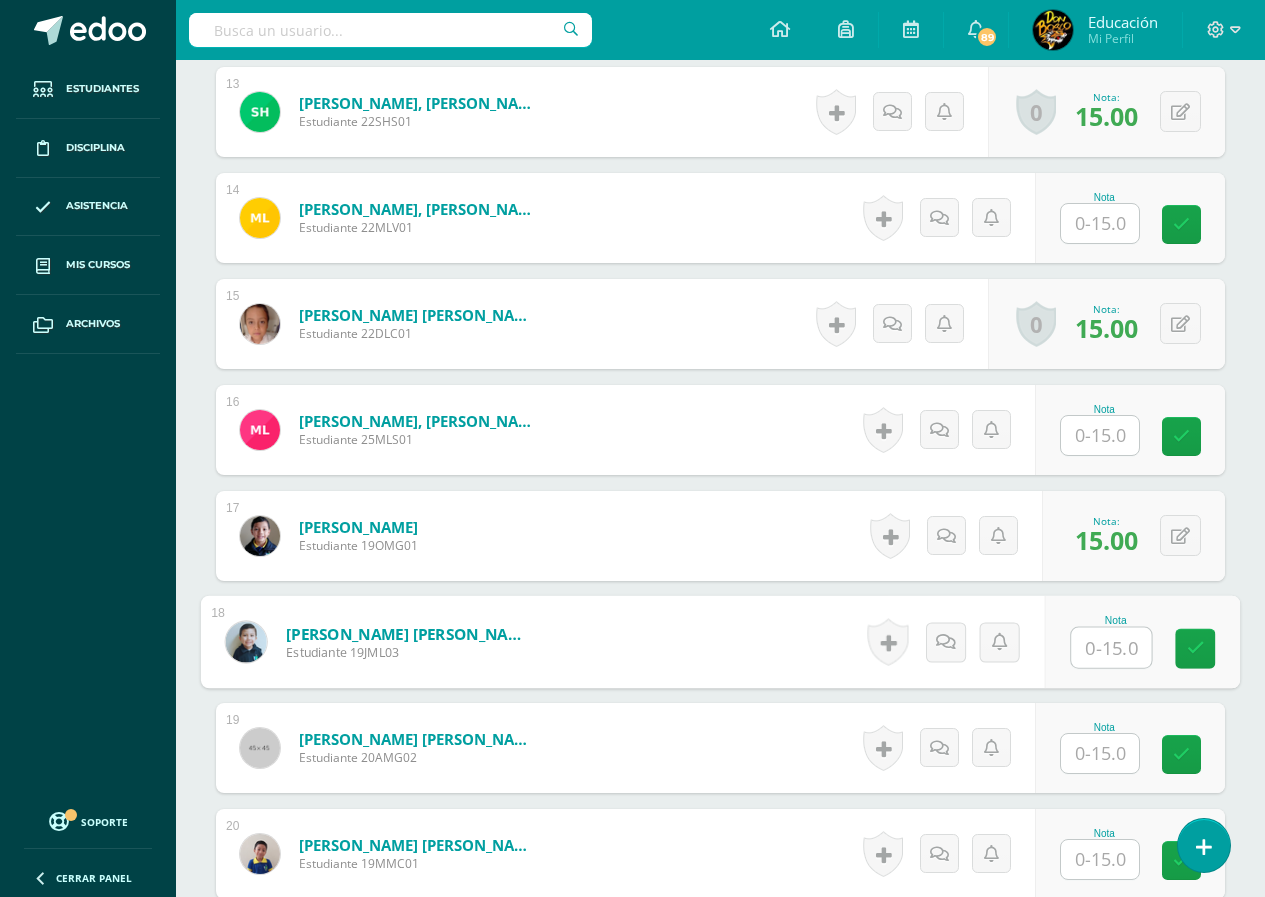 scroll, scrollTop: 2100, scrollLeft: 0, axis: vertical 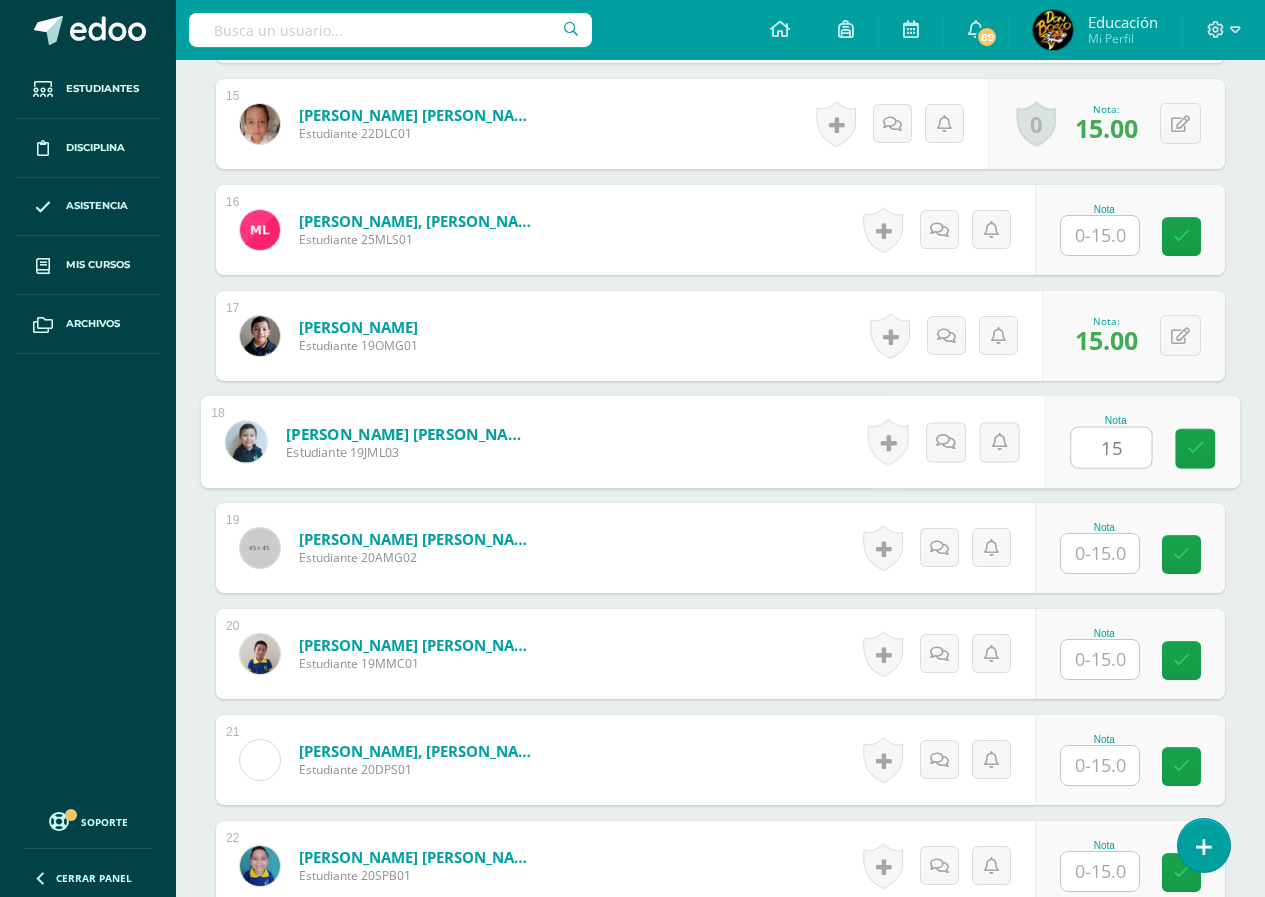 type on "15" 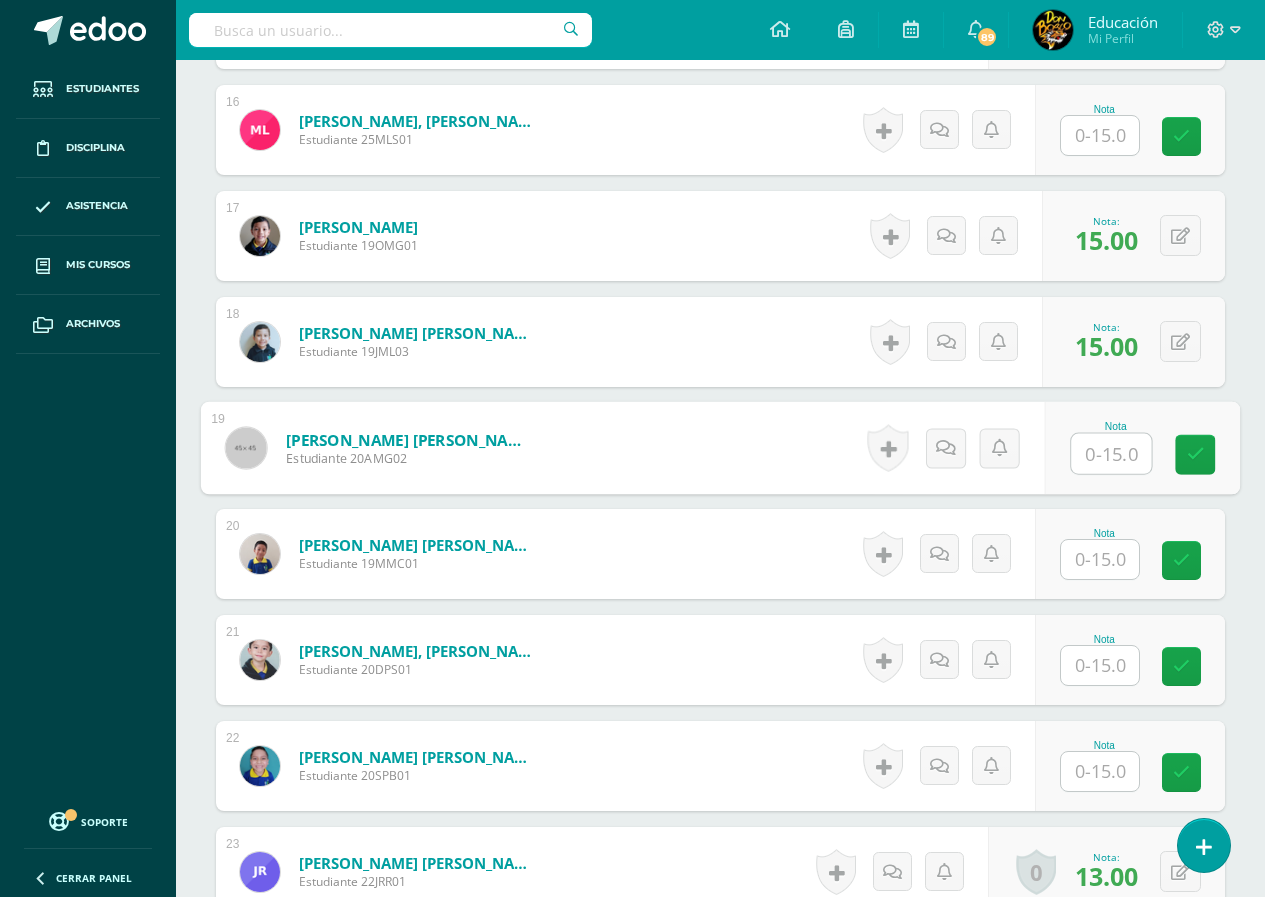 scroll, scrollTop: 2300, scrollLeft: 0, axis: vertical 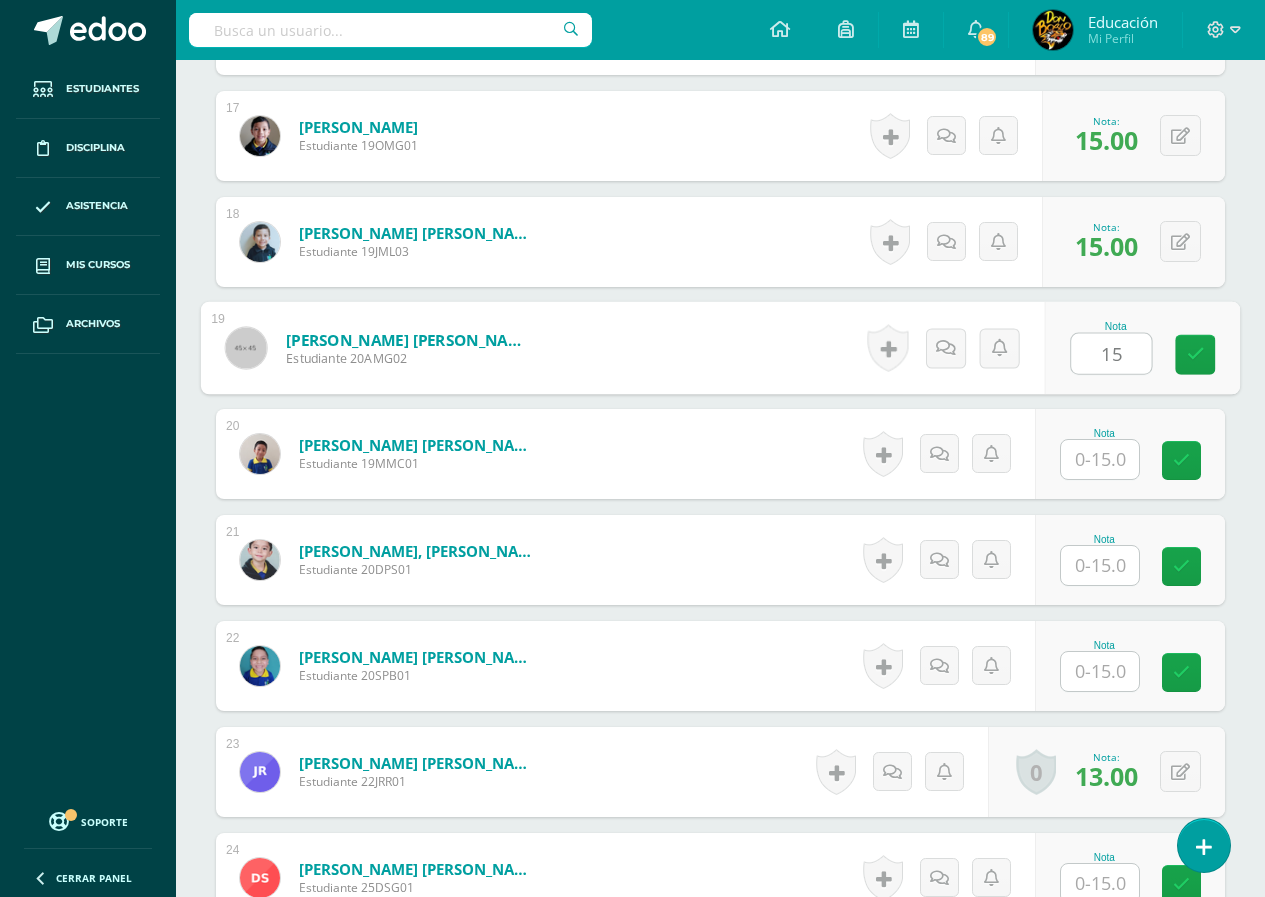 type on "15" 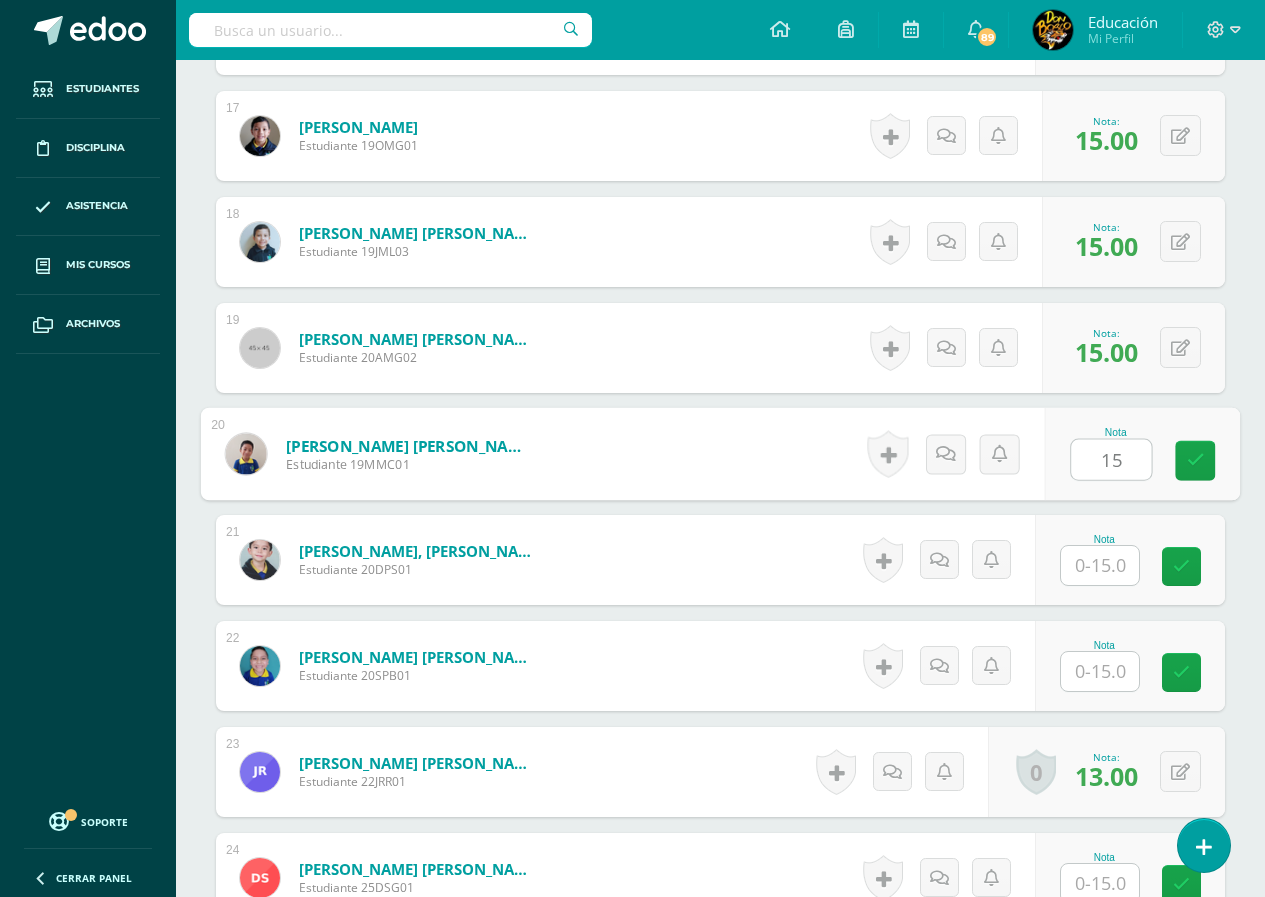 type on "15" 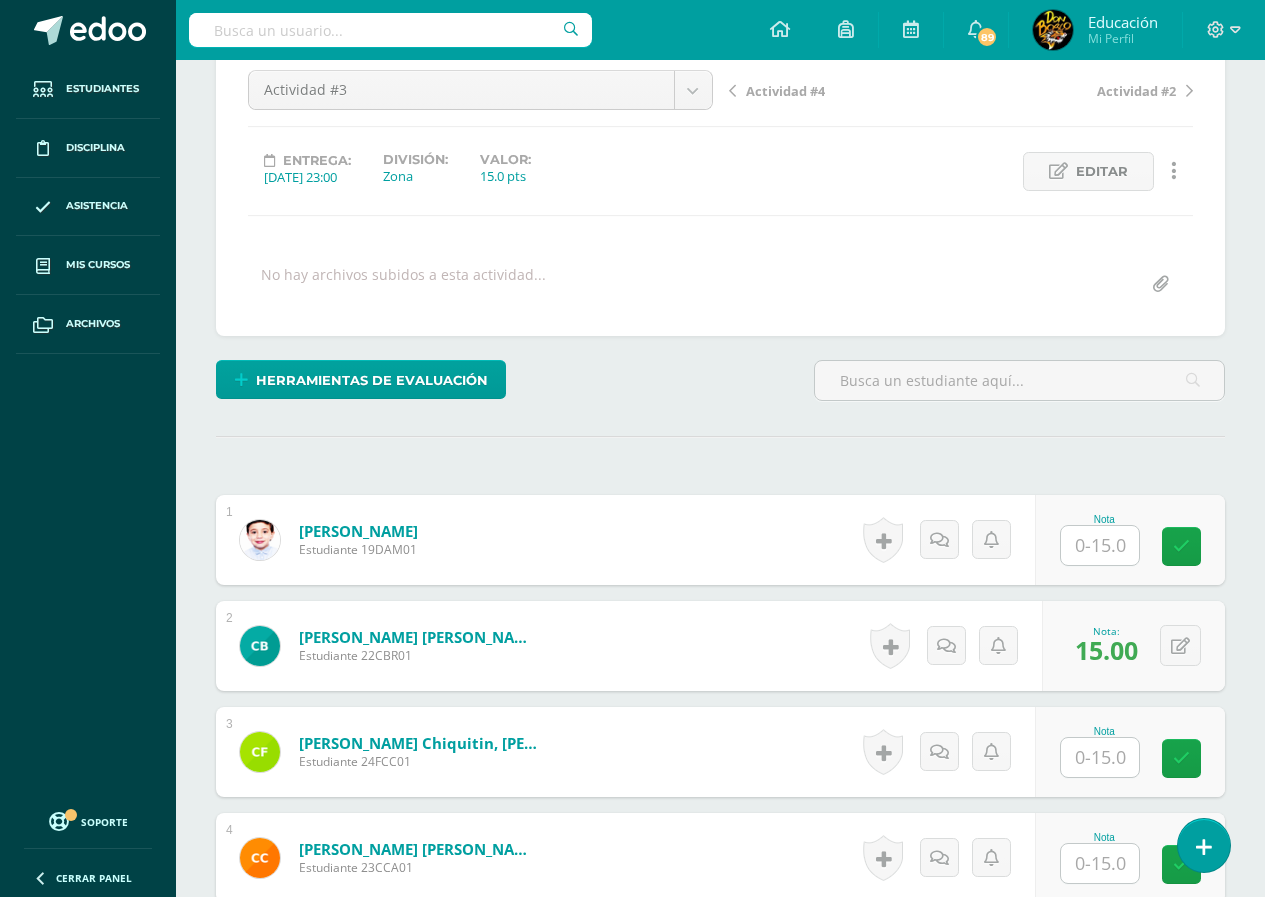 scroll, scrollTop: 0, scrollLeft: 0, axis: both 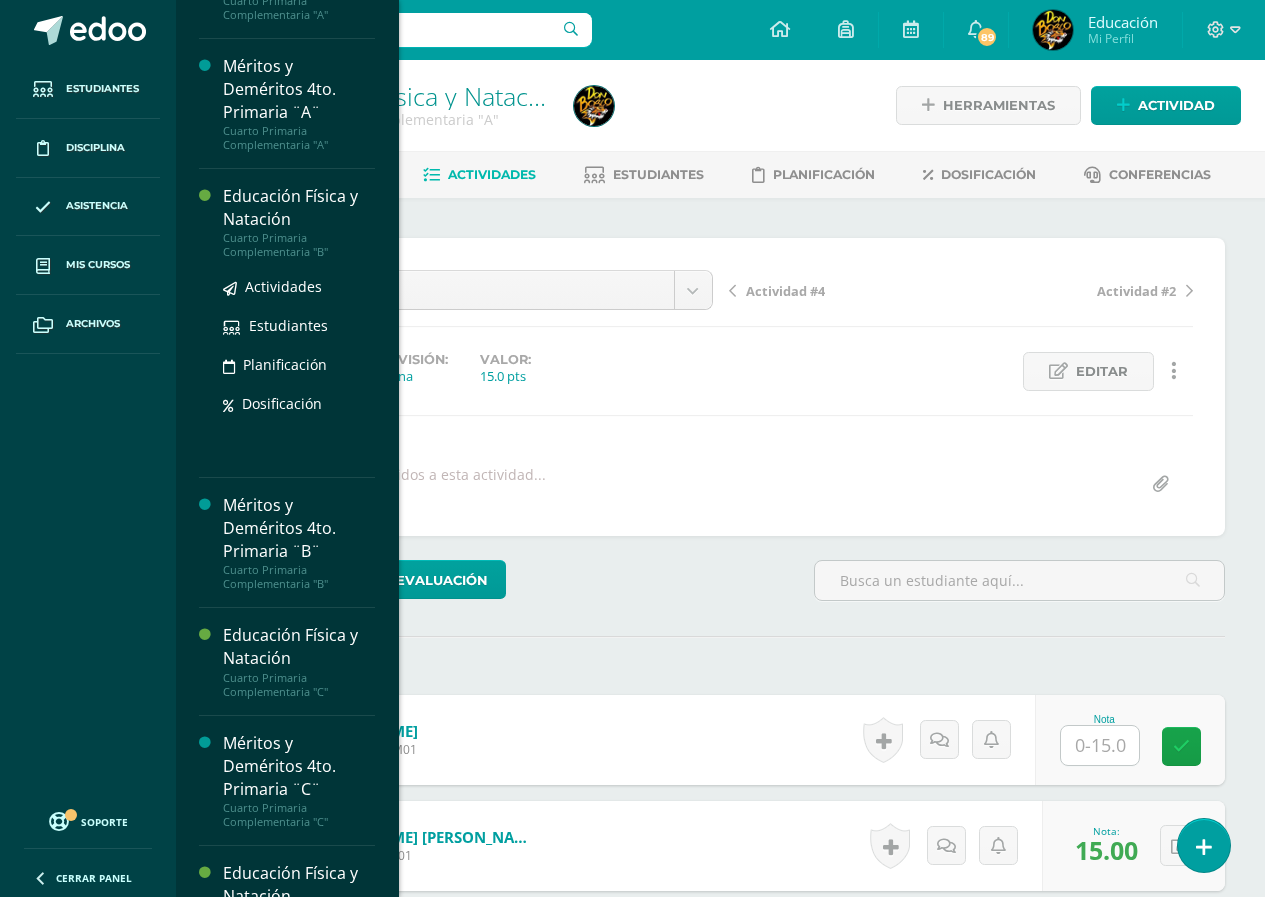 click on "Cuarto
Primaria Complementaria
"B"" at bounding box center [299, 245] 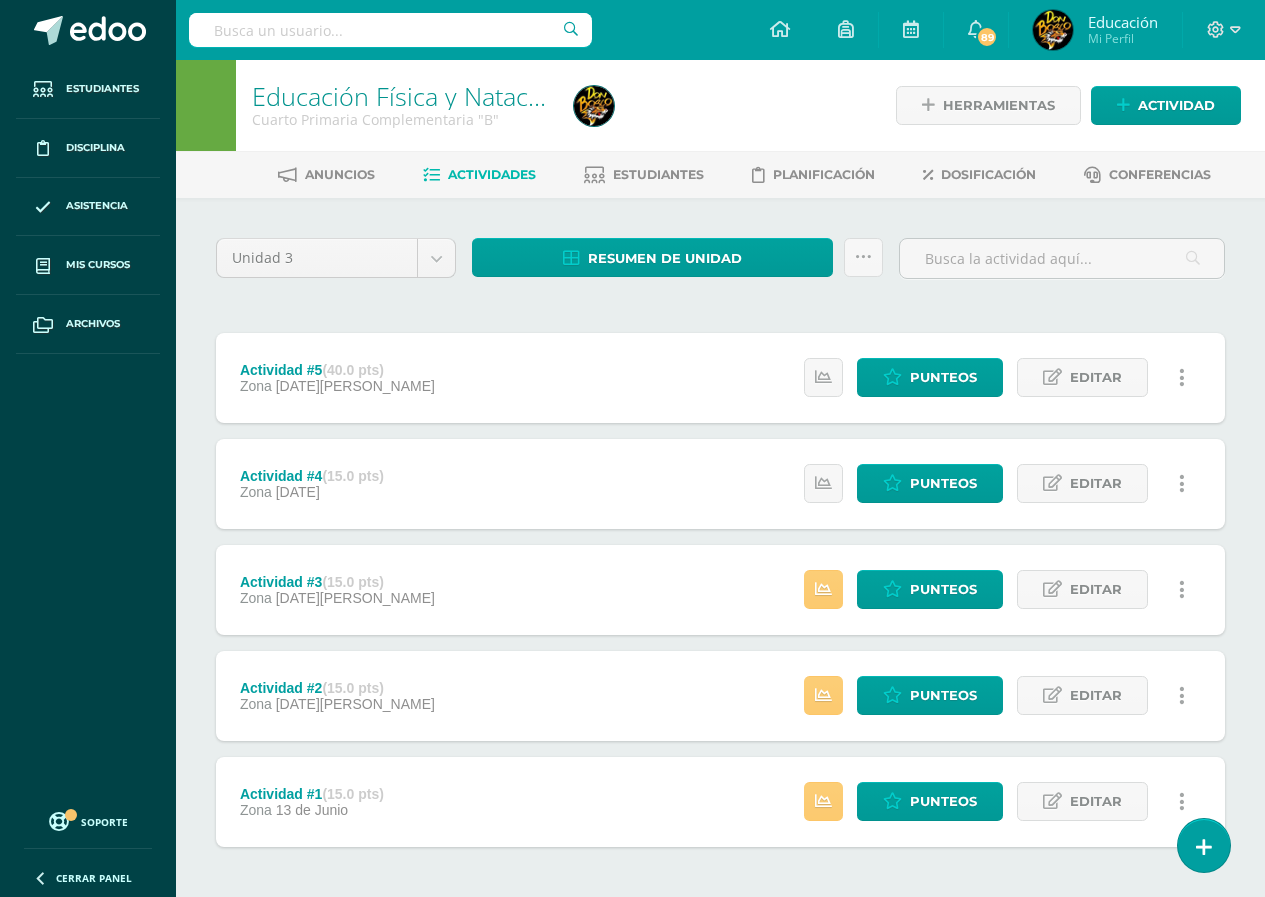 scroll, scrollTop: 83, scrollLeft: 0, axis: vertical 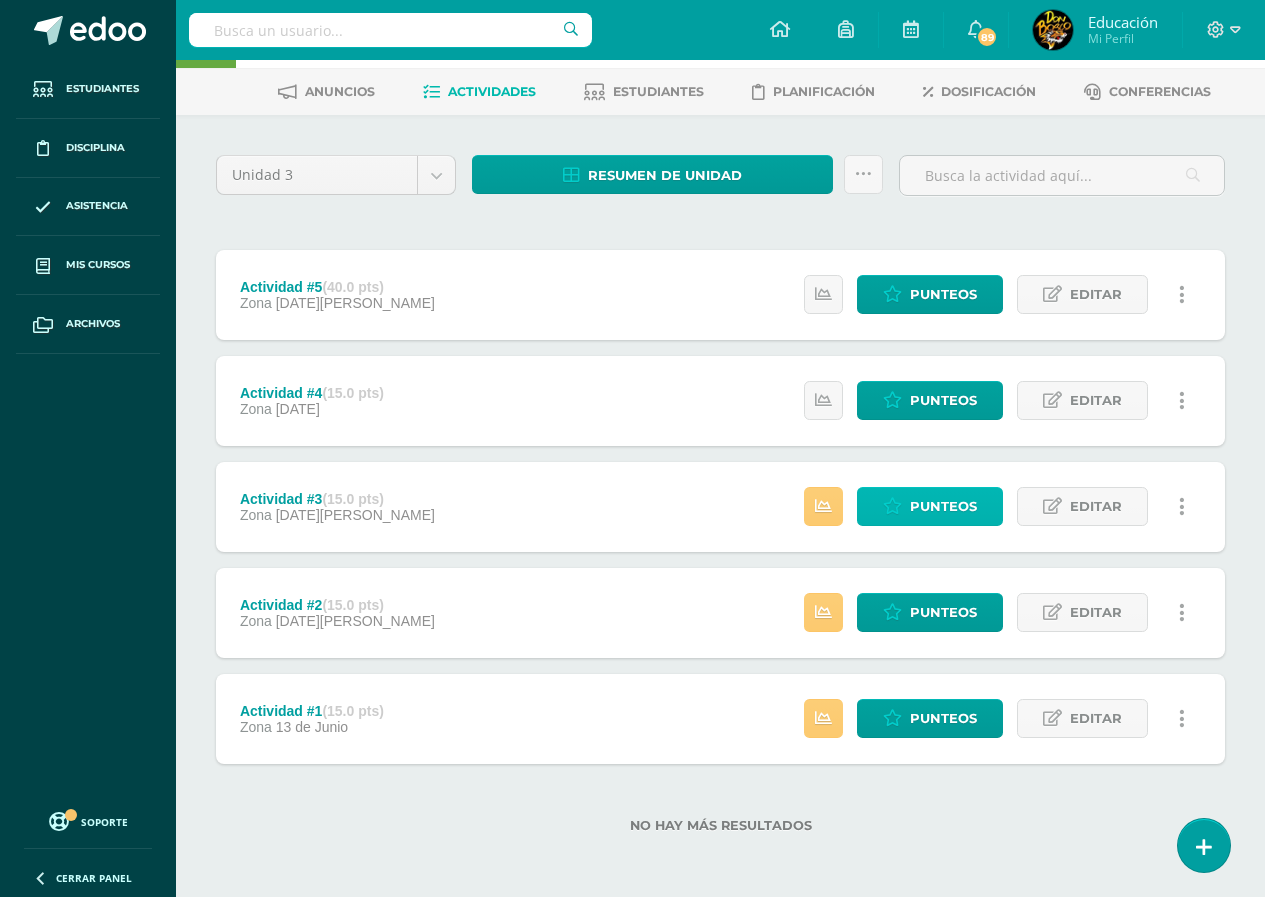click on "Punteos" at bounding box center [930, 506] 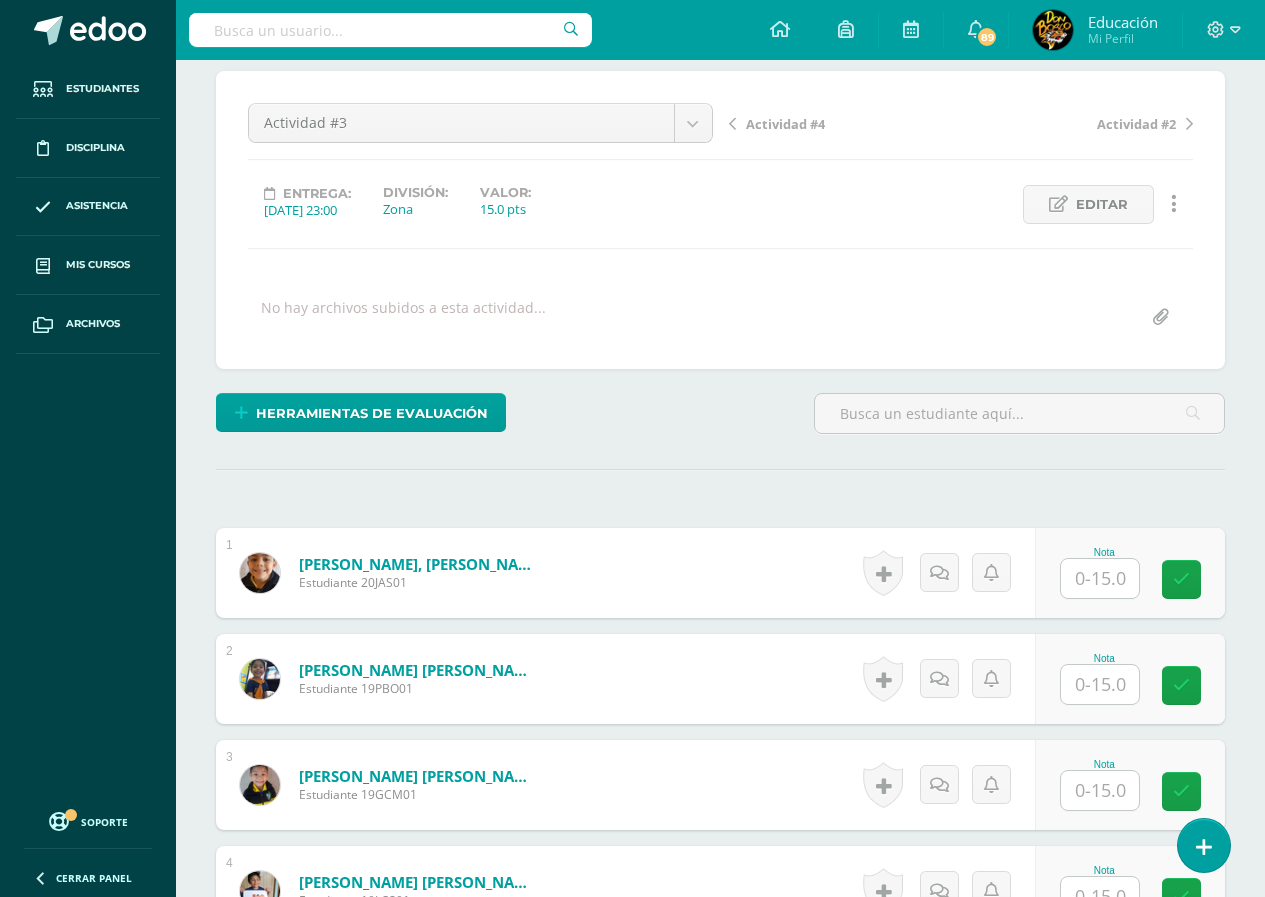 scroll, scrollTop: 367, scrollLeft: 0, axis: vertical 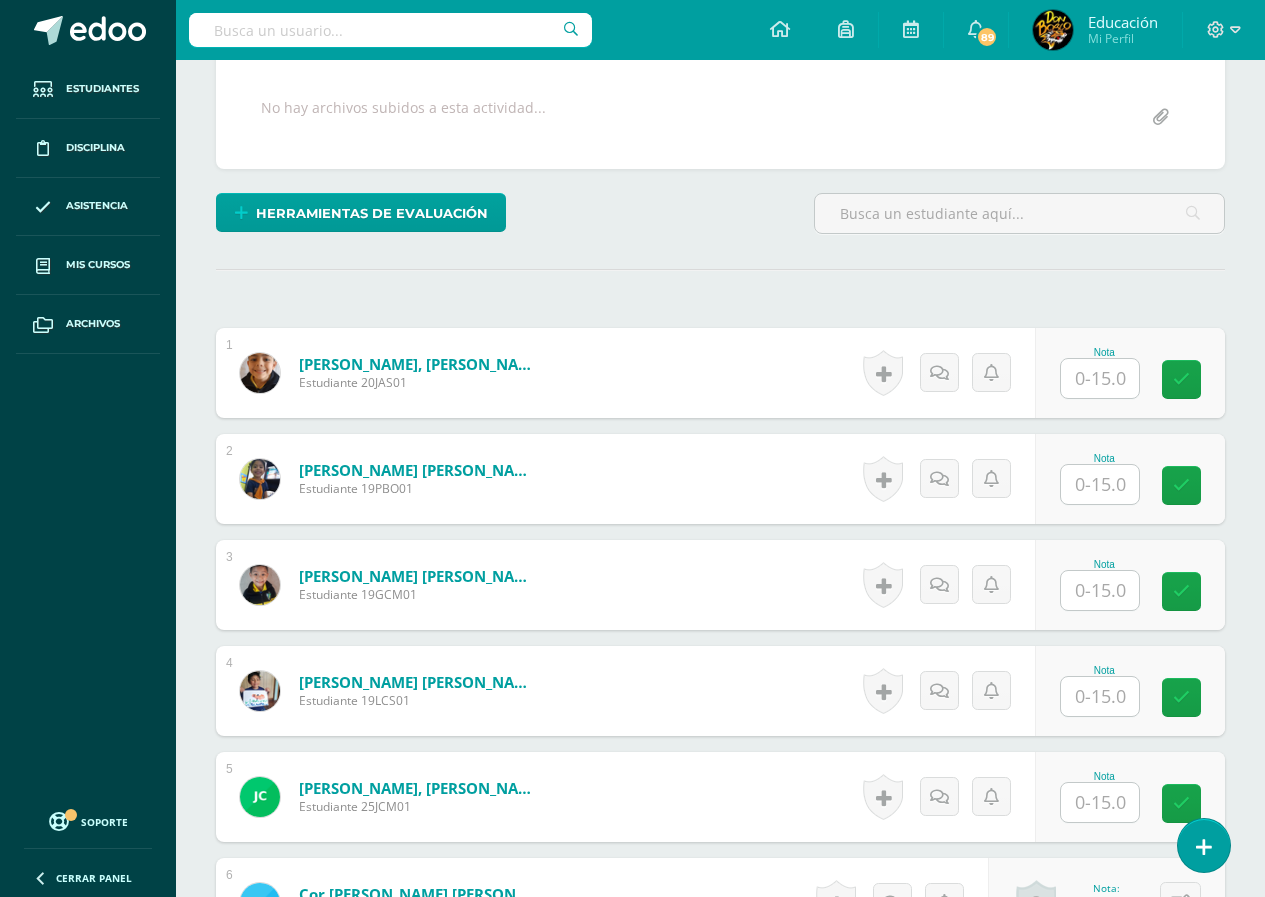 click at bounding box center (1100, 378) 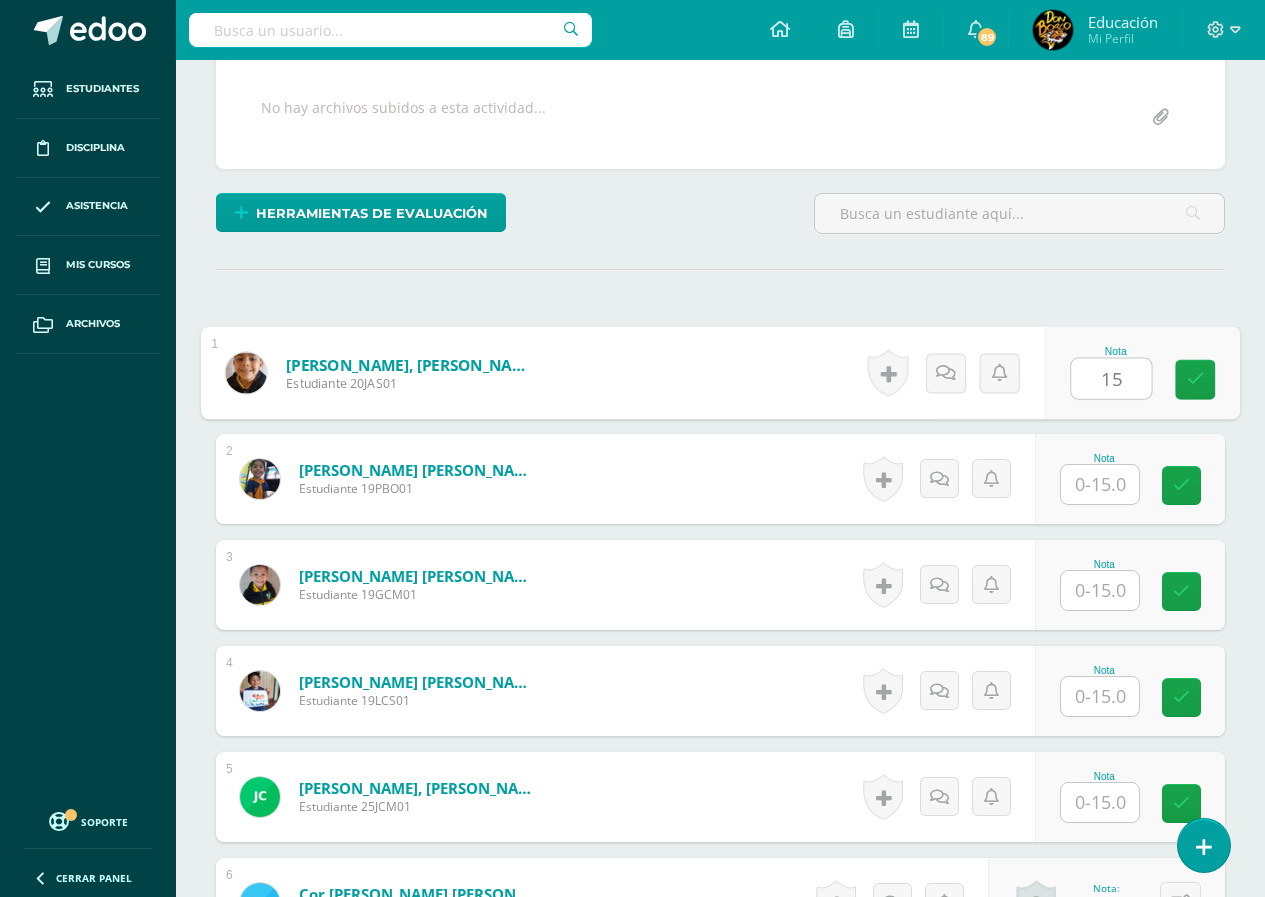type on "15" 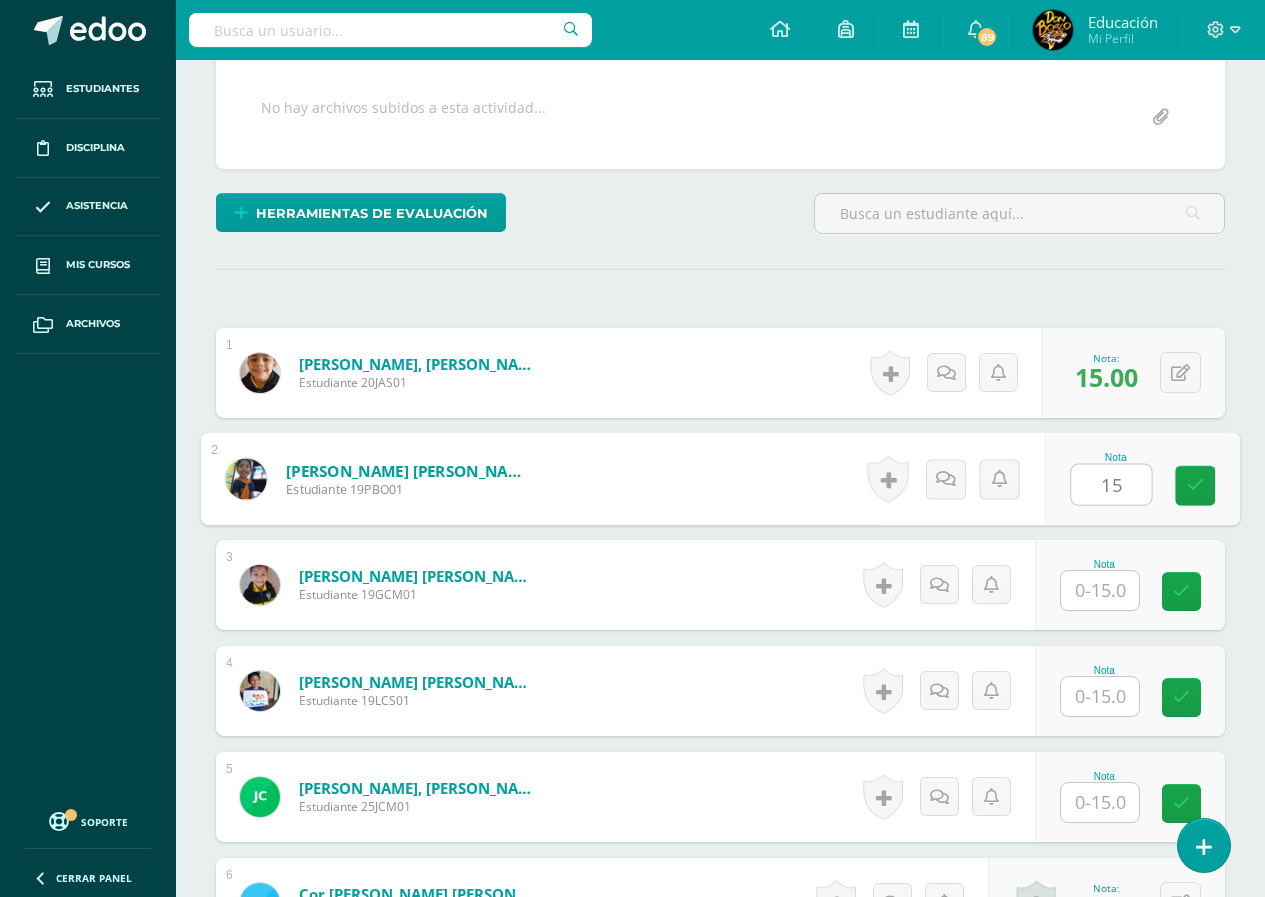 type on "15" 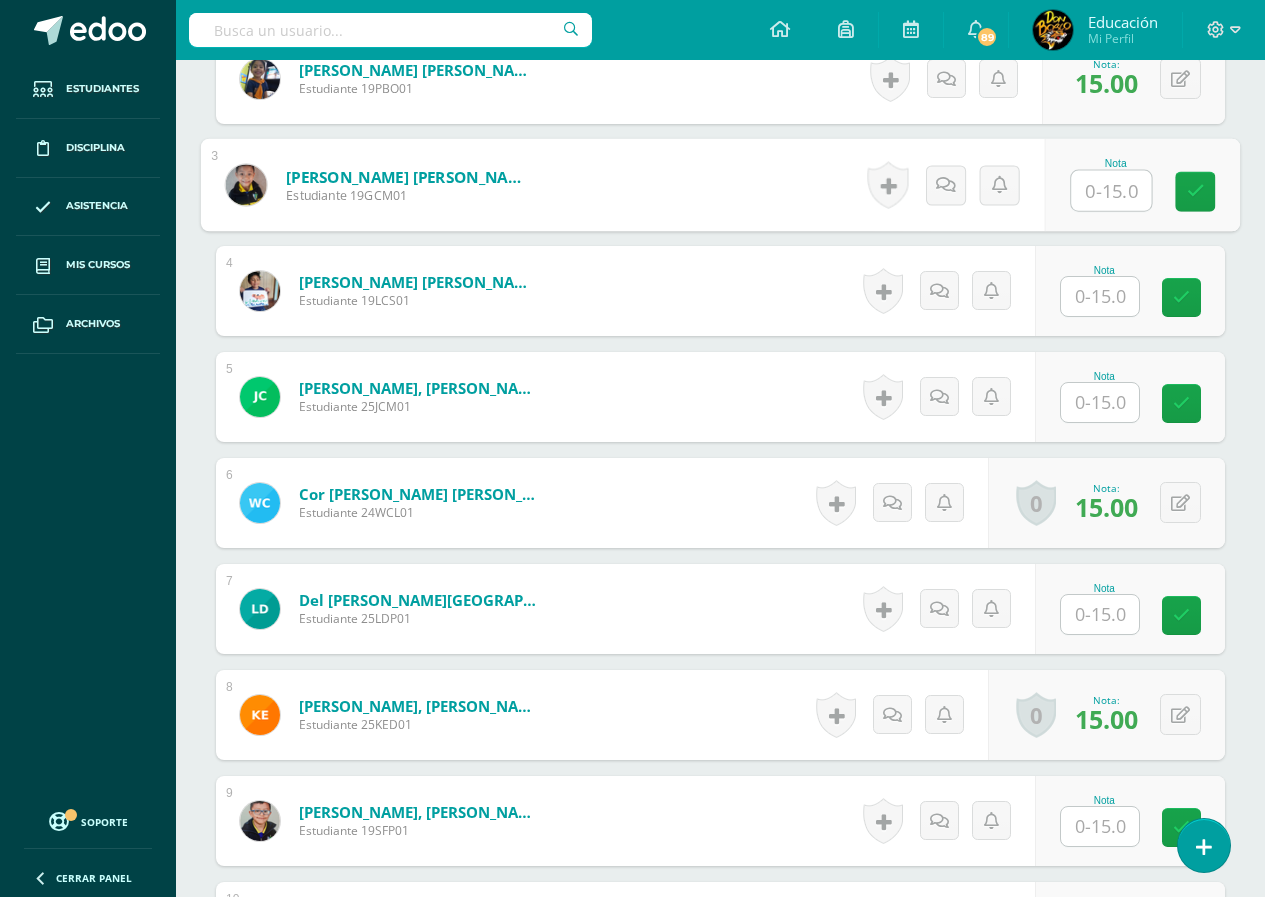scroll, scrollTop: 867, scrollLeft: 0, axis: vertical 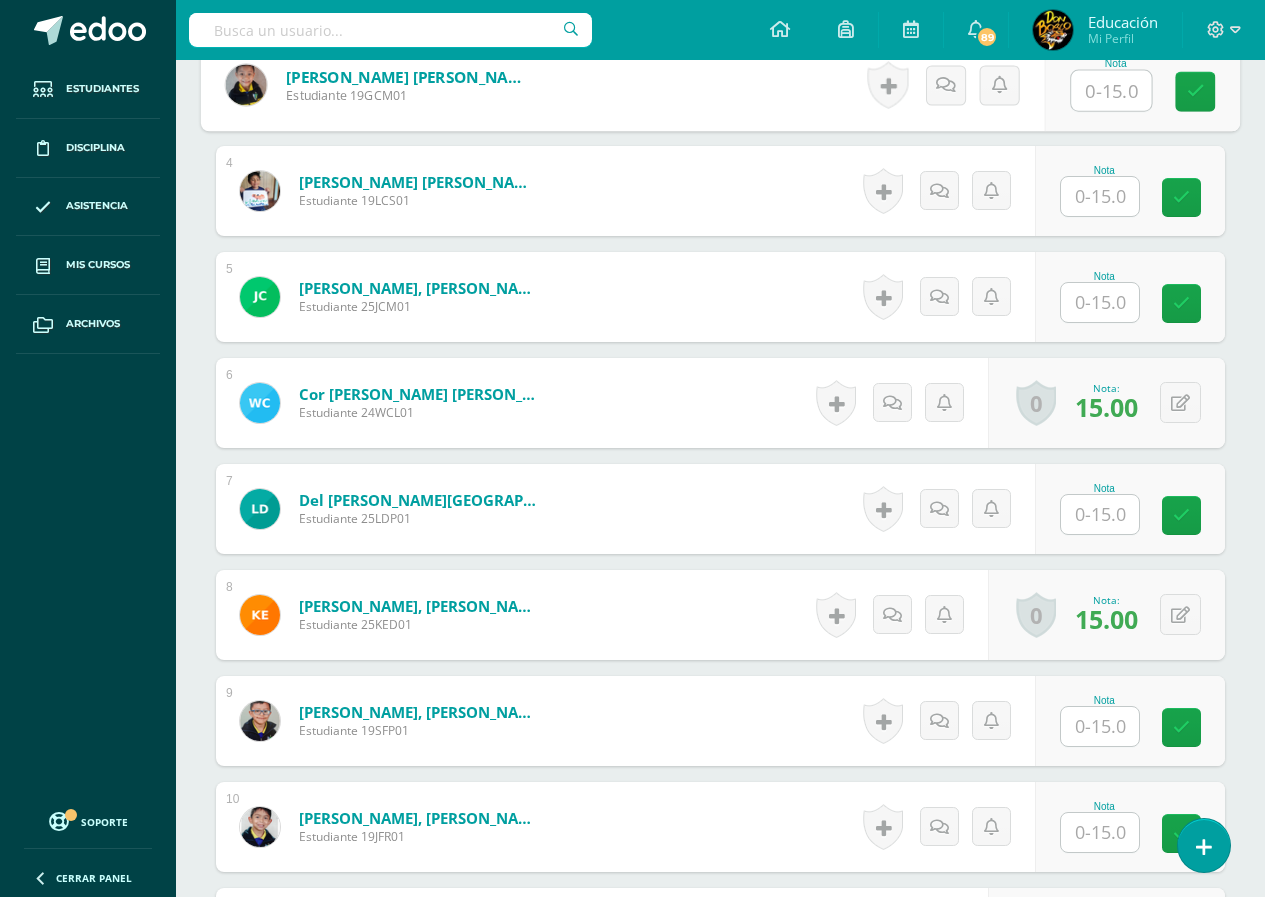 click at bounding box center (1100, 514) 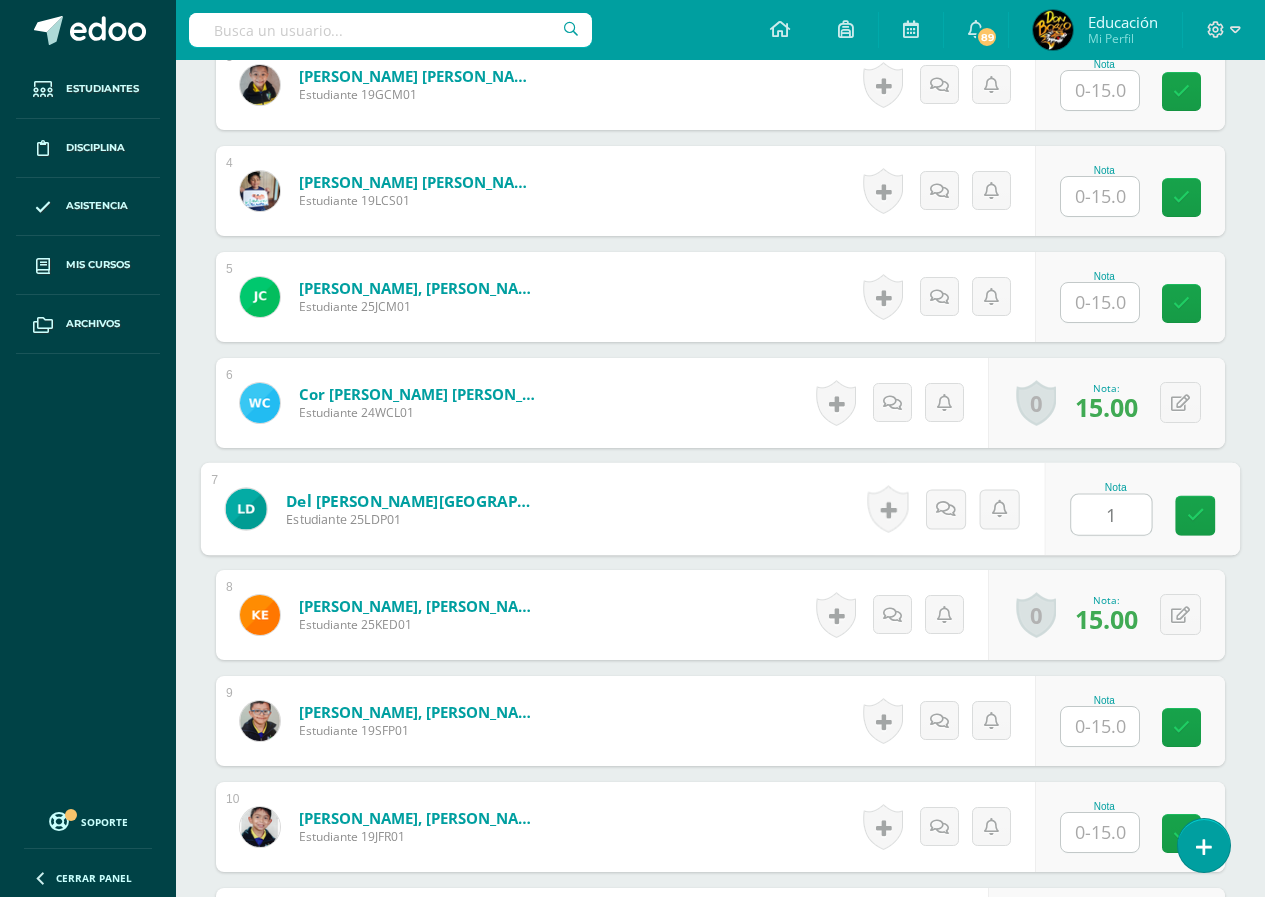 type on "15" 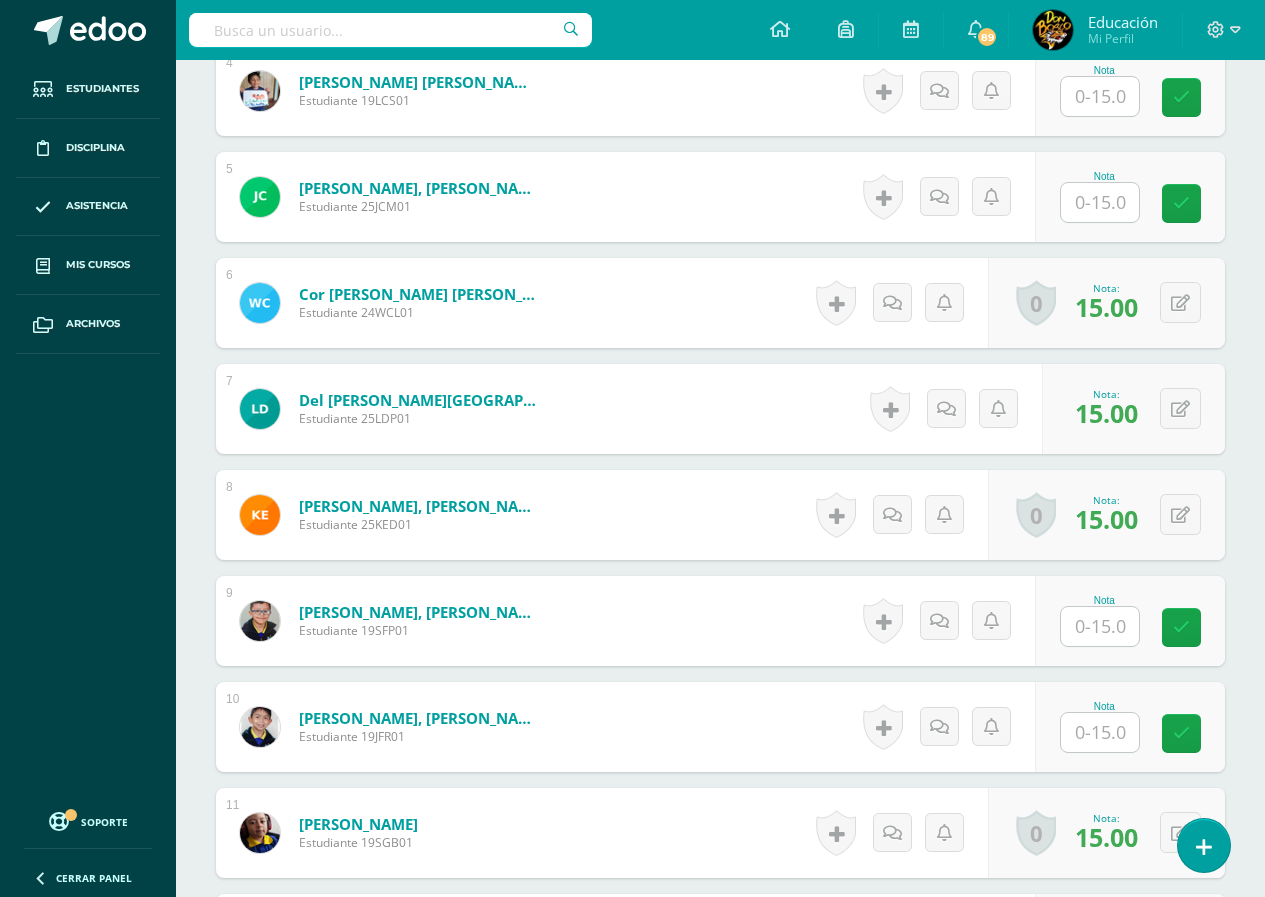 scroll, scrollTop: 1067, scrollLeft: 0, axis: vertical 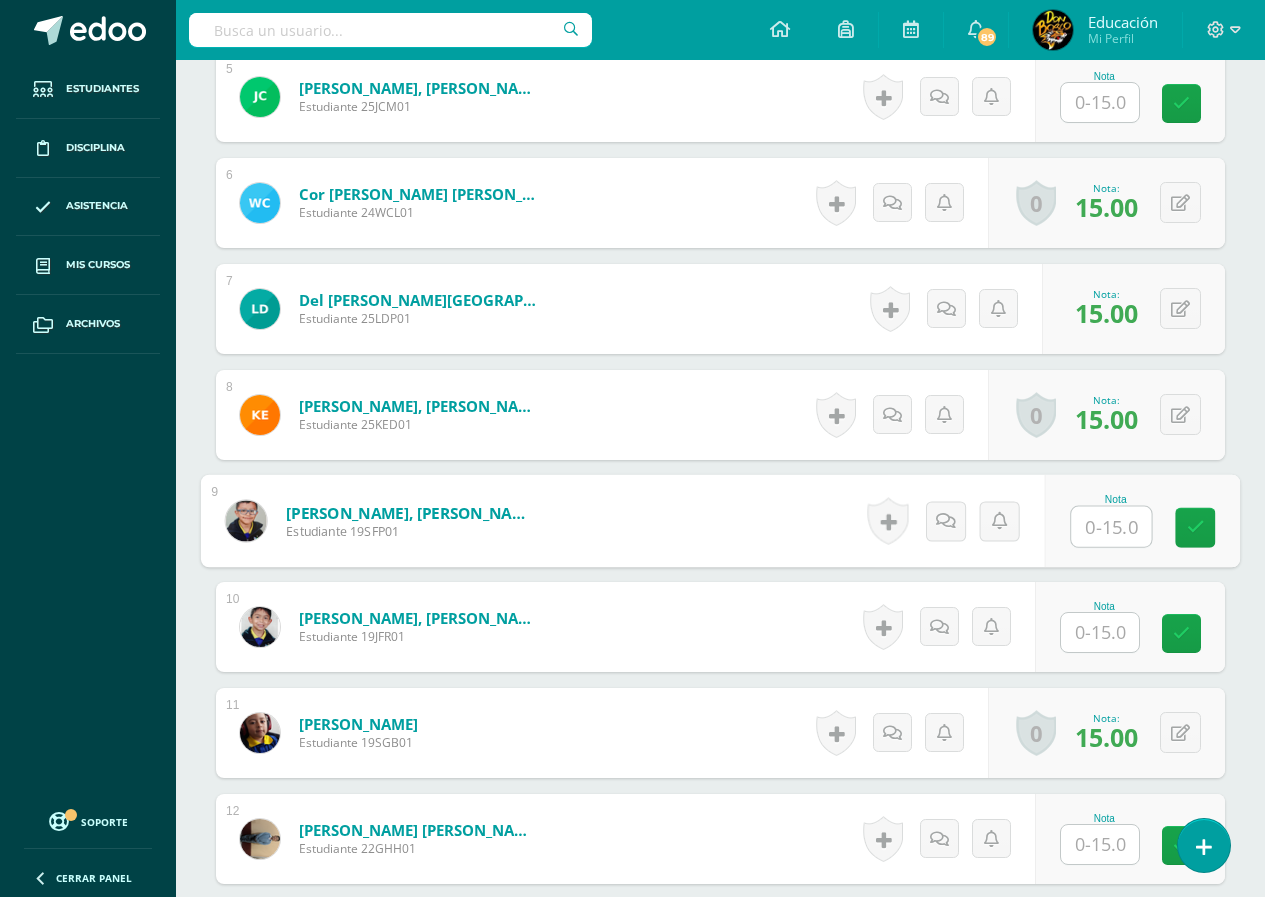 click at bounding box center (1111, 527) 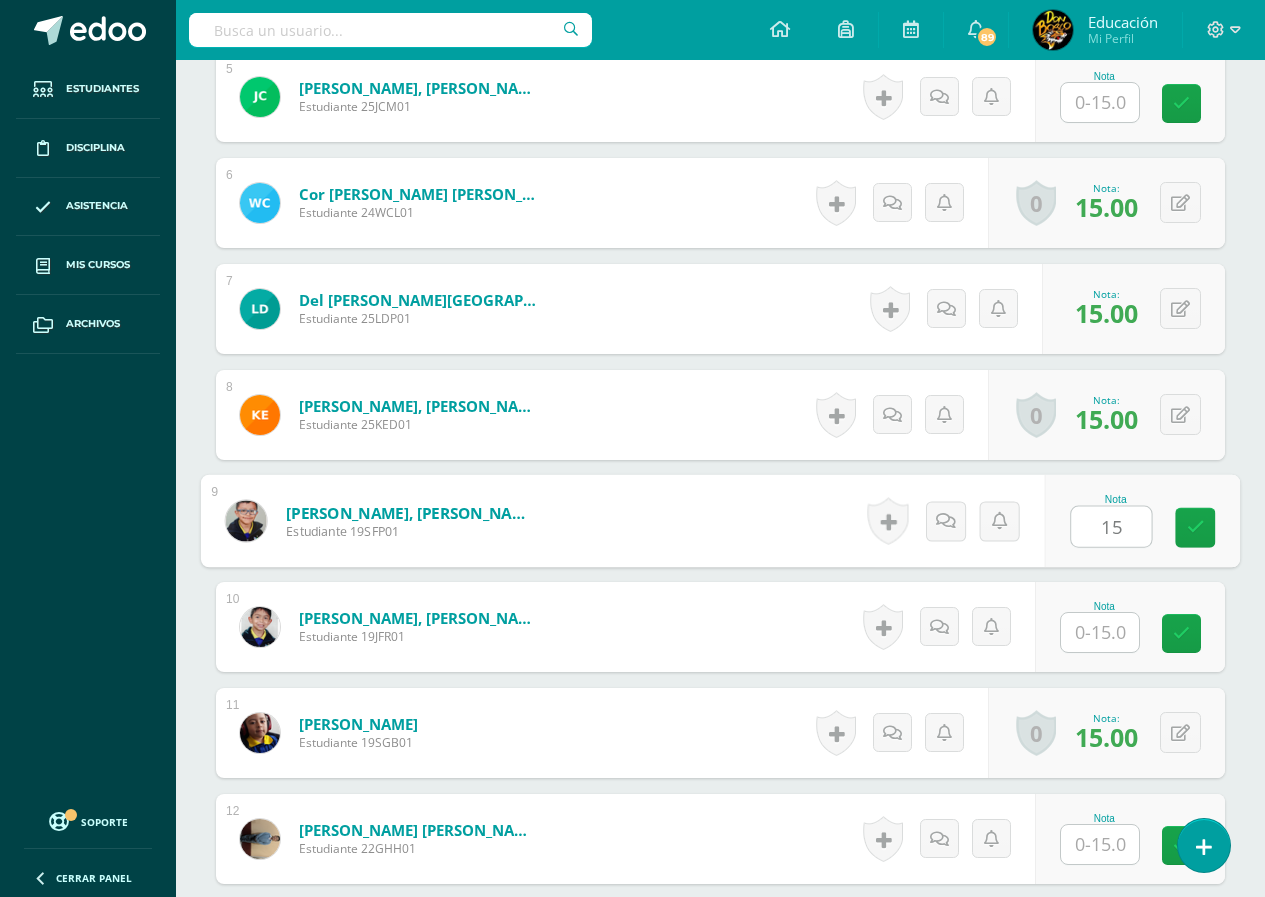 type on "15" 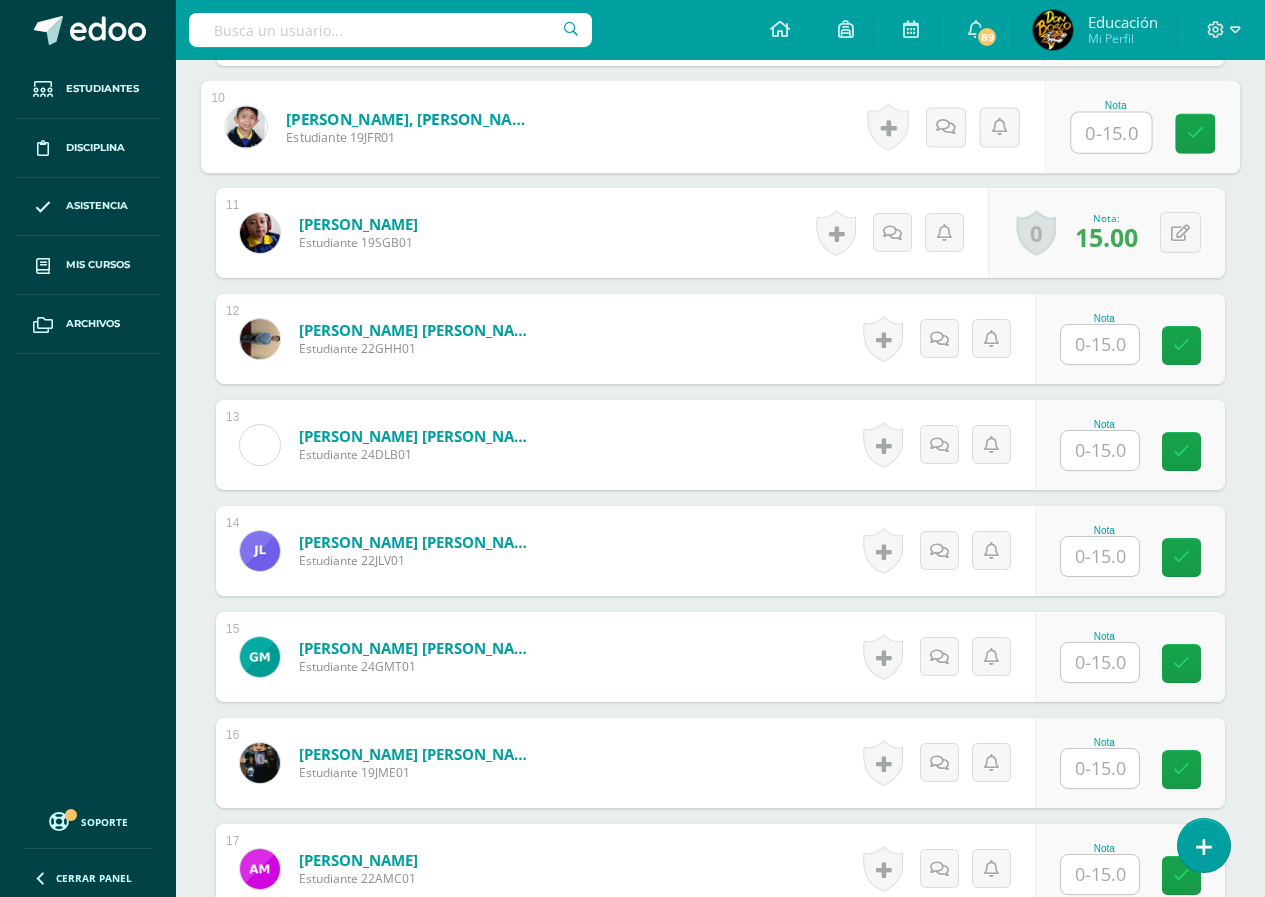 scroll, scrollTop: 1767, scrollLeft: 0, axis: vertical 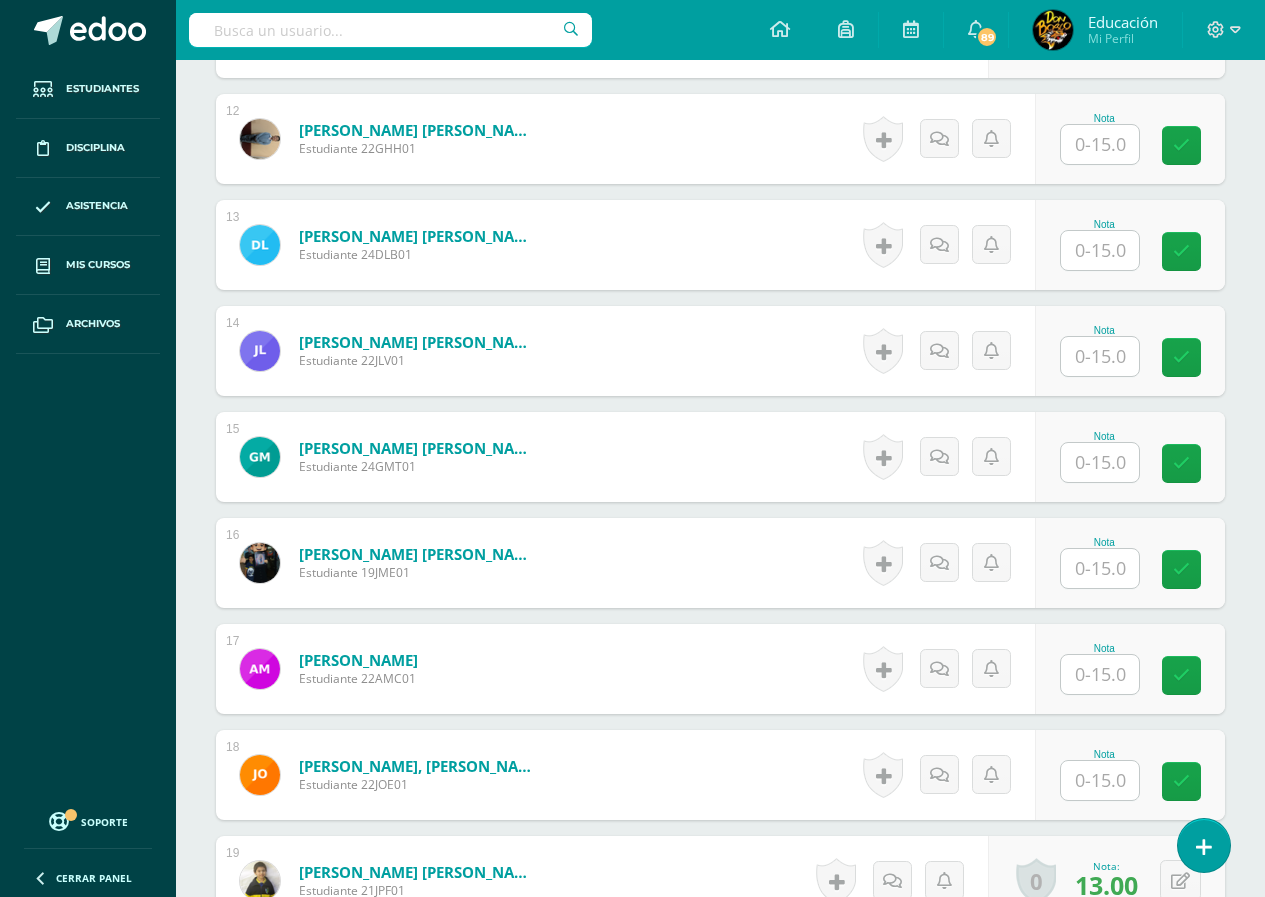 click at bounding box center [1100, 462] 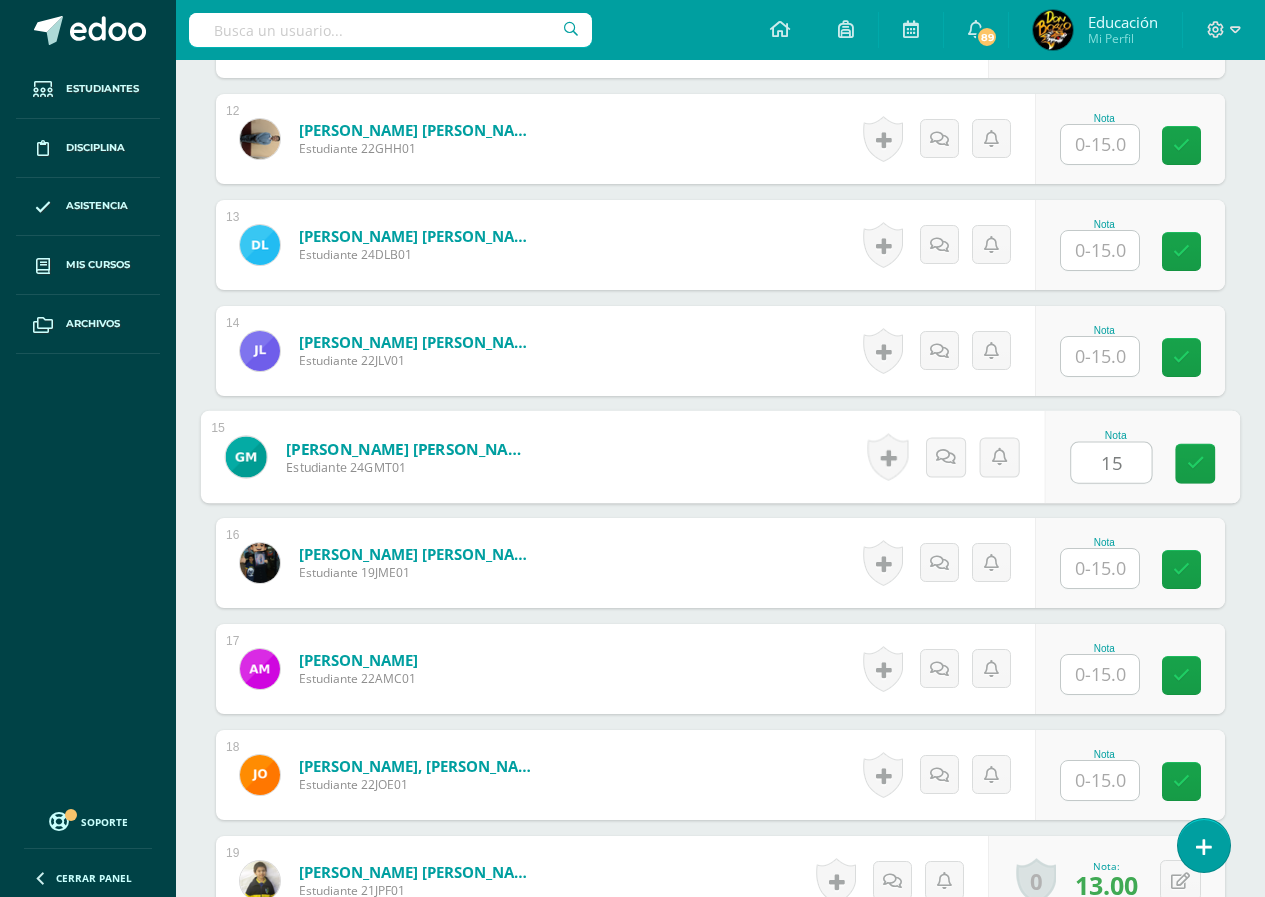 type on "15" 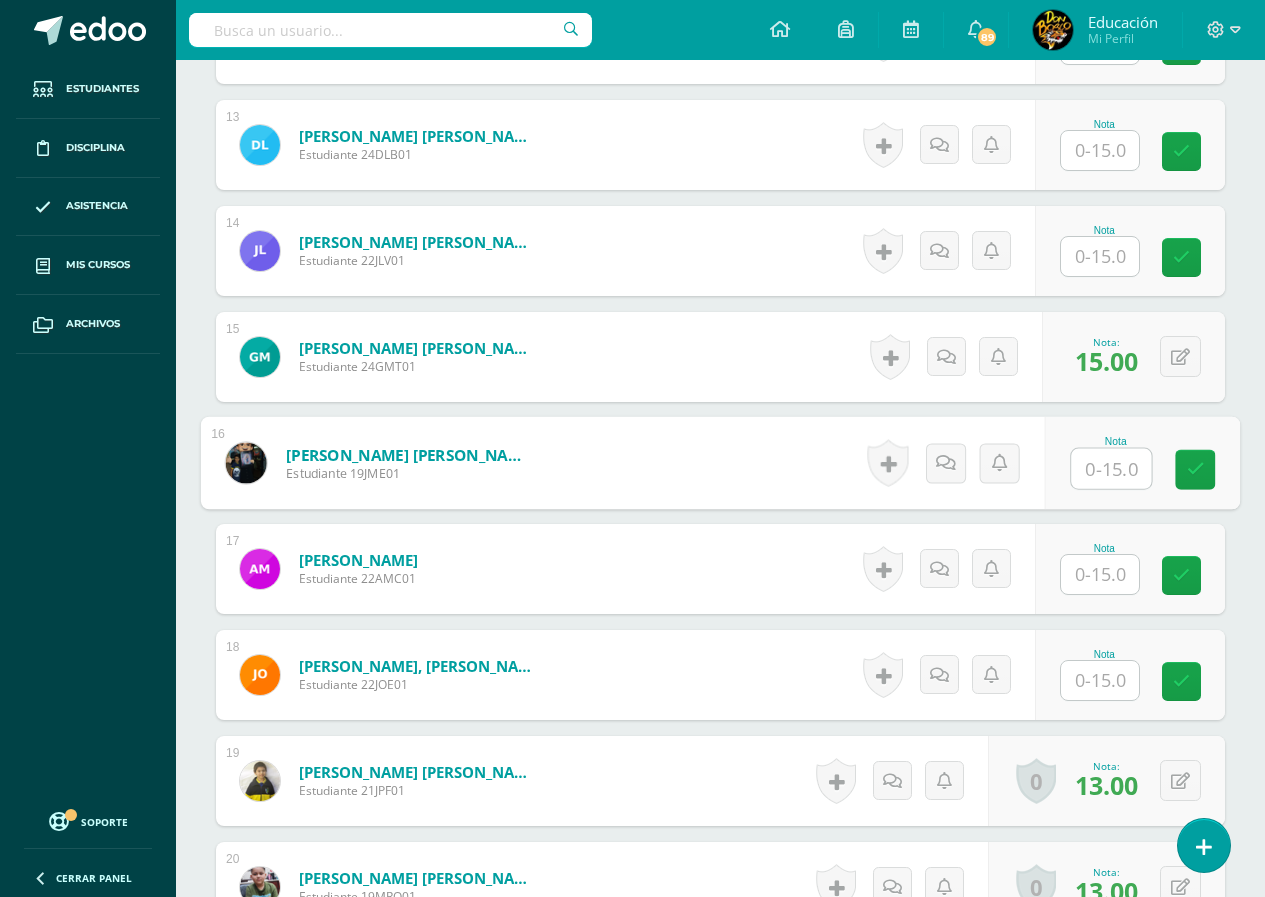 scroll, scrollTop: 1967, scrollLeft: 0, axis: vertical 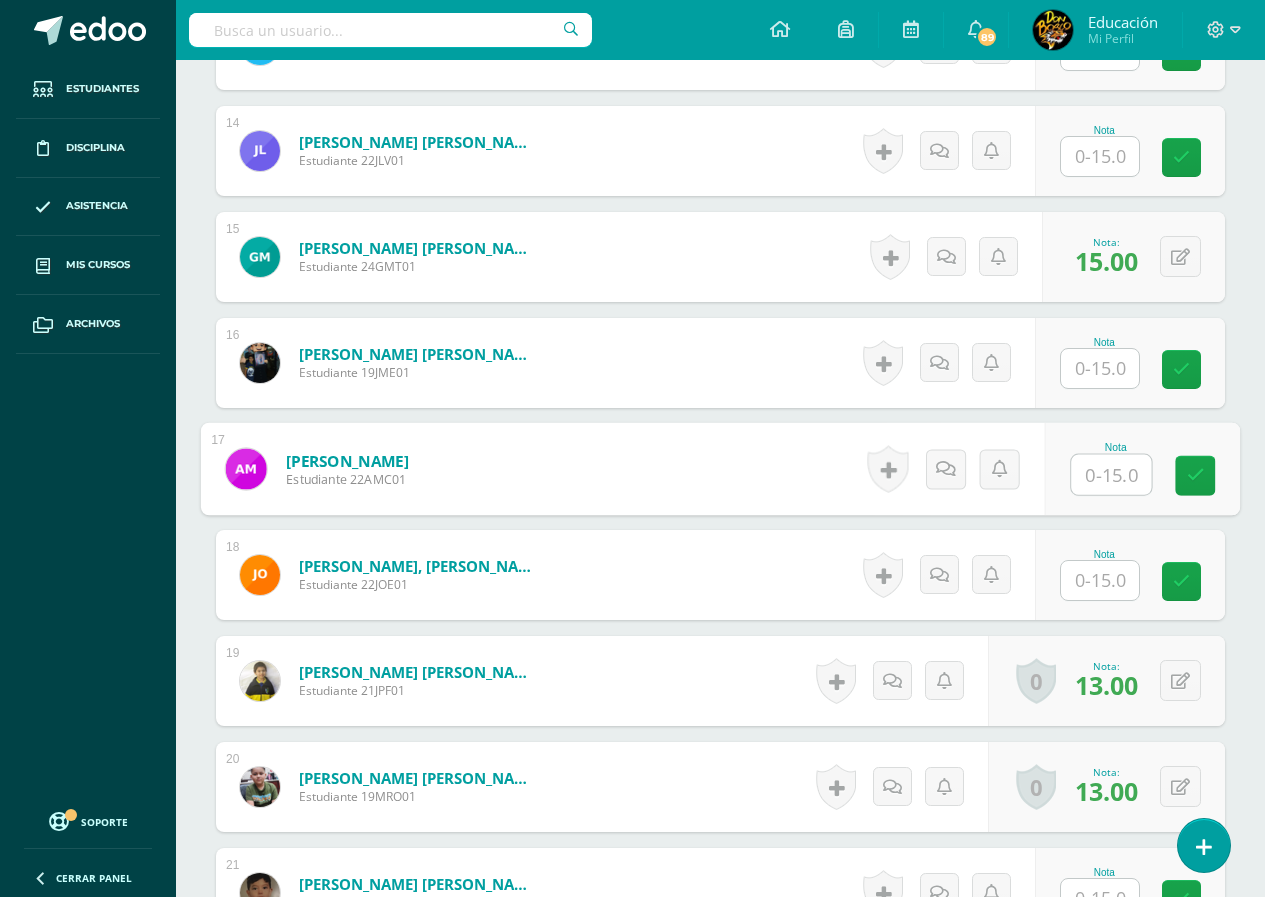 click at bounding box center [1111, 475] 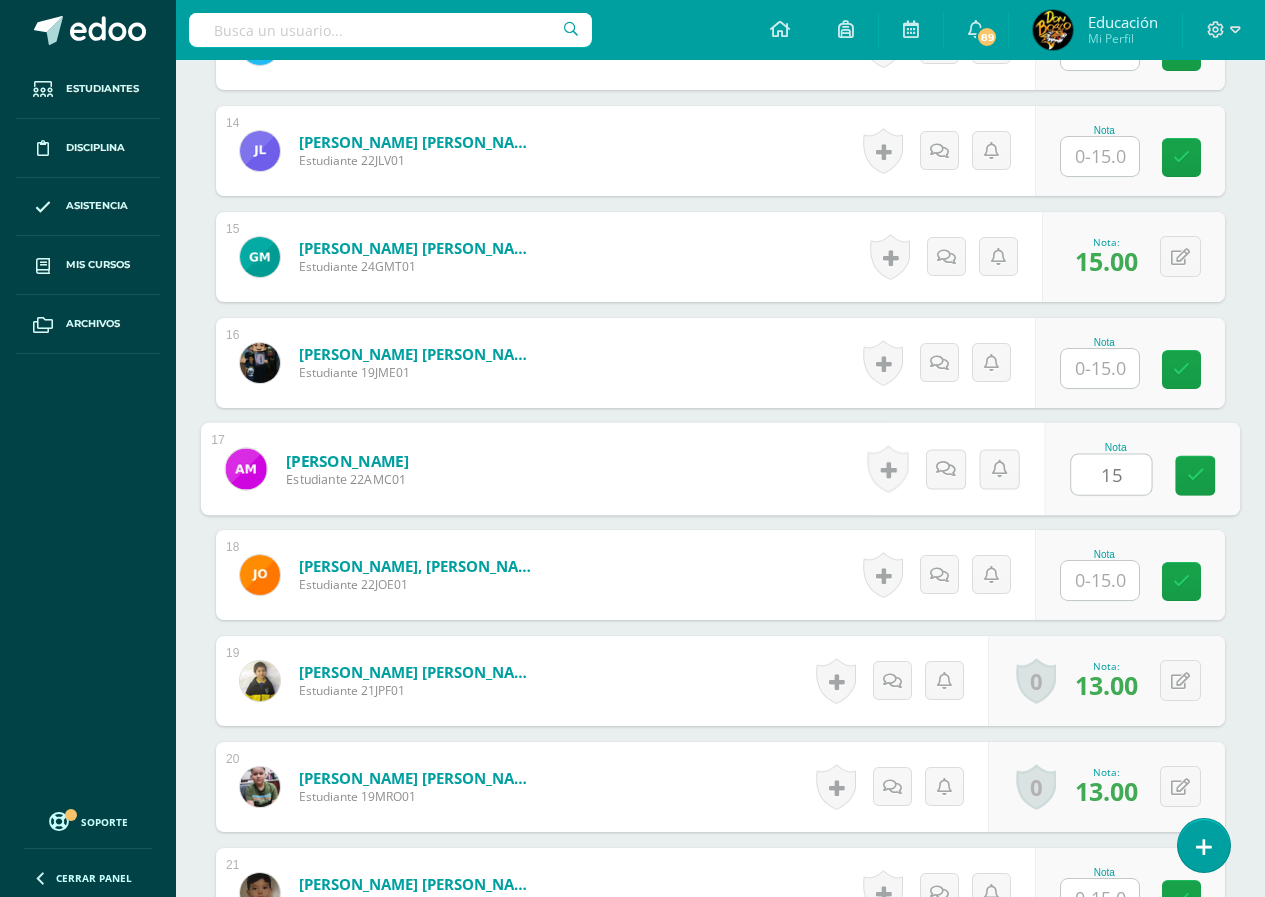 type on "15" 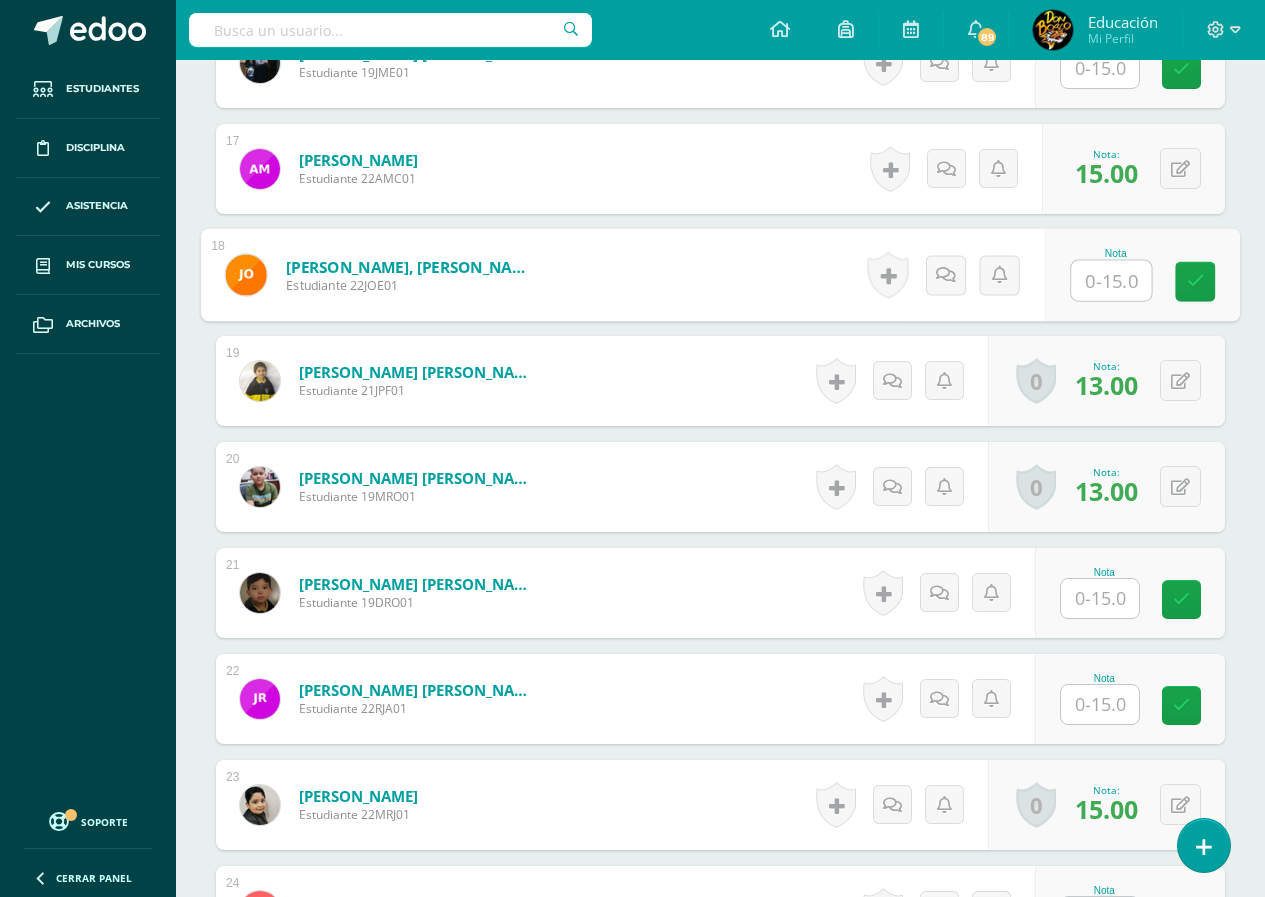 scroll, scrollTop: 2367, scrollLeft: 0, axis: vertical 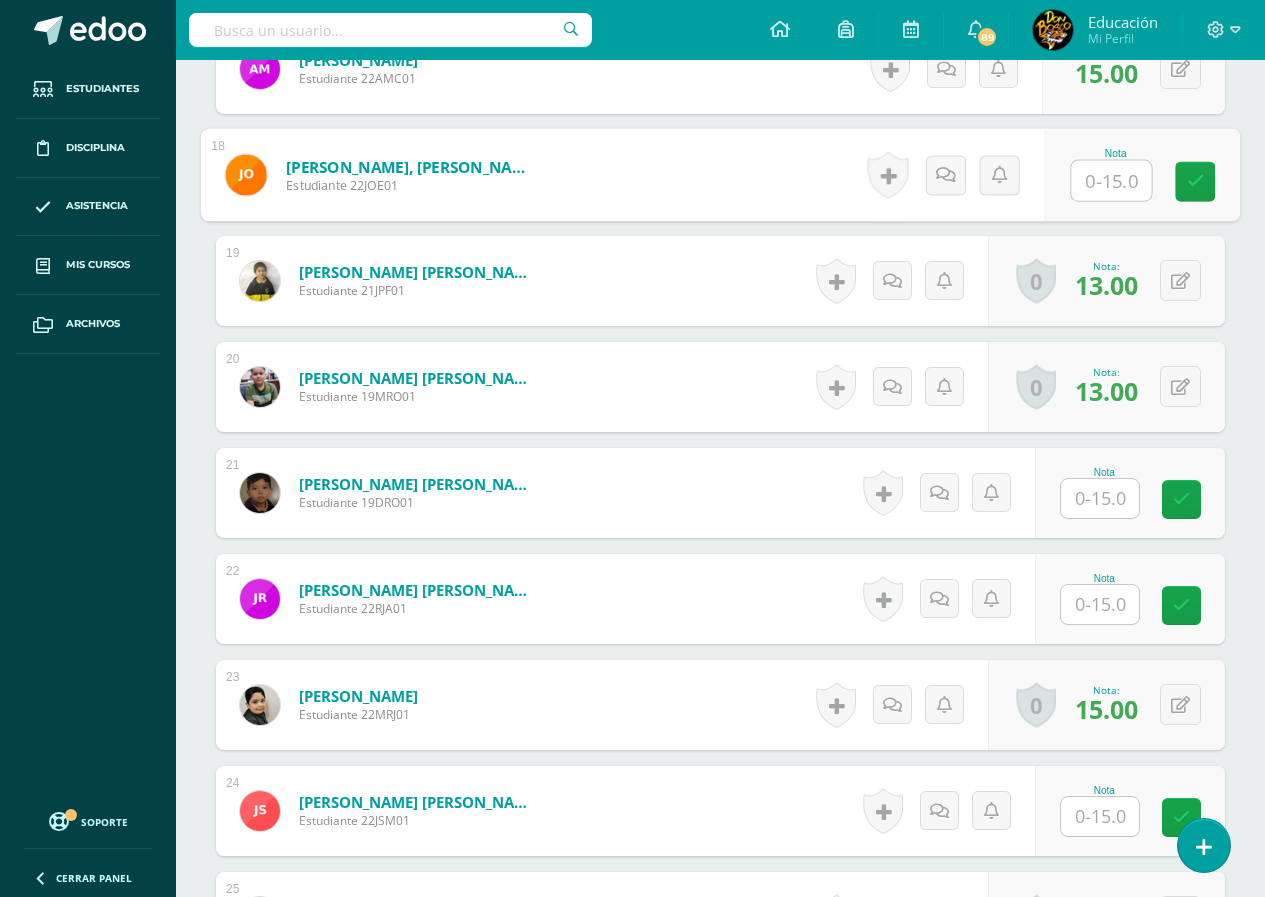 click at bounding box center [1100, 498] 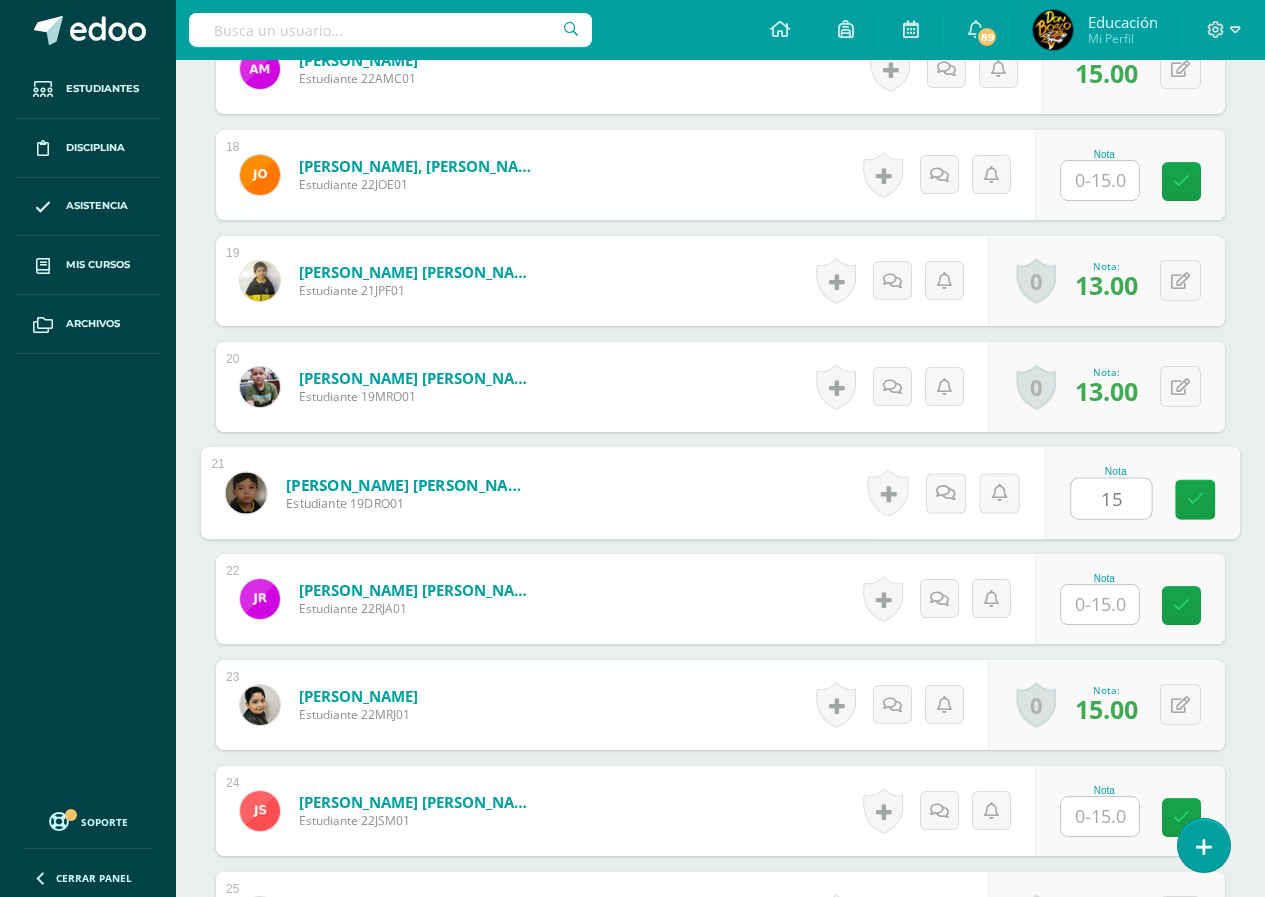 type on "15" 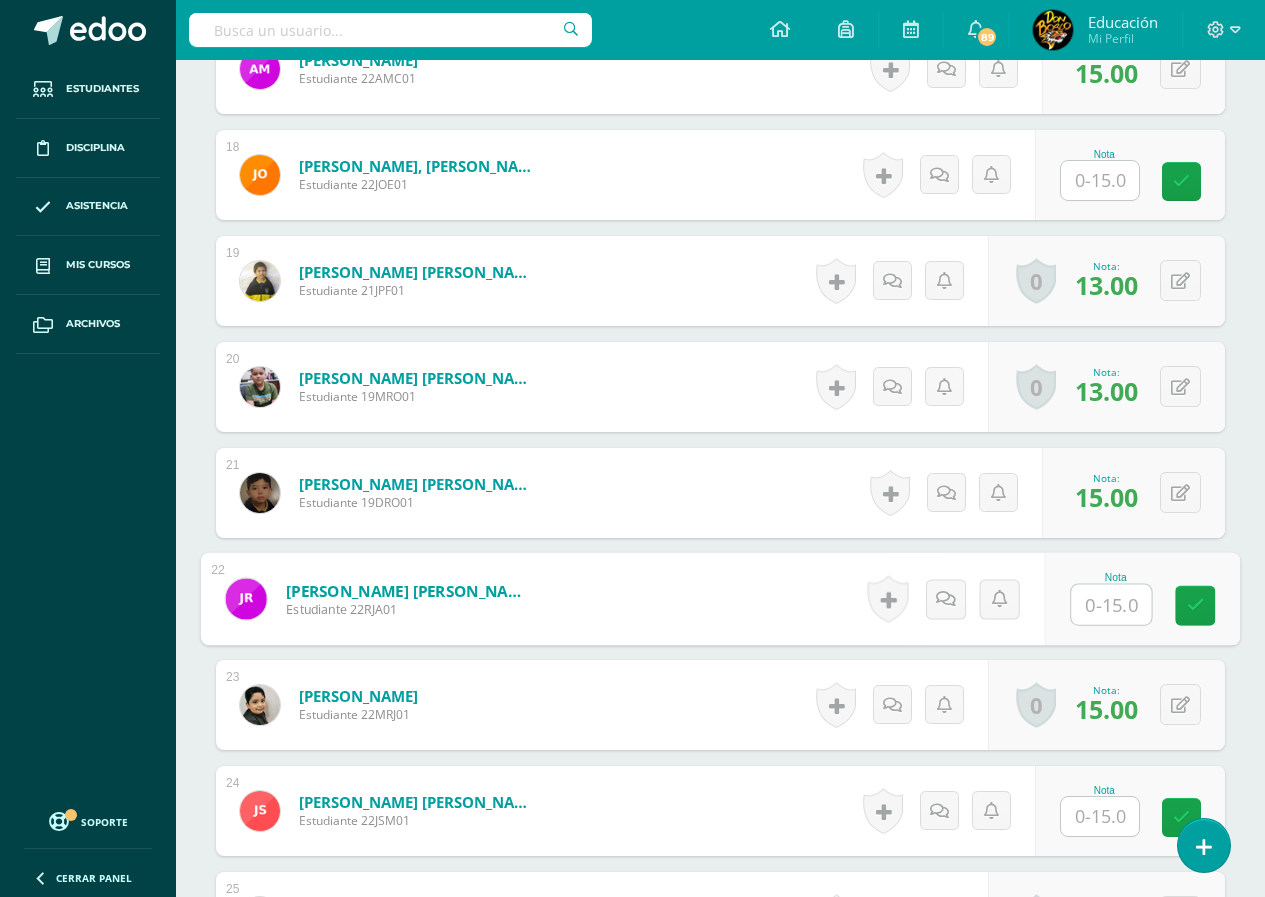 scroll, scrollTop: 2467, scrollLeft: 0, axis: vertical 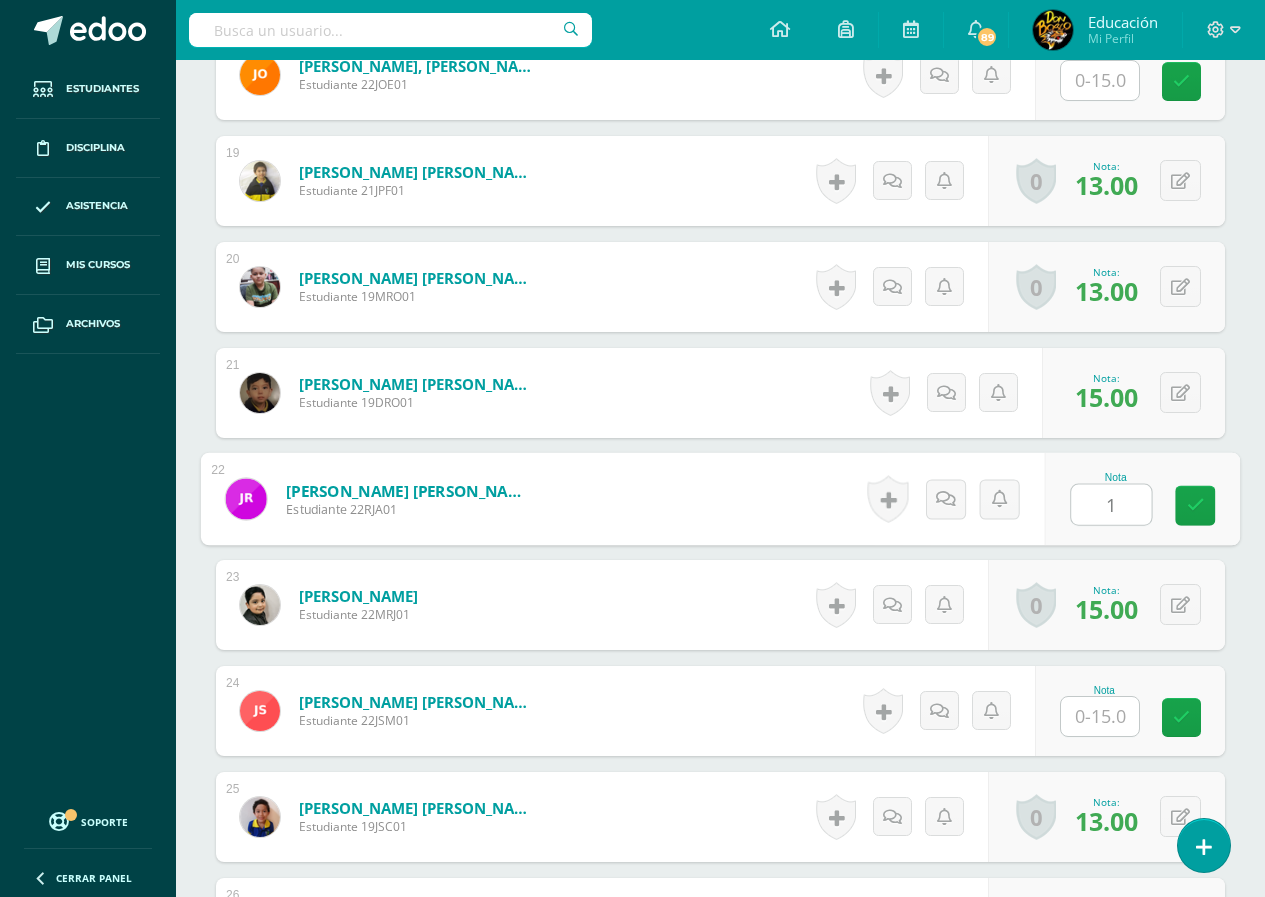 type on "15" 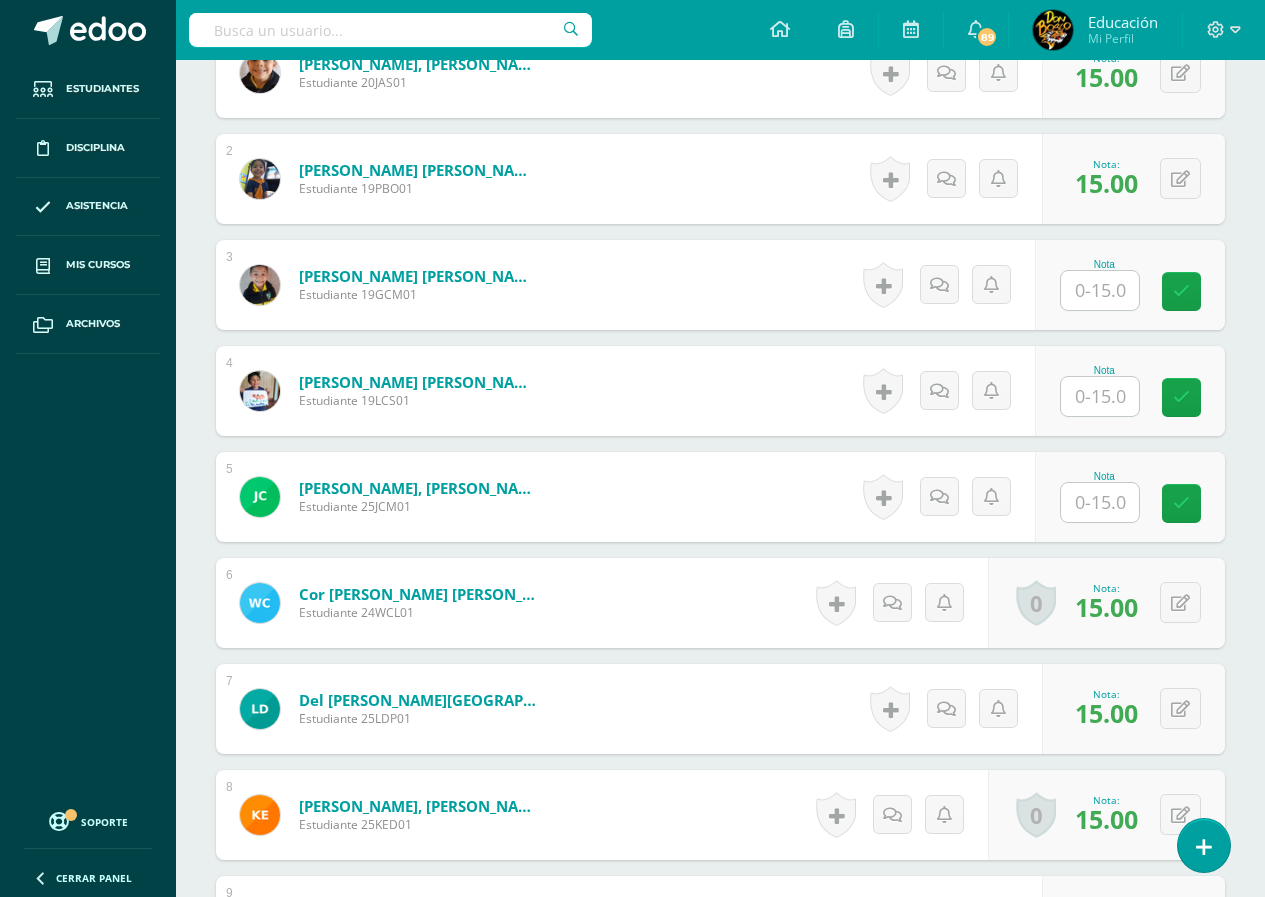 scroll, scrollTop: 0, scrollLeft: 0, axis: both 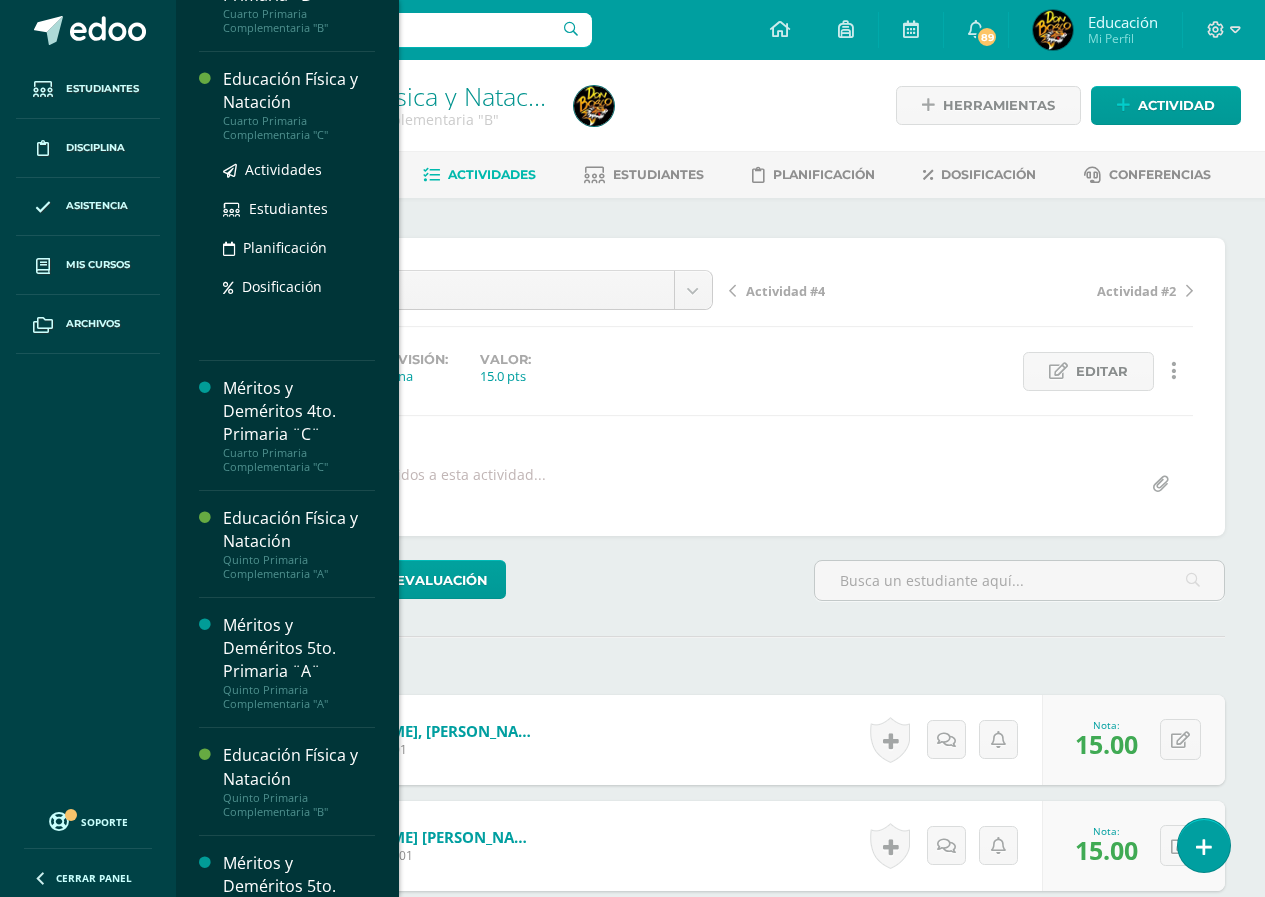 click on "Cuarto
Primaria Complementaria
"C"" at bounding box center [299, 128] 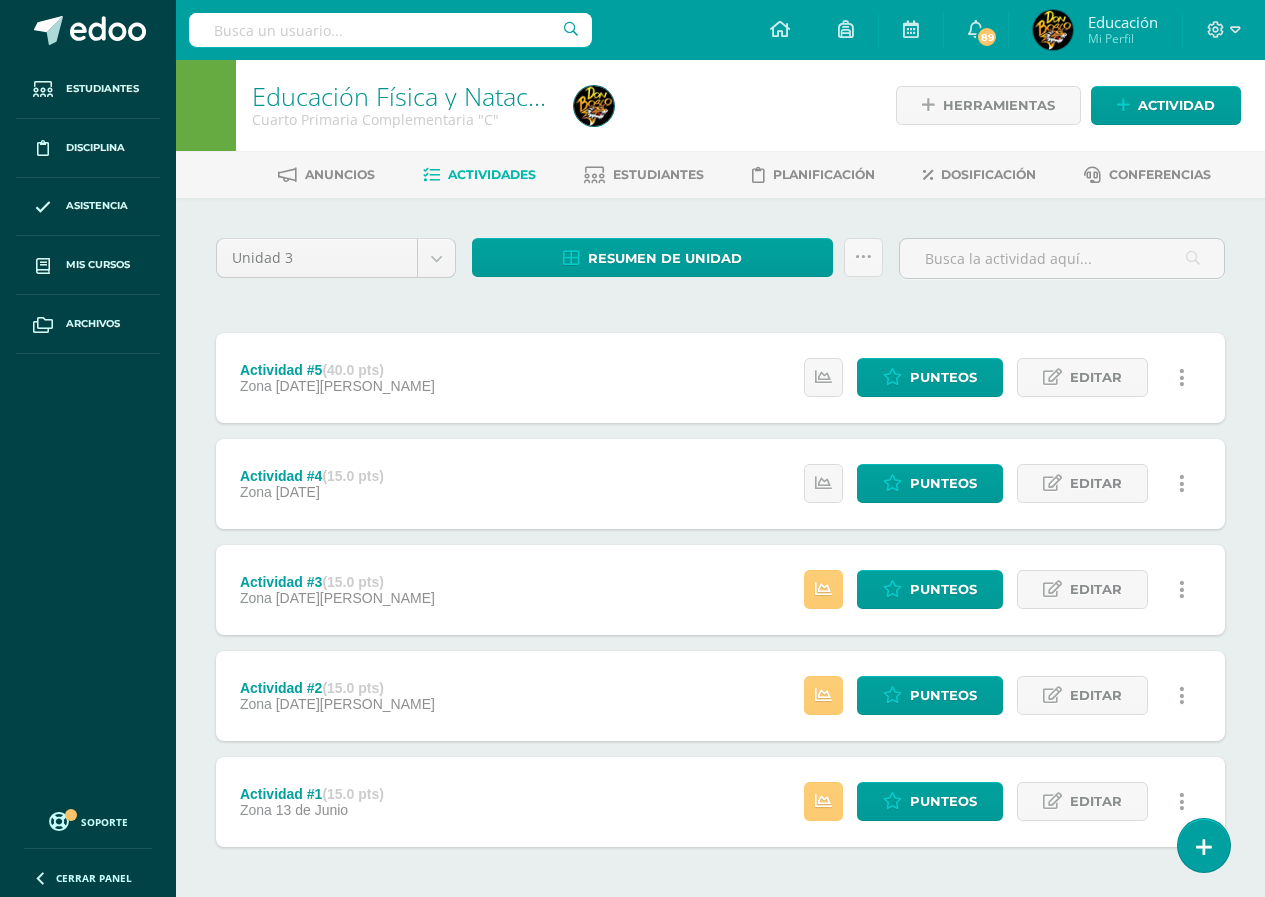 scroll, scrollTop: 0, scrollLeft: 0, axis: both 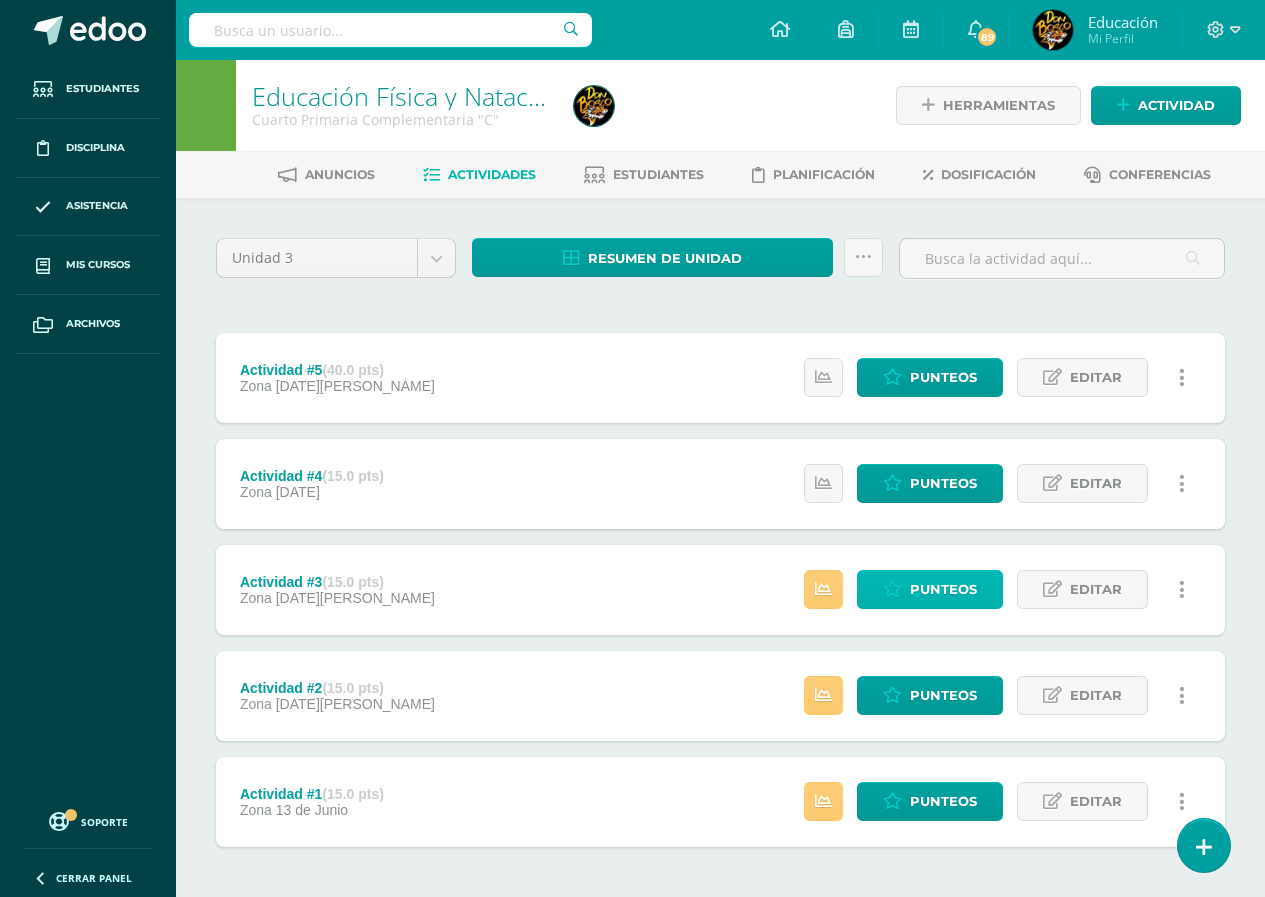 click on "Punteos" at bounding box center (930, 589) 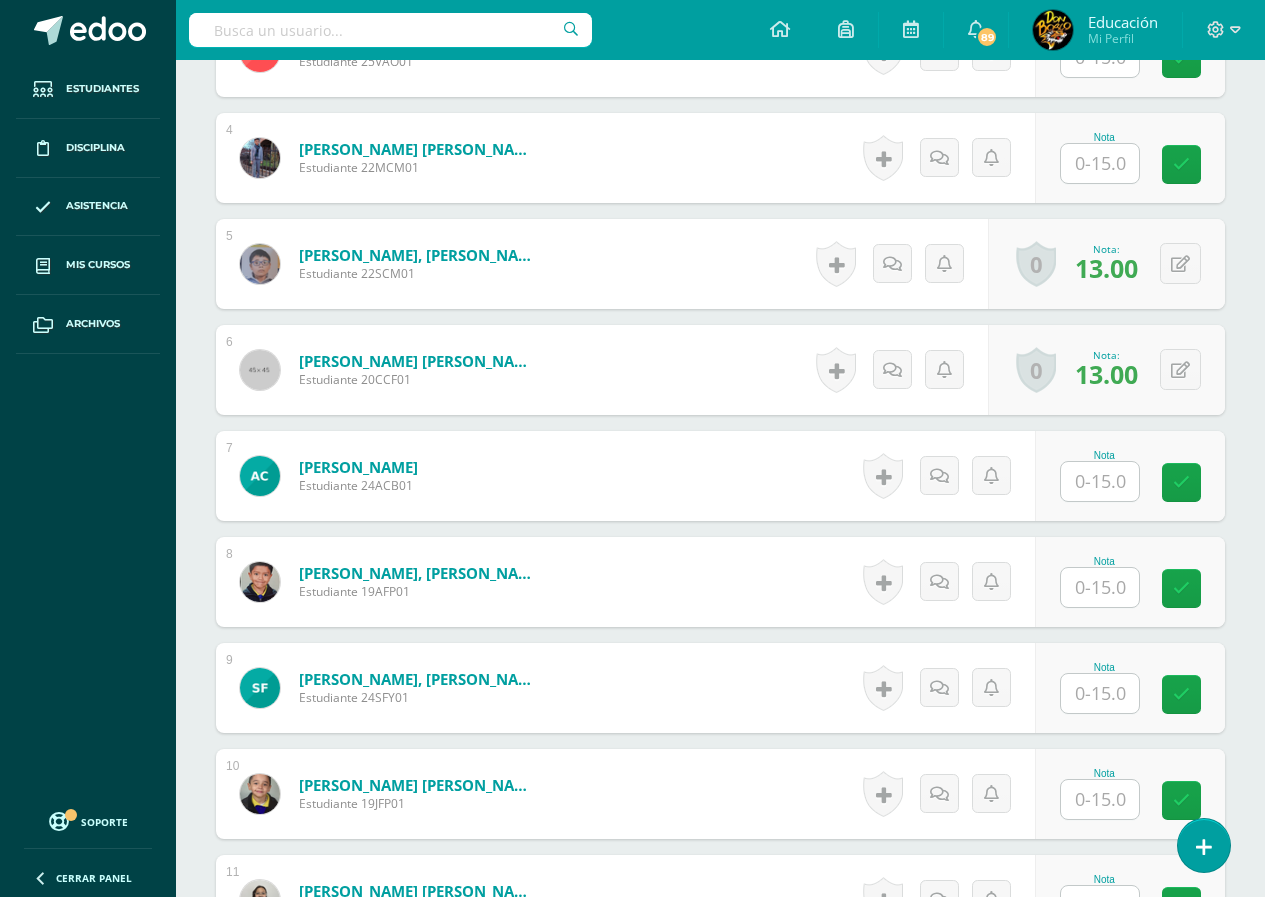 scroll, scrollTop: 1100, scrollLeft: 0, axis: vertical 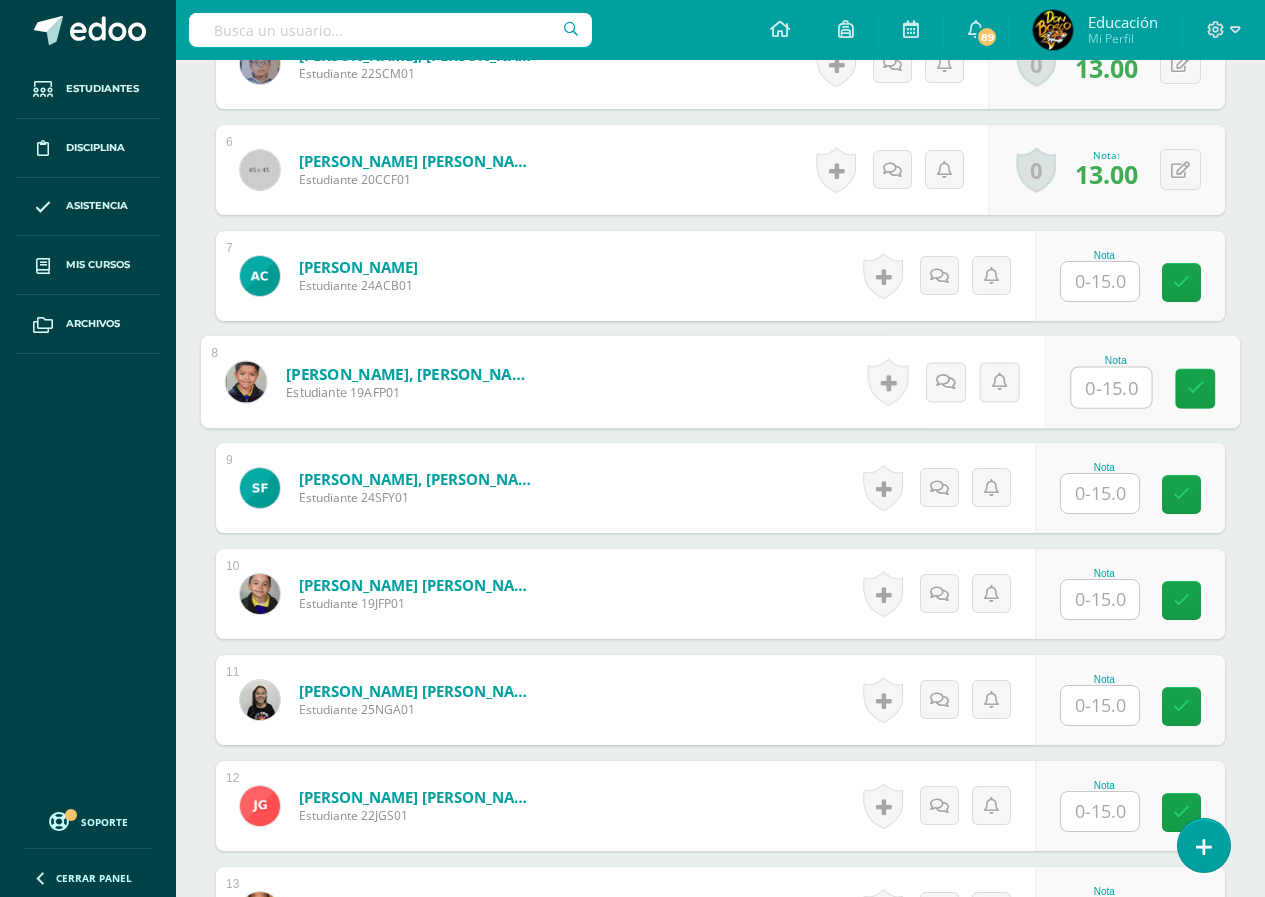 click at bounding box center [1111, 388] 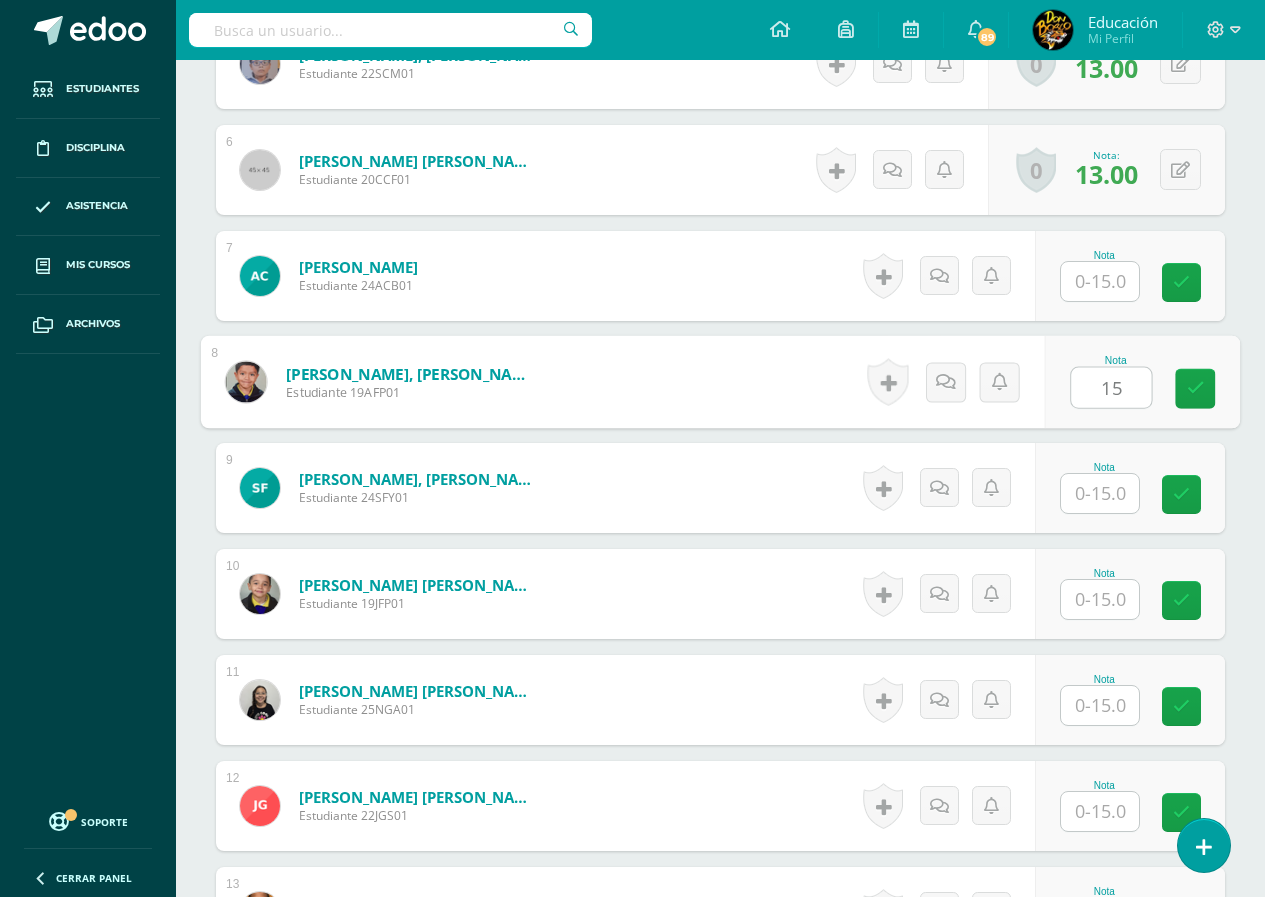 type on "15" 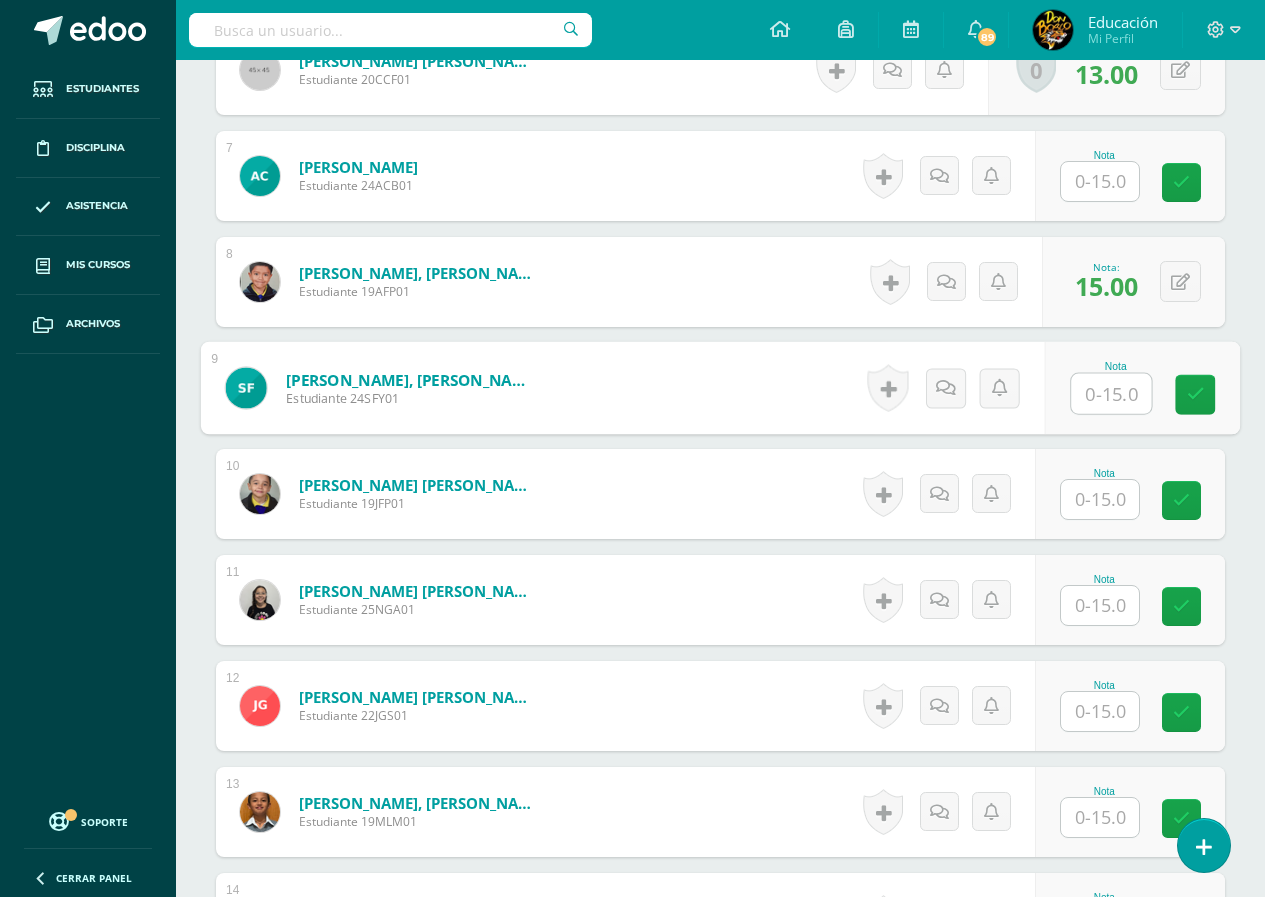 scroll, scrollTop: 1400, scrollLeft: 0, axis: vertical 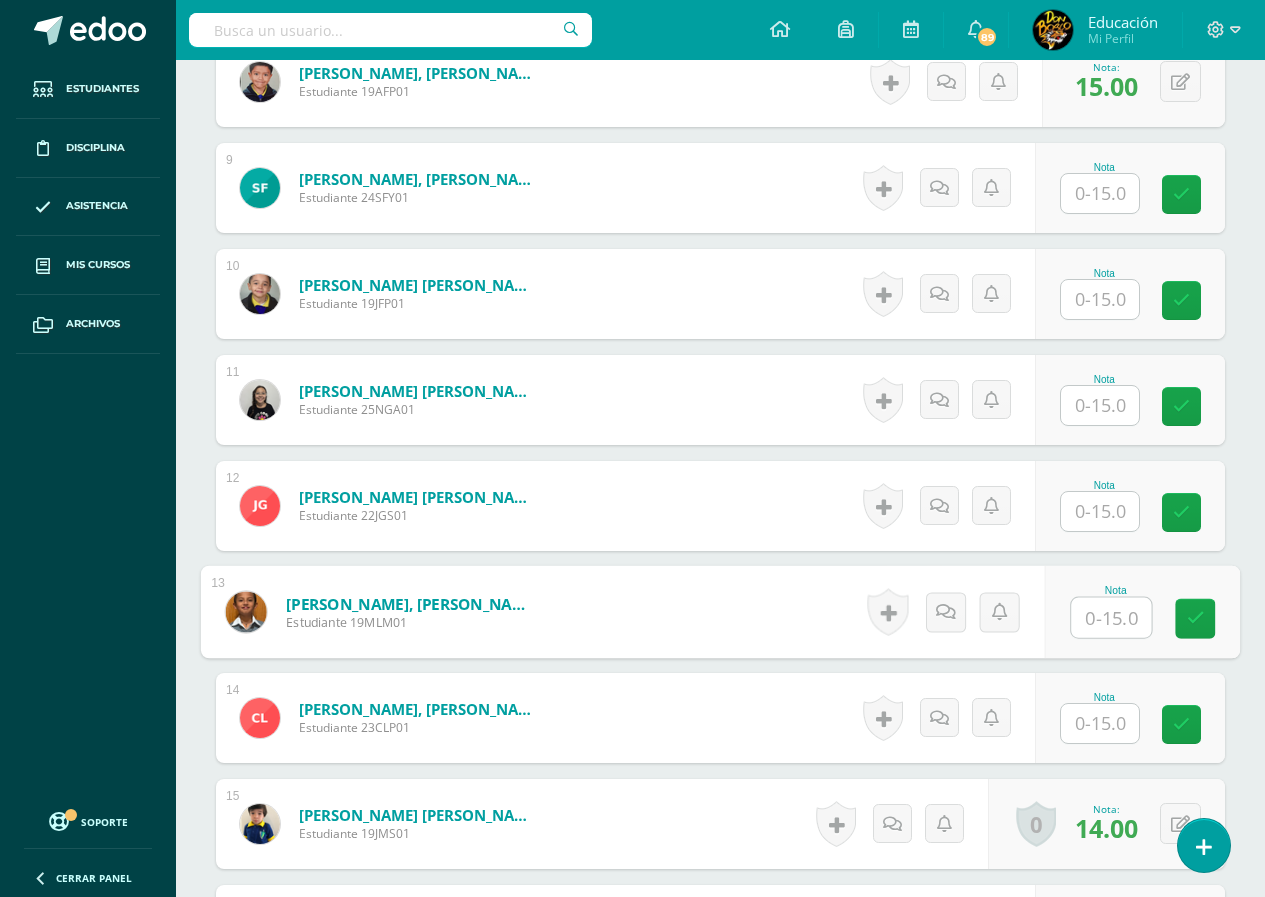 click at bounding box center [1111, 618] 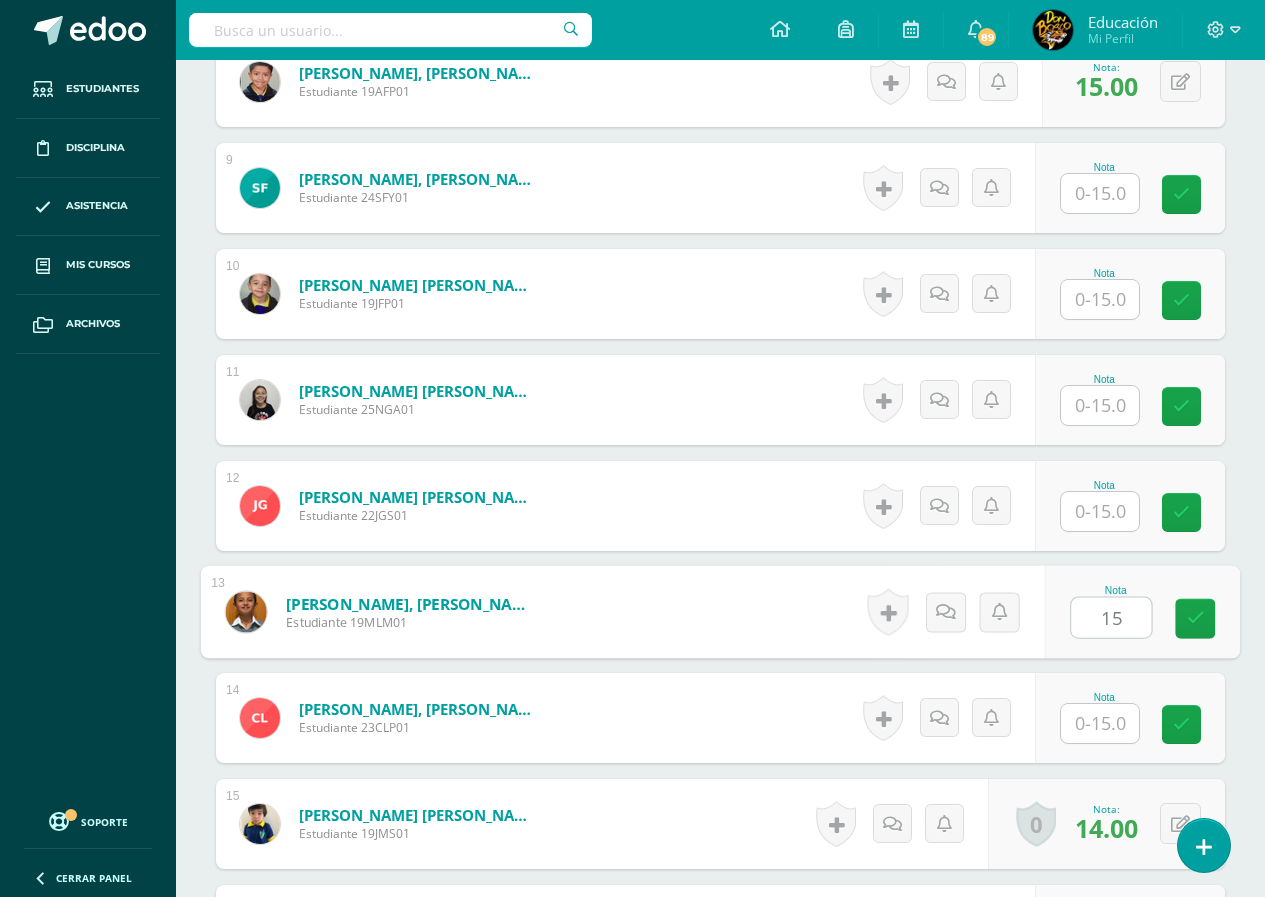 type on "15" 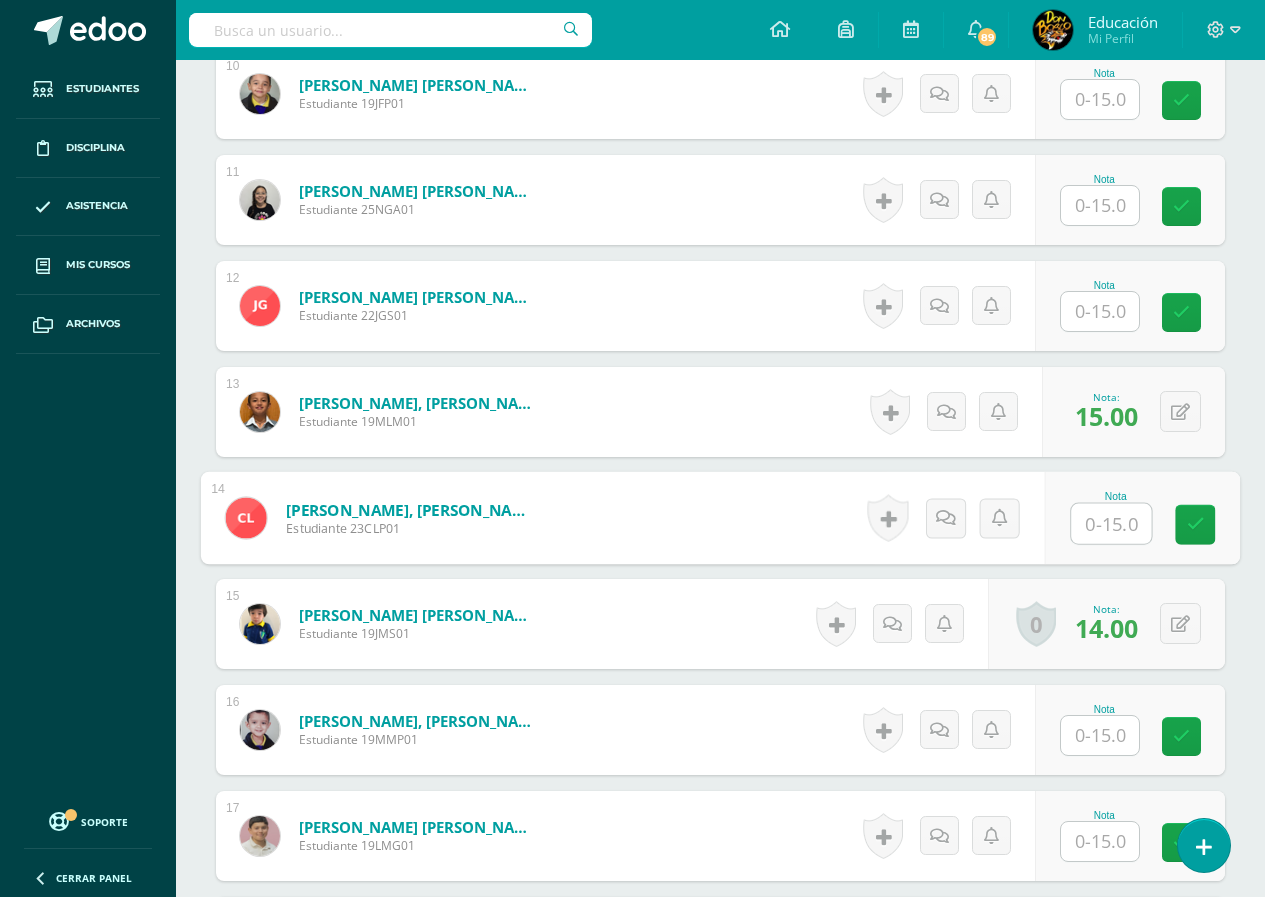 scroll, scrollTop: 1700, scrollLeft: 0, axis: vertical 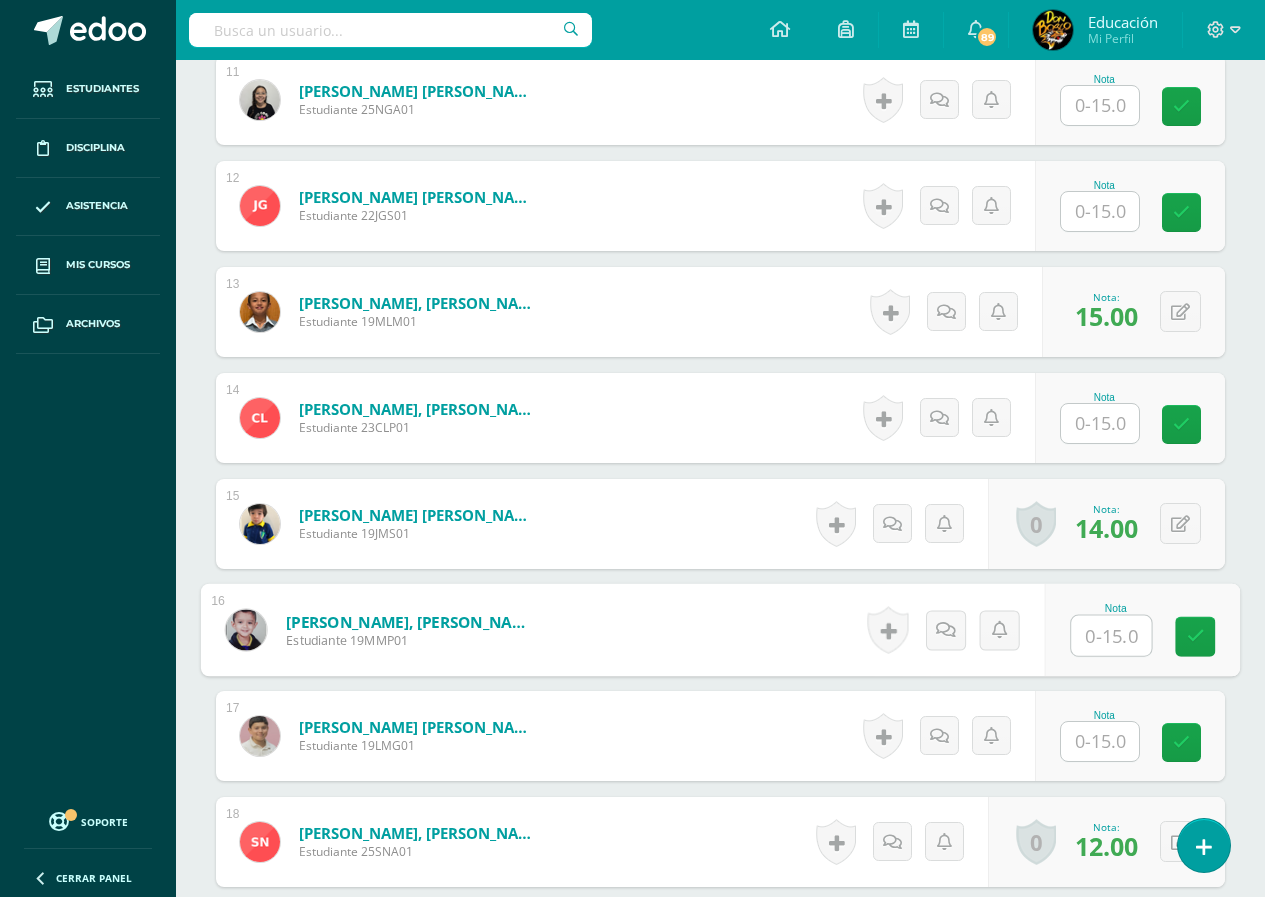 click at bounding box center (1111, 636) 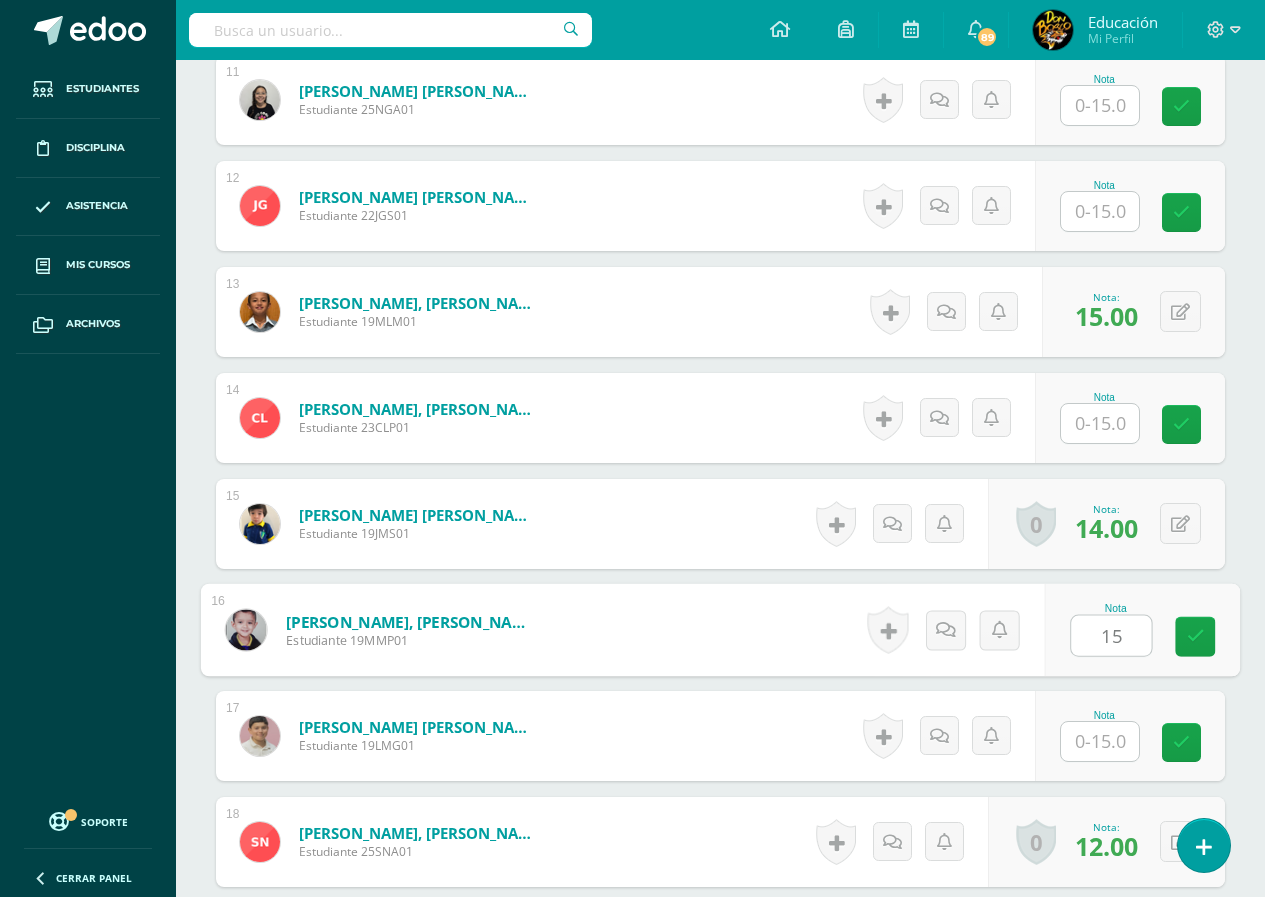 type on "15" 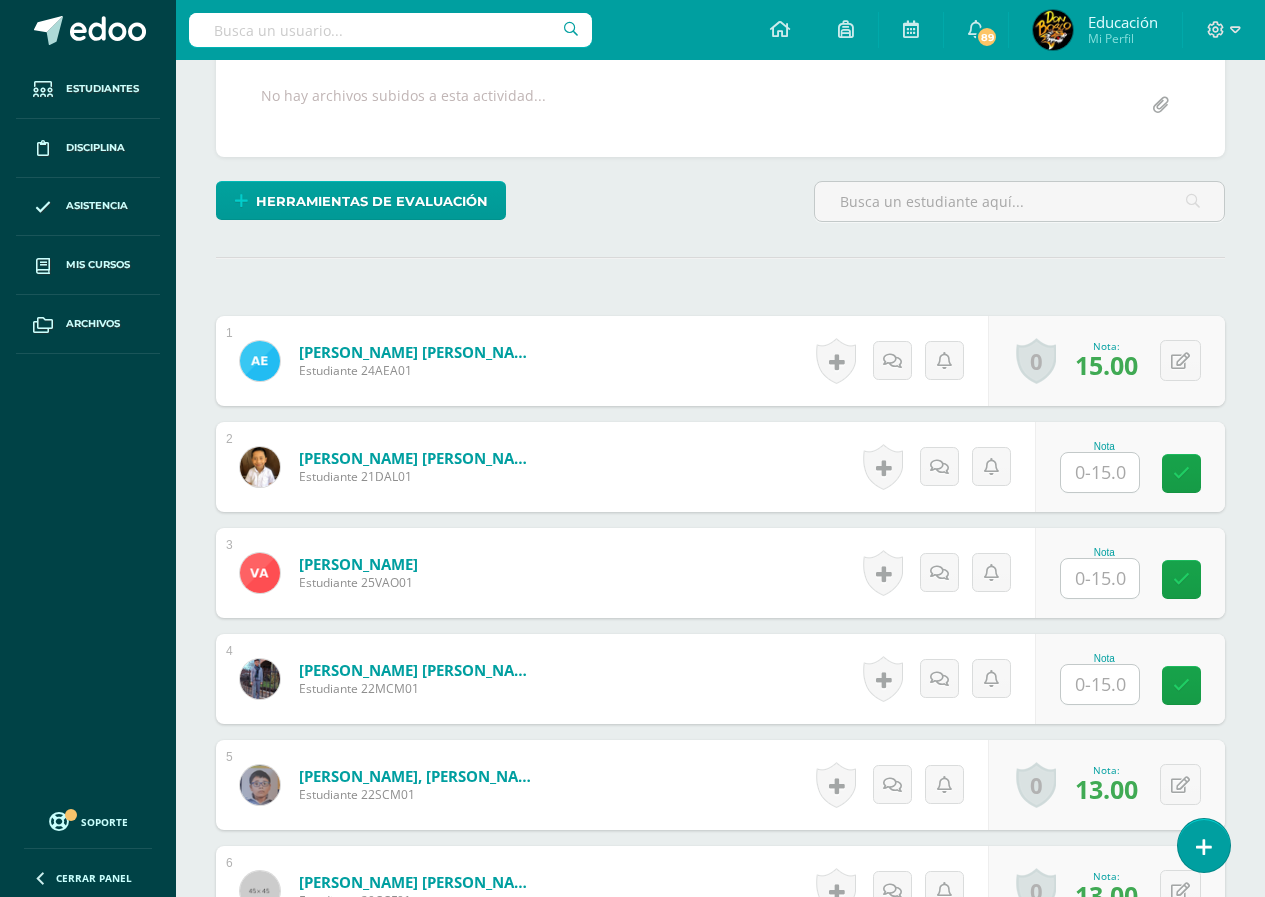 scroll, scrollTop: 0, scrollLeft: 0, axis: both 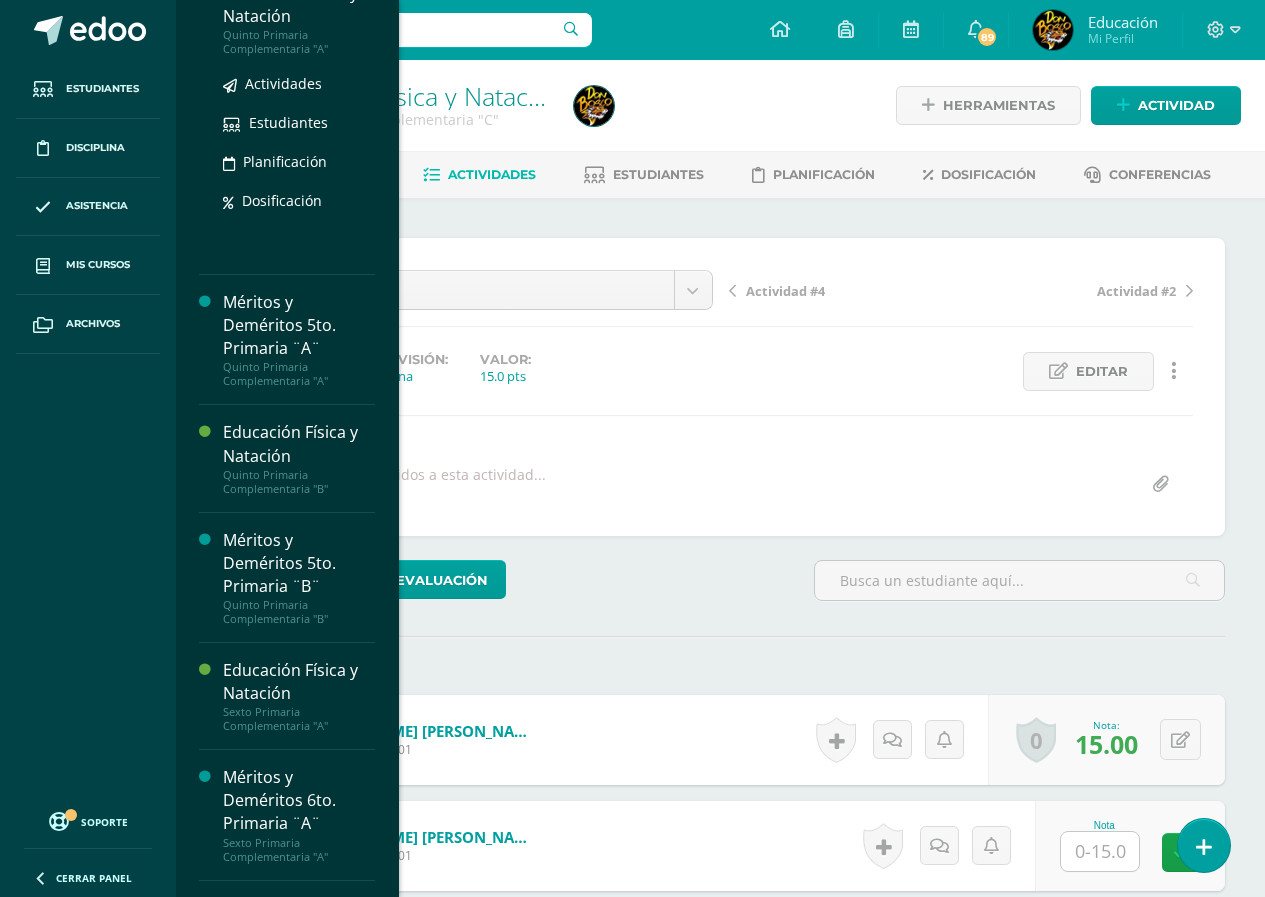 click on "Educación Física y Natación" at bounding box center (299, 5) 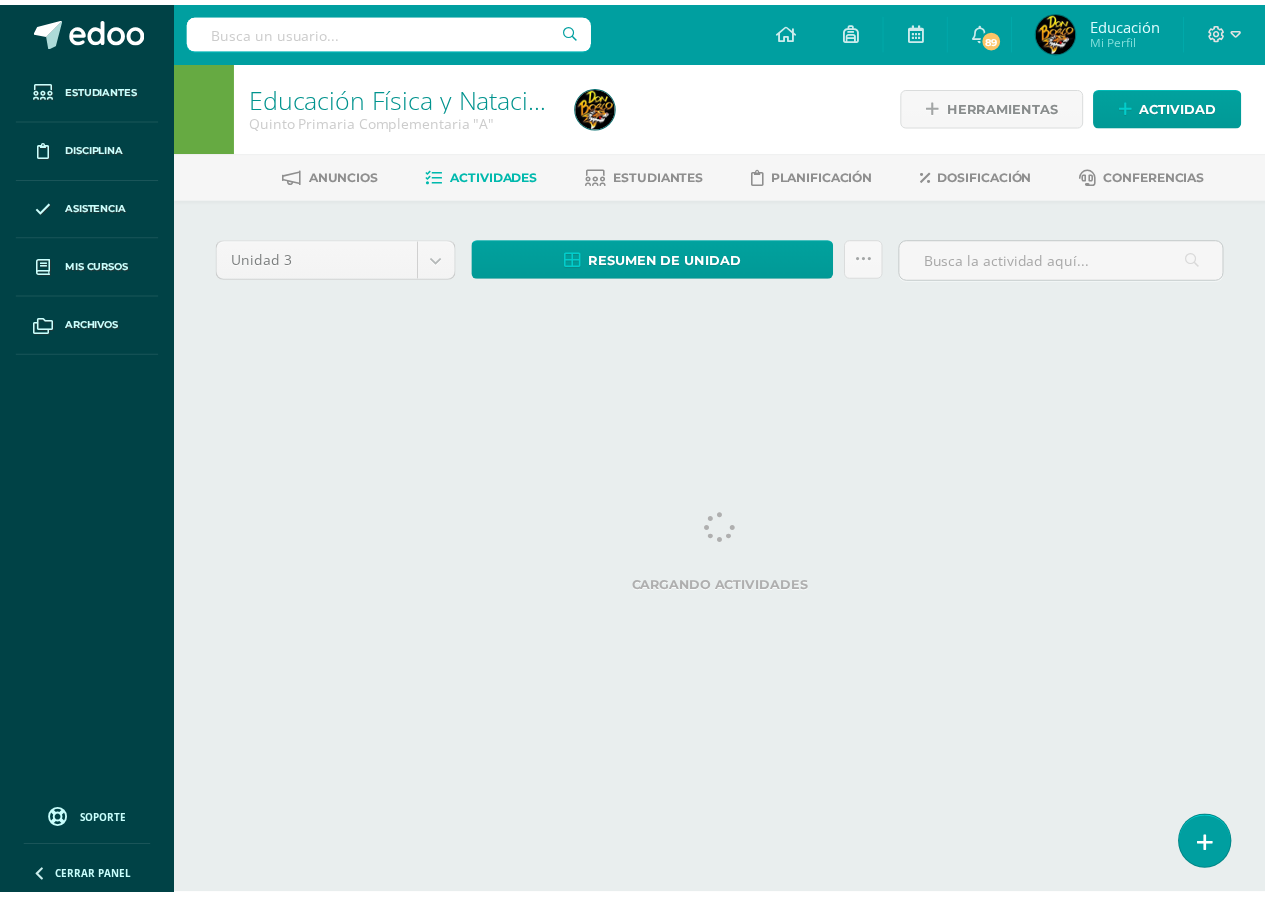 scroll, scrollTop: 0, scrollLeft: 0, axis: both 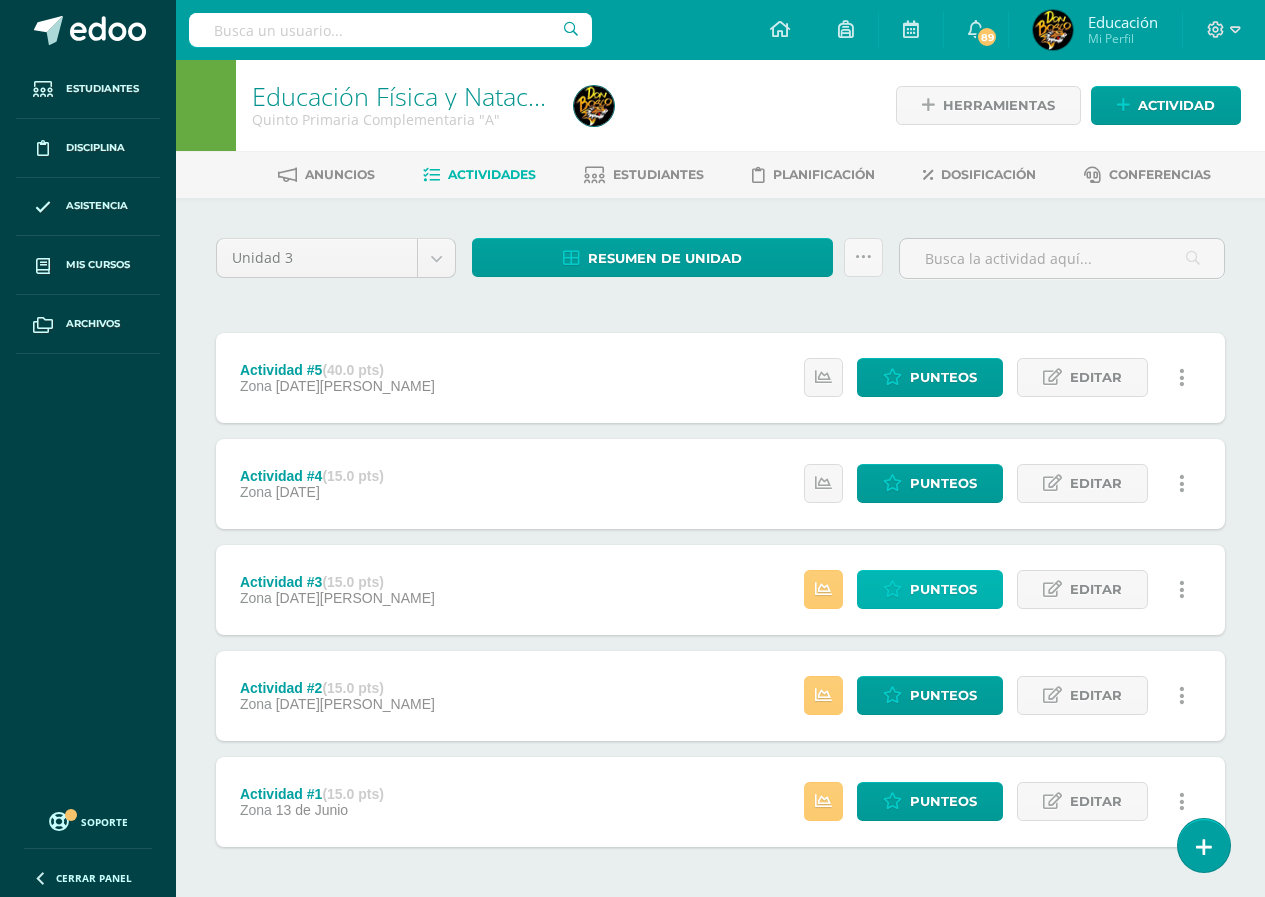click on "Punteos" at bounding box center [943, 589] 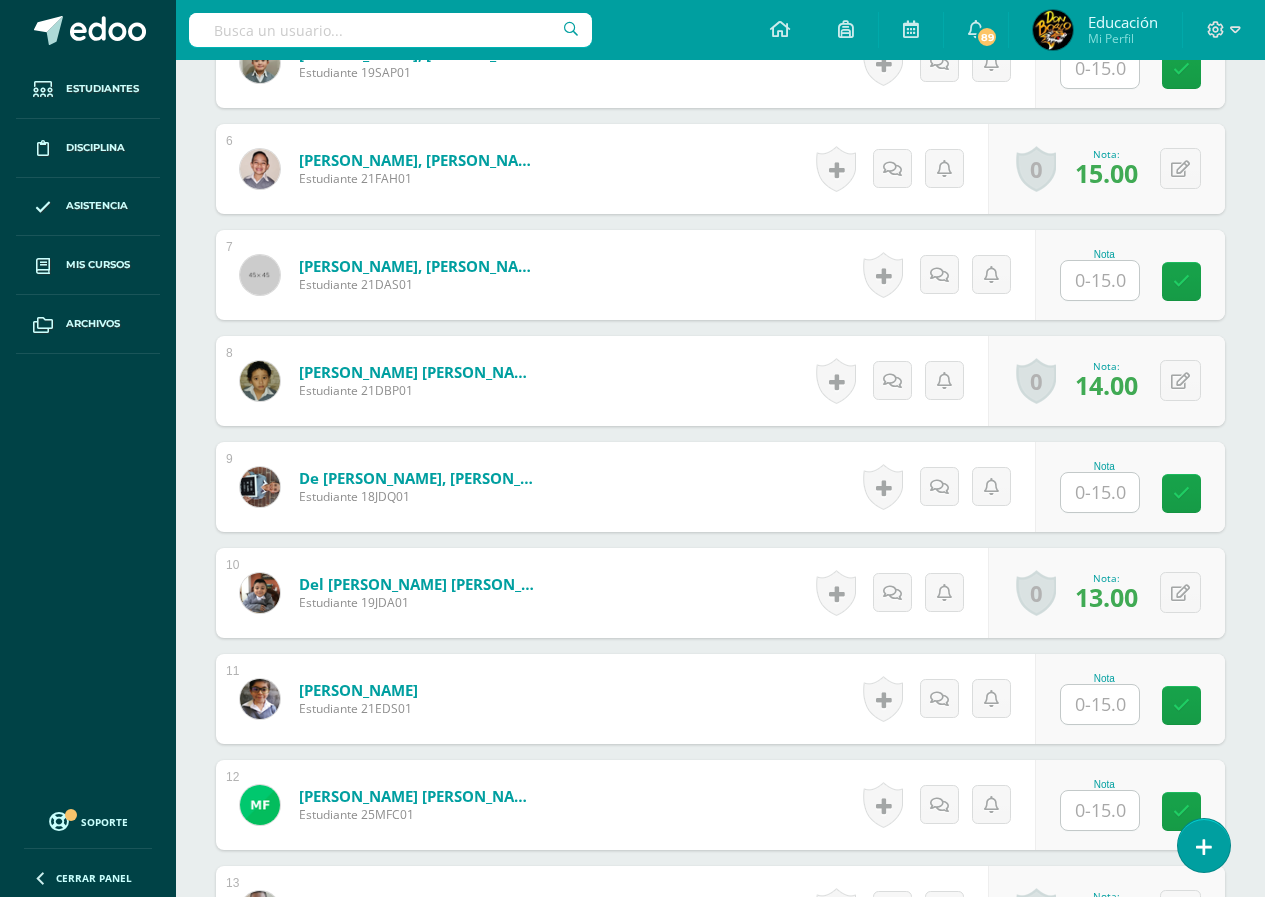 scroll, scrollTop: 1301, scrollLeft: 0, axis: vertical 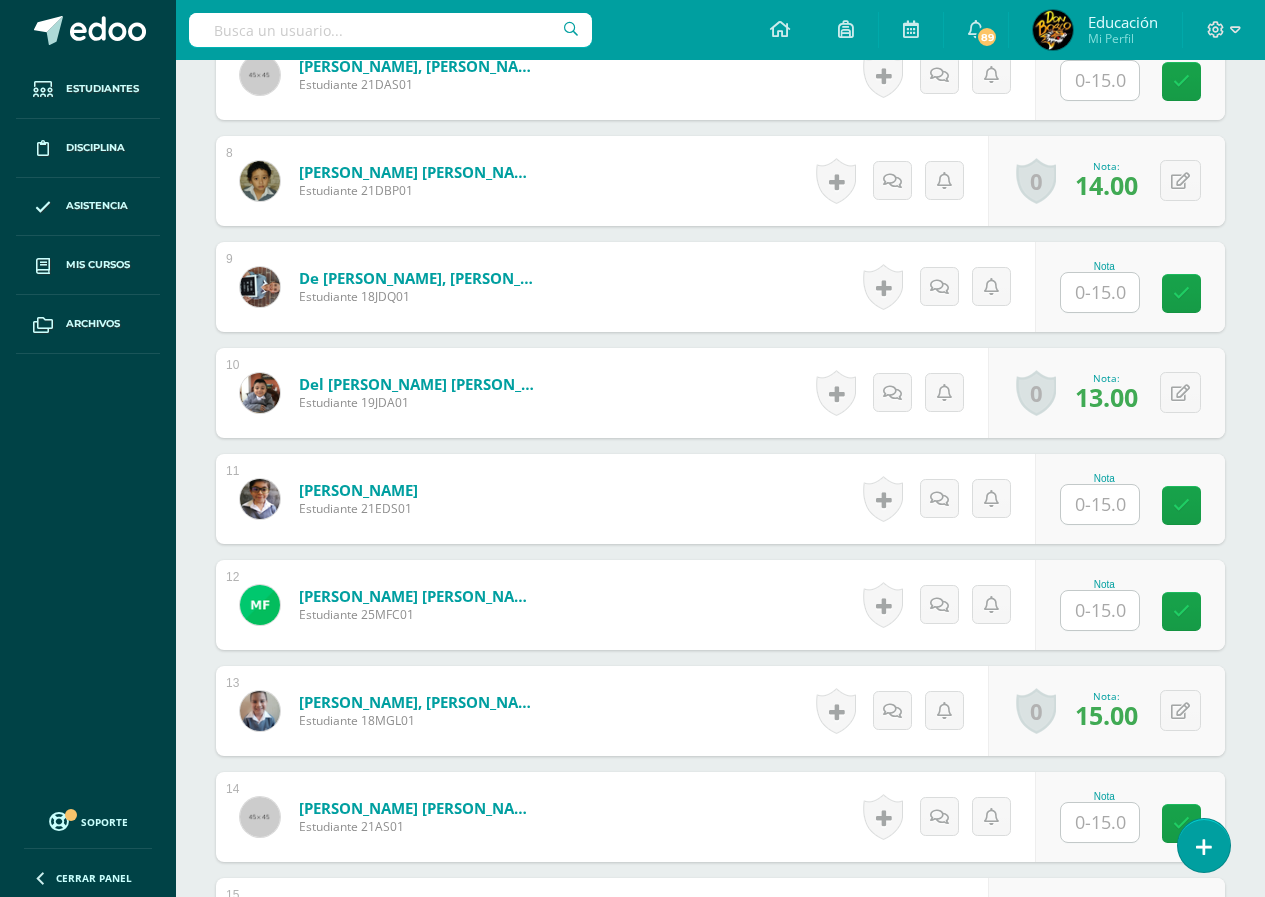 click at bounding box center (1100, 292) 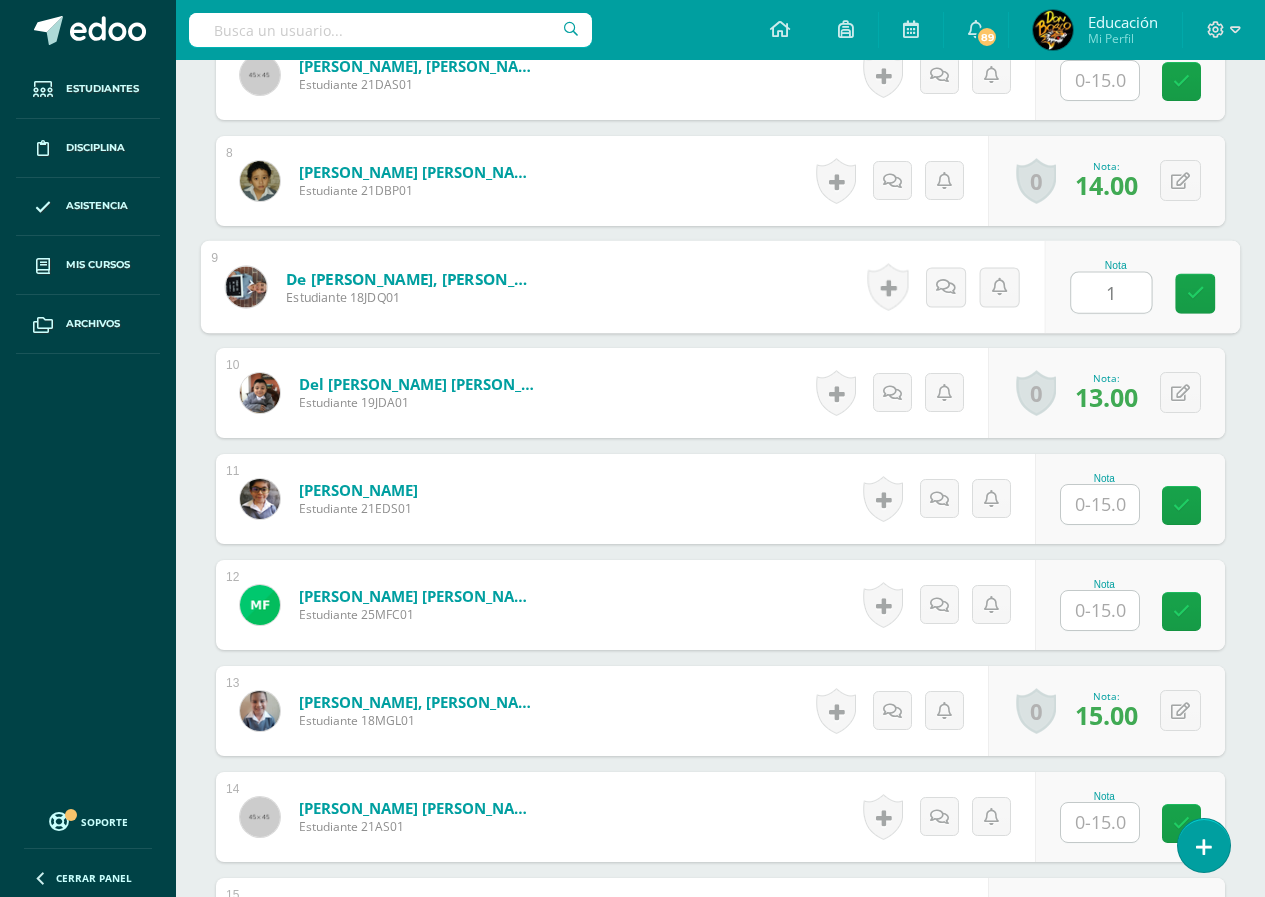type on "14" 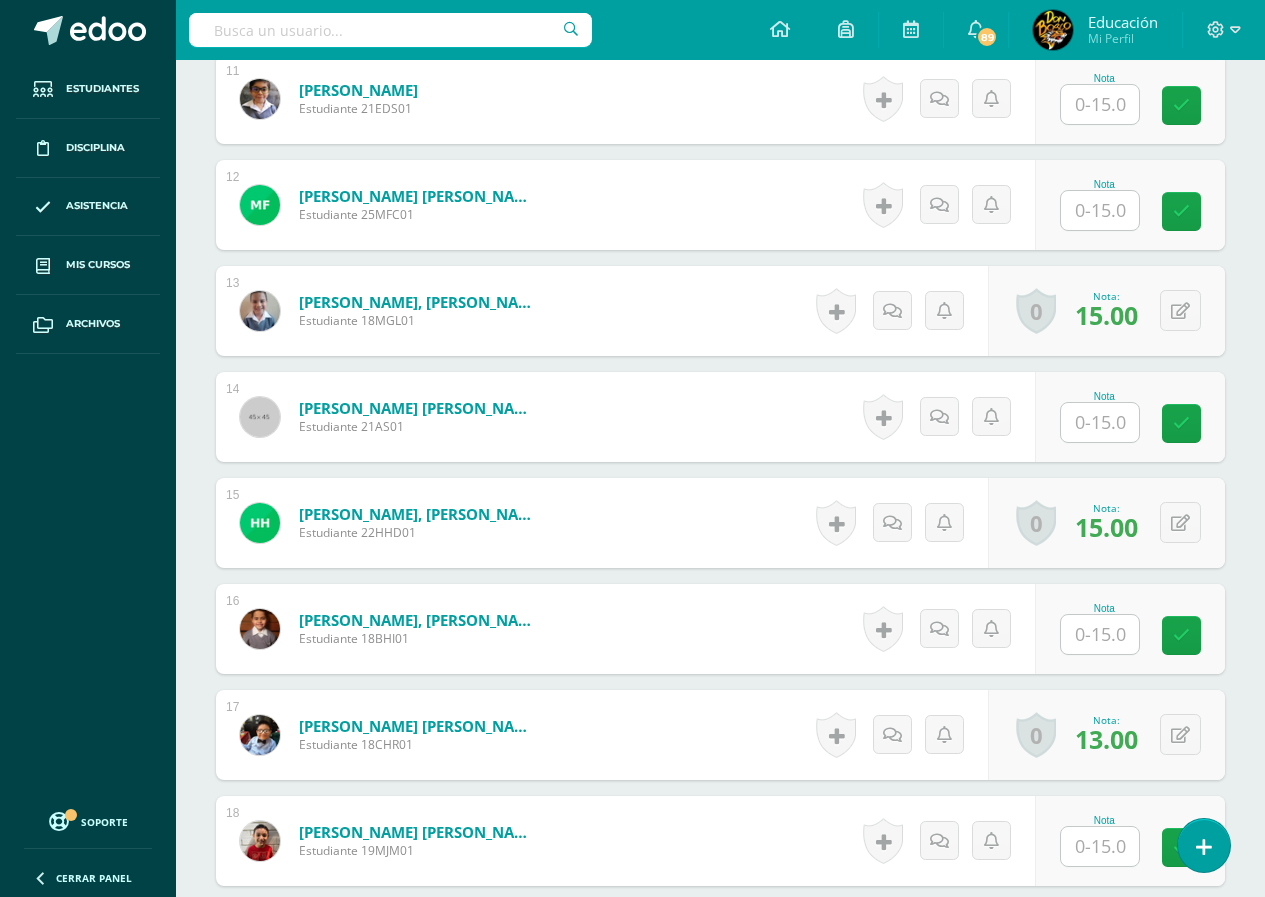 scroll, scrollTop: 1801, scrollLeft: 0, axis: vertical 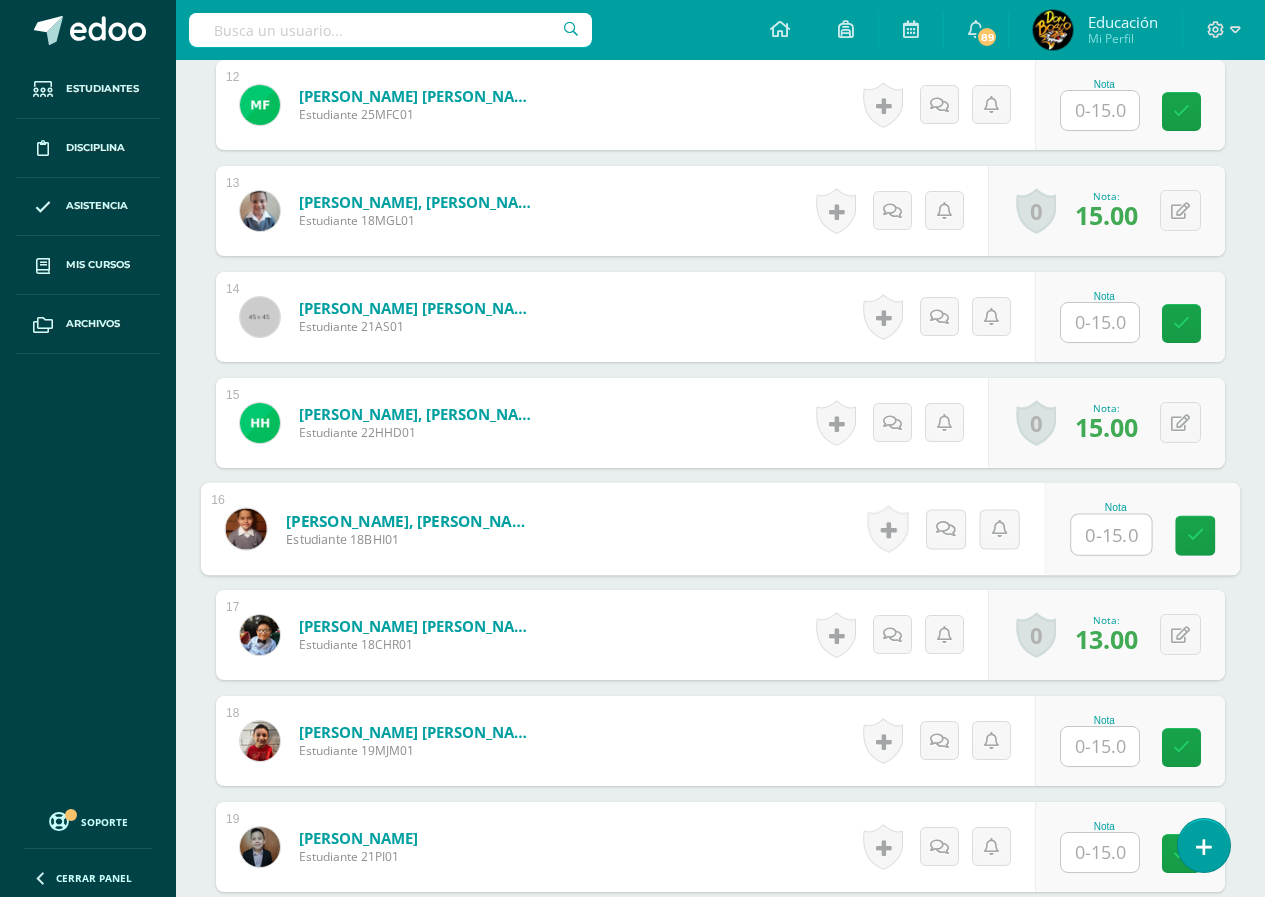 click at bounding box center [1111, 535] 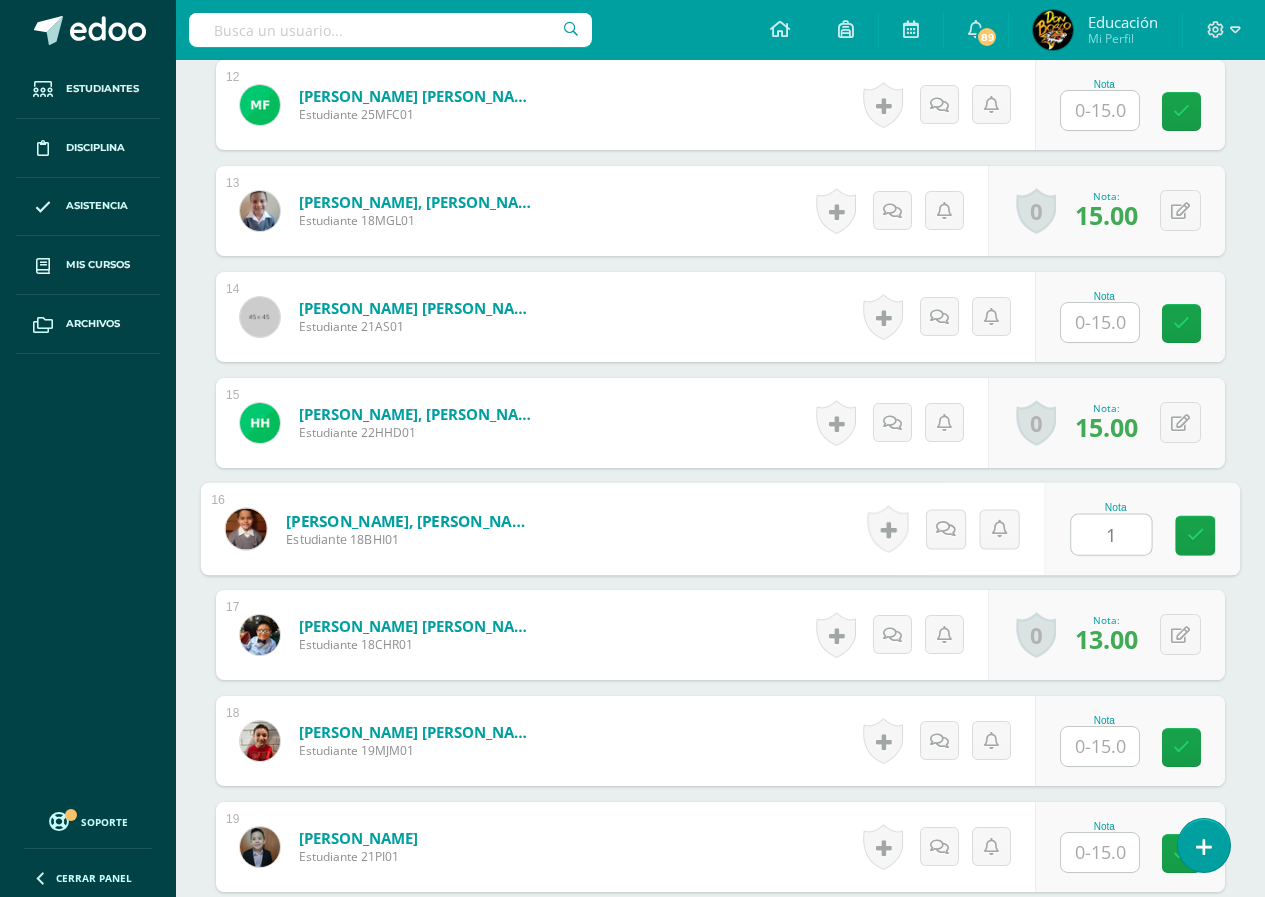 type on "14" 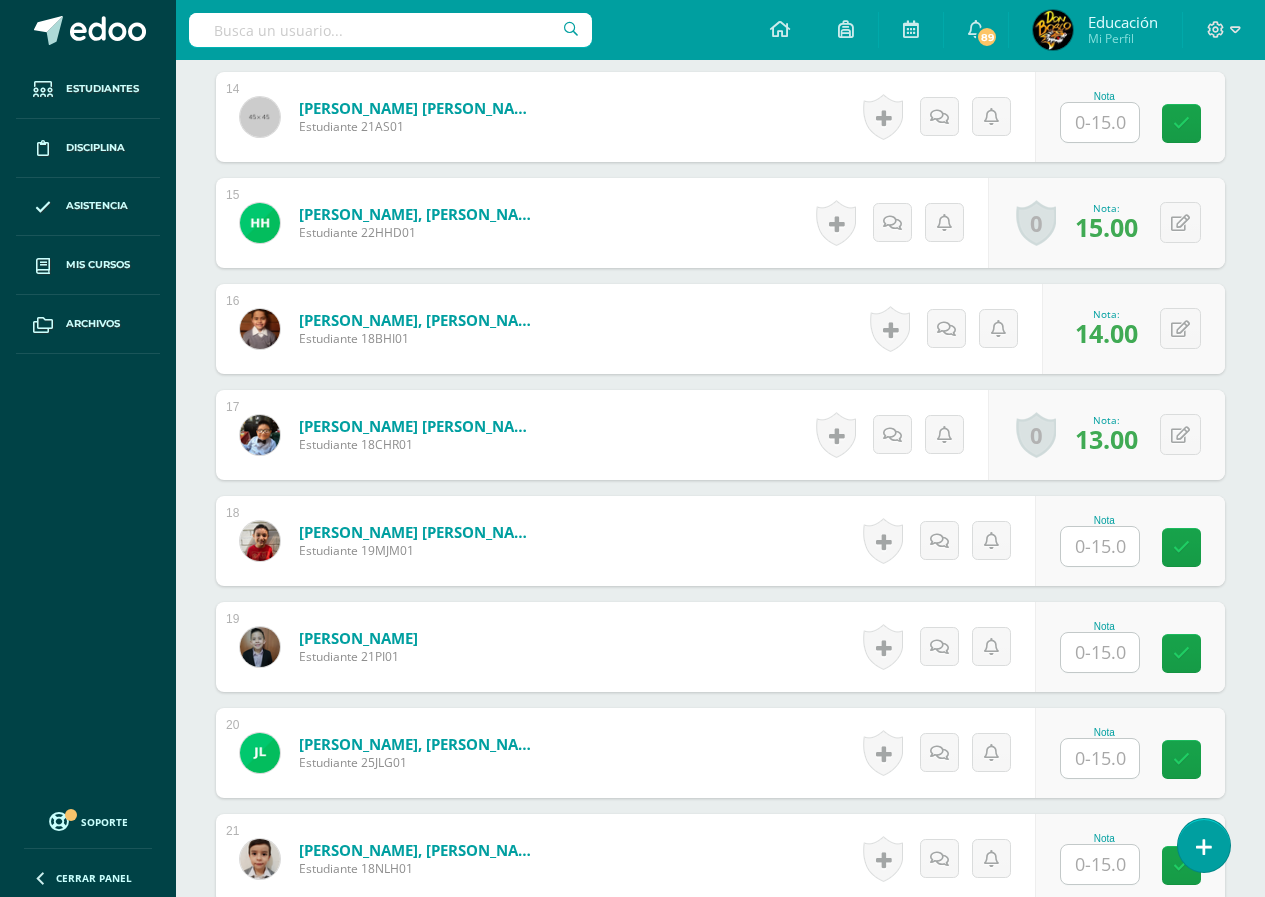 scroll, scrollTop: 2101, scrollLeft: 0, axis: vertical 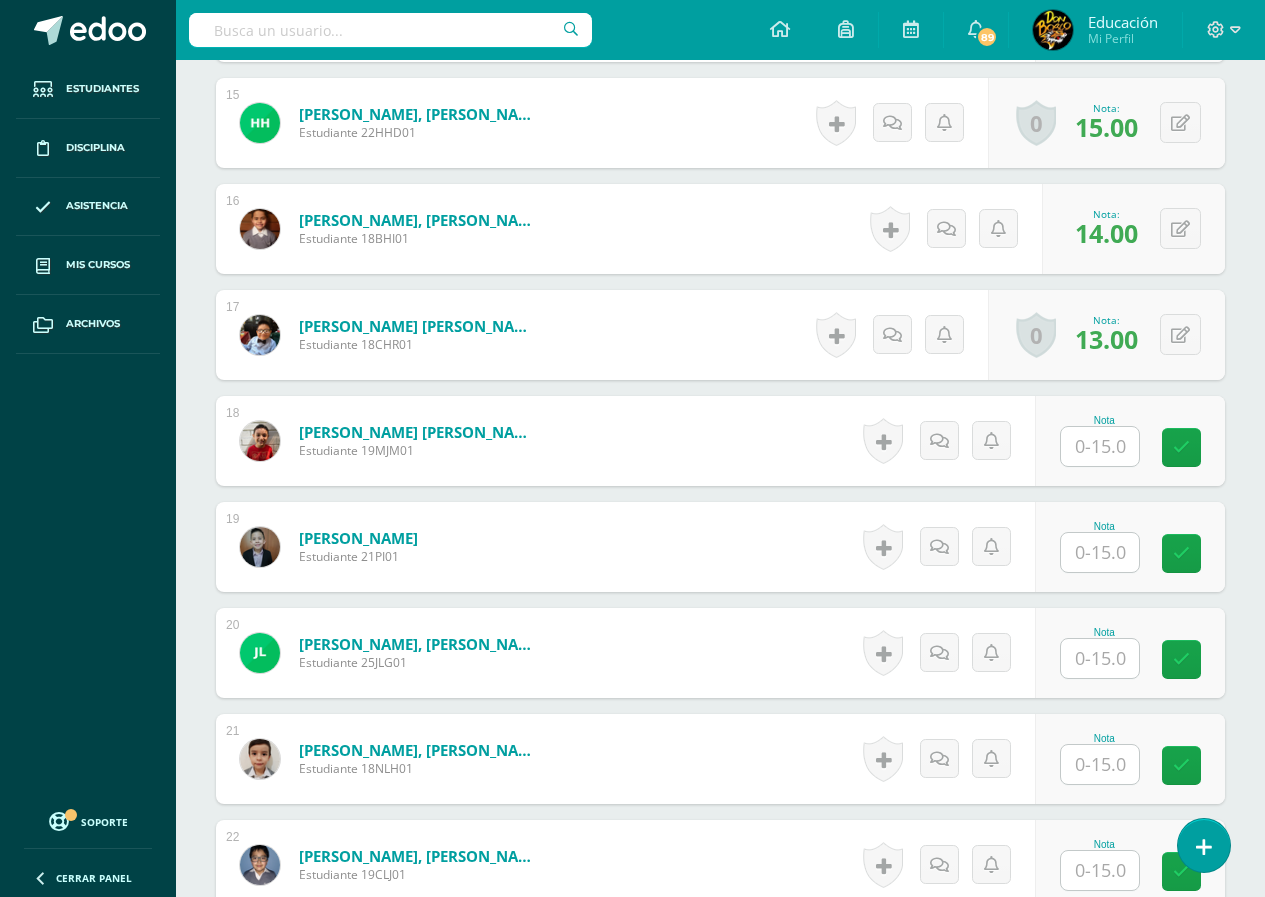 click at bounding box center (1100, 446) 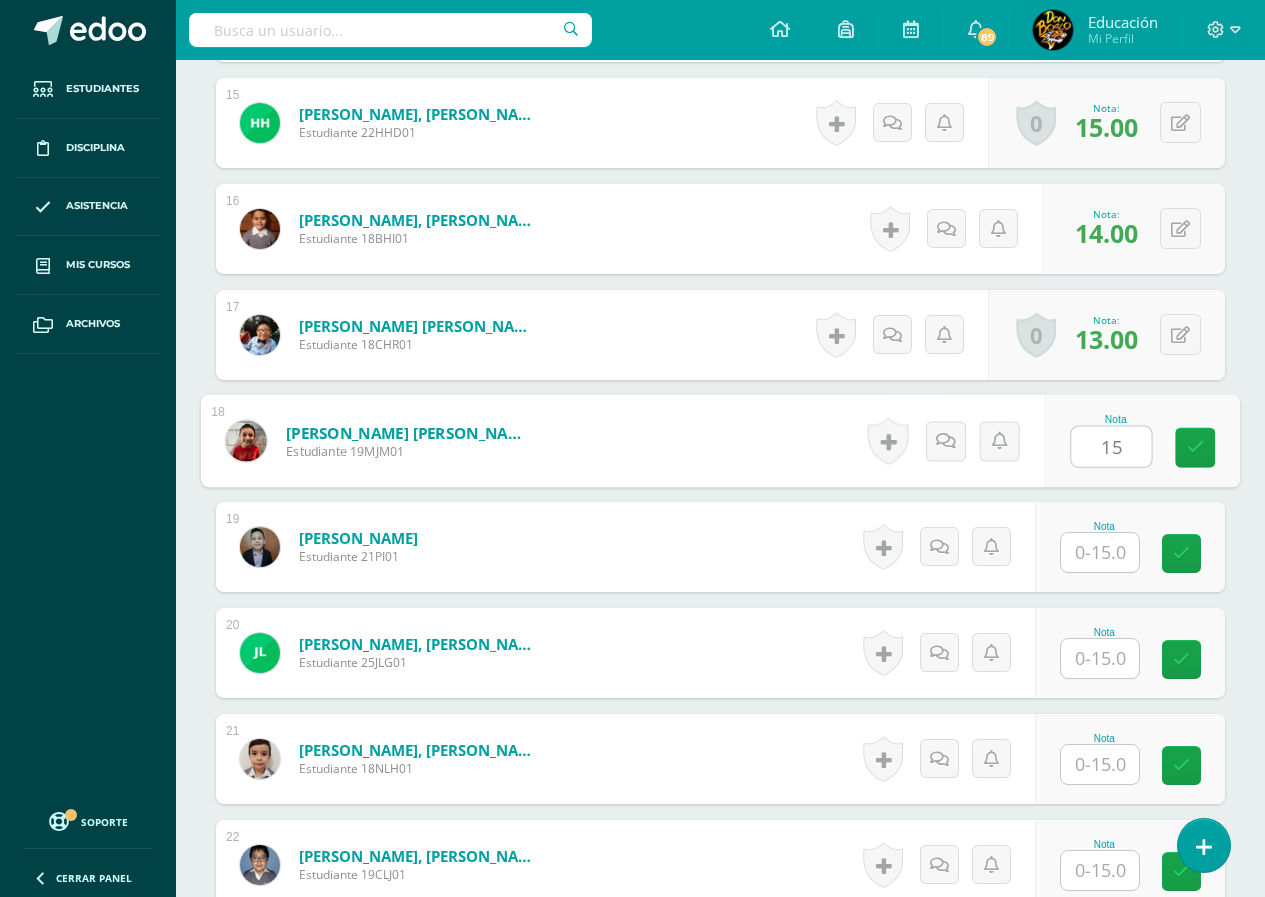 type on "15" 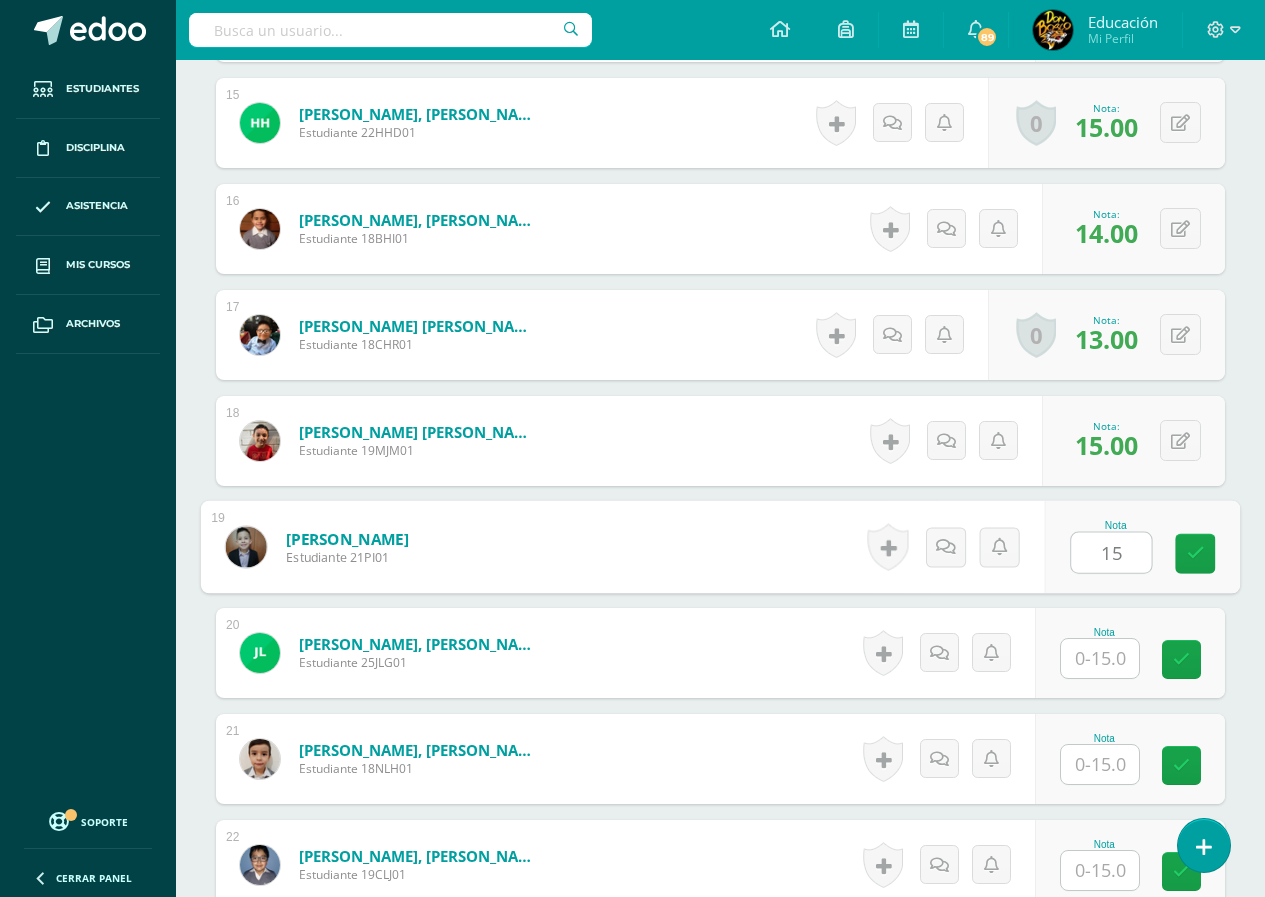 type on "15" 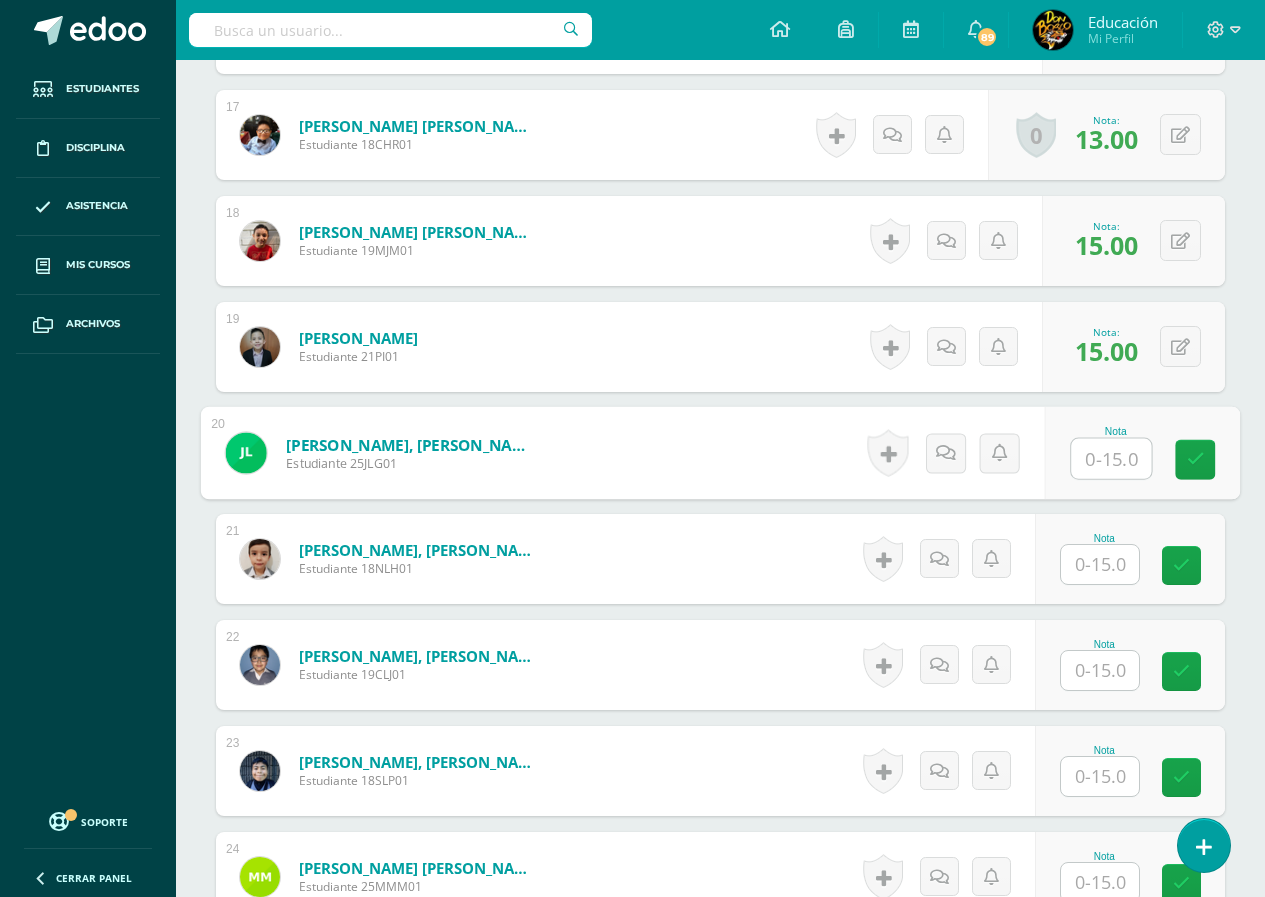 scroll, scrollTop: 2401, scrollLeft: 0, axis: vertical 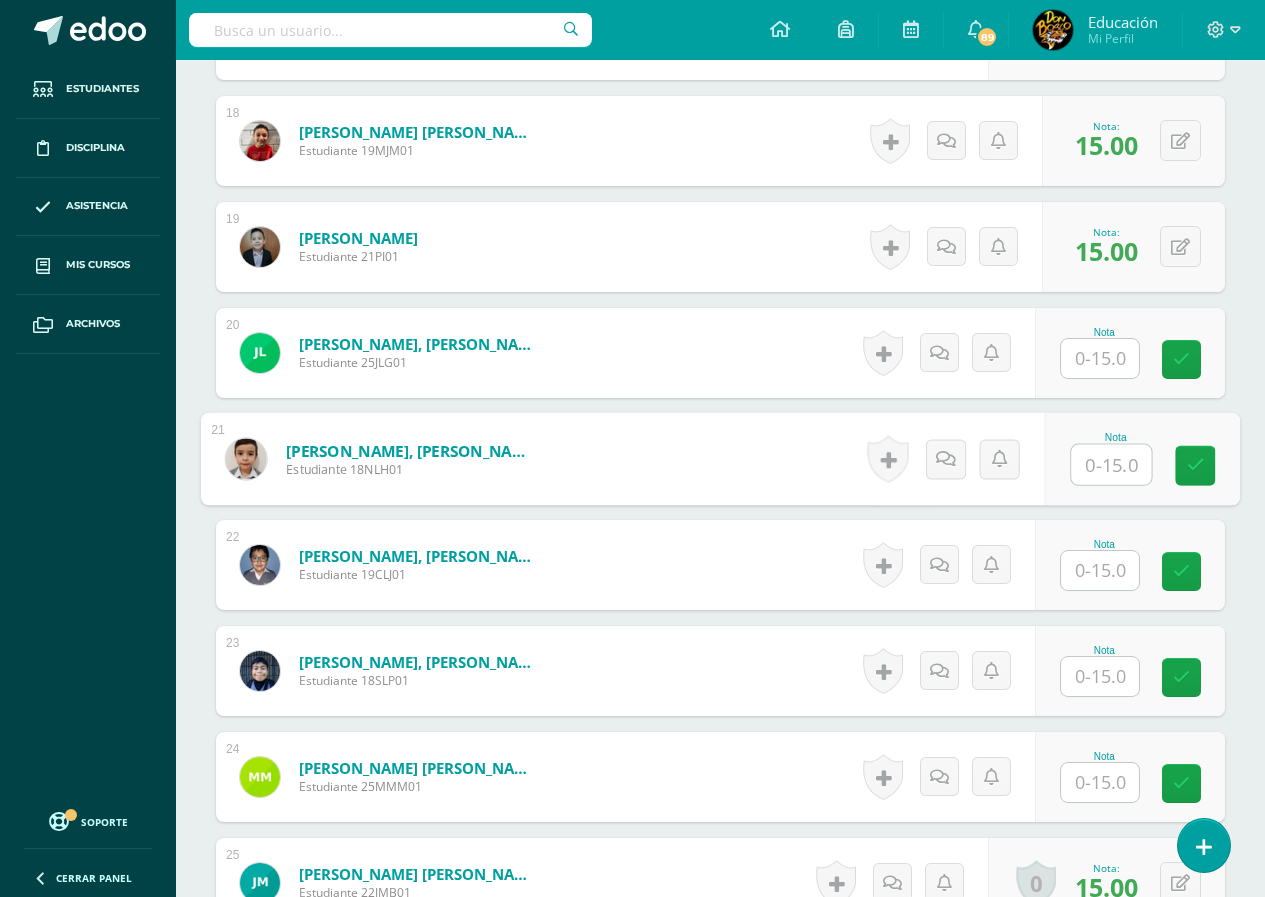 click at bounding box center [1111, 465] 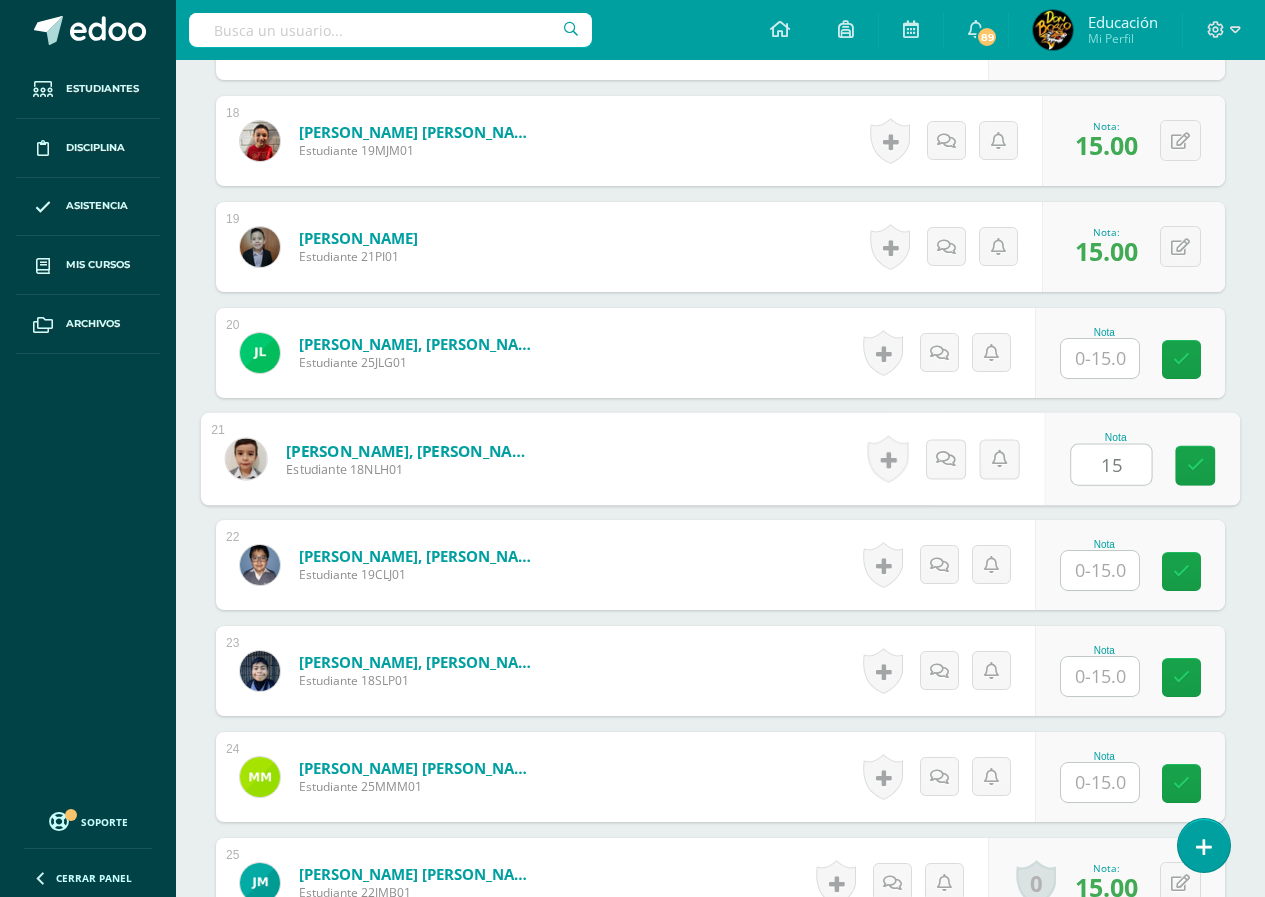 type on "15" 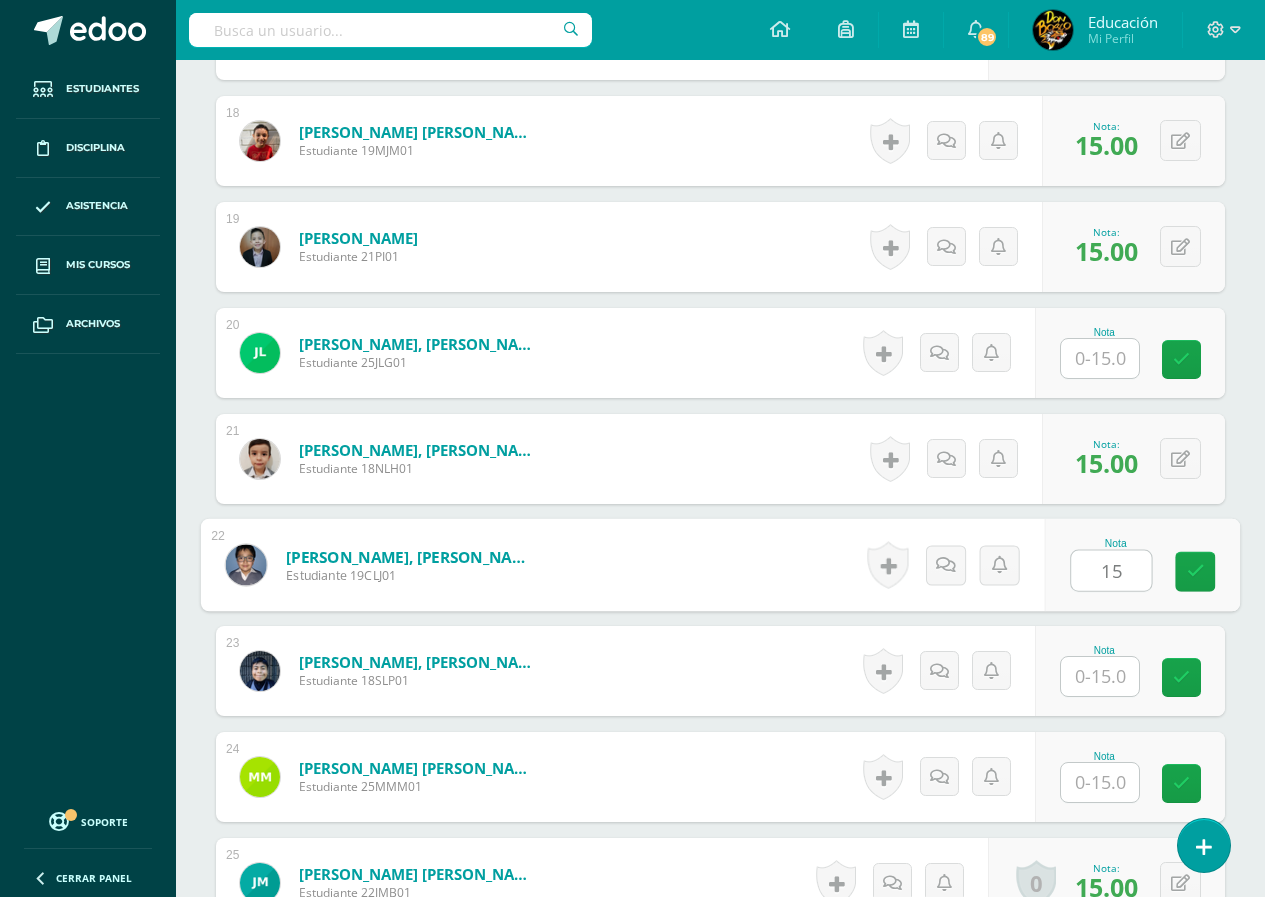 type on "15" 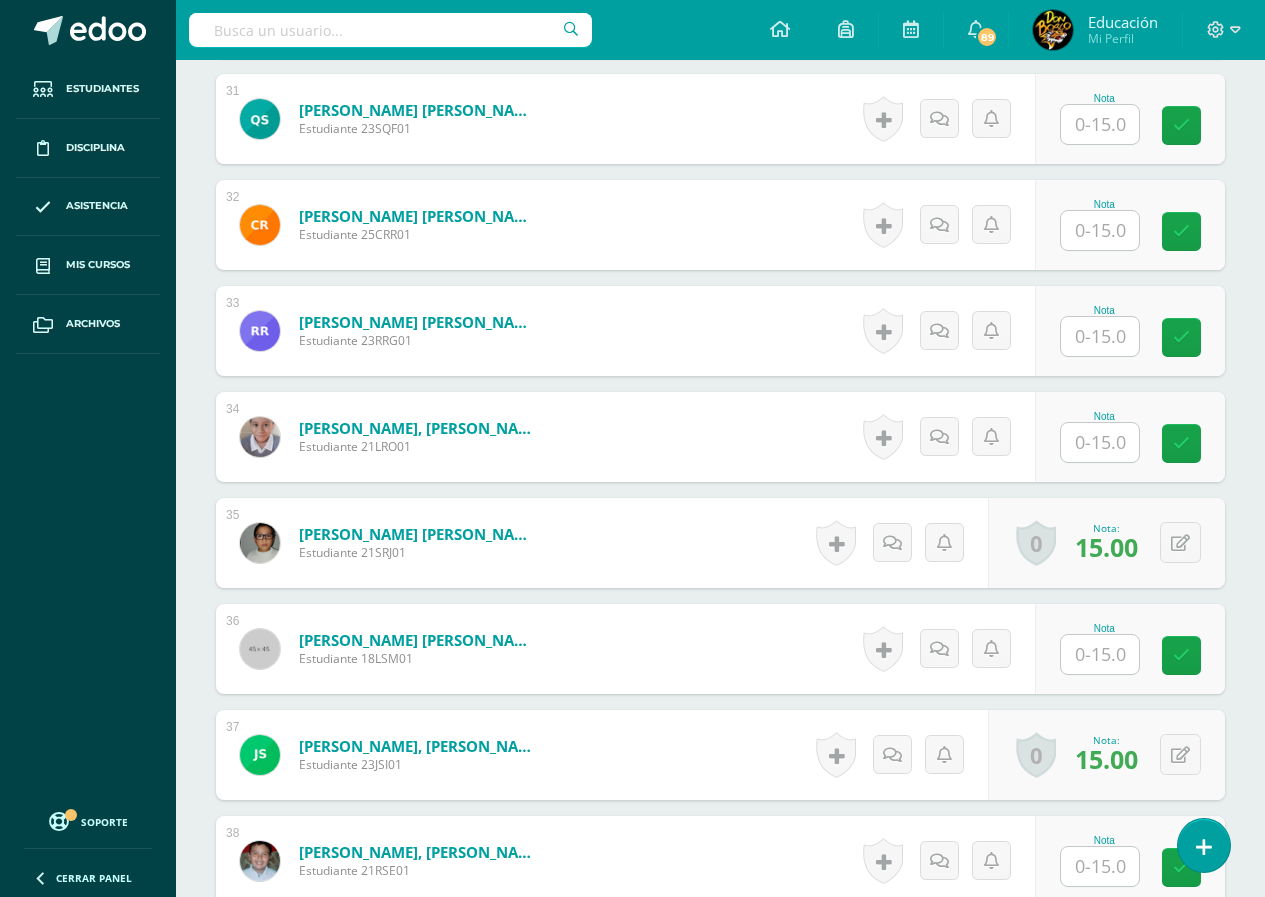 scroll, scrollTop: 3901, scrollLeft: 0, axis: vertical 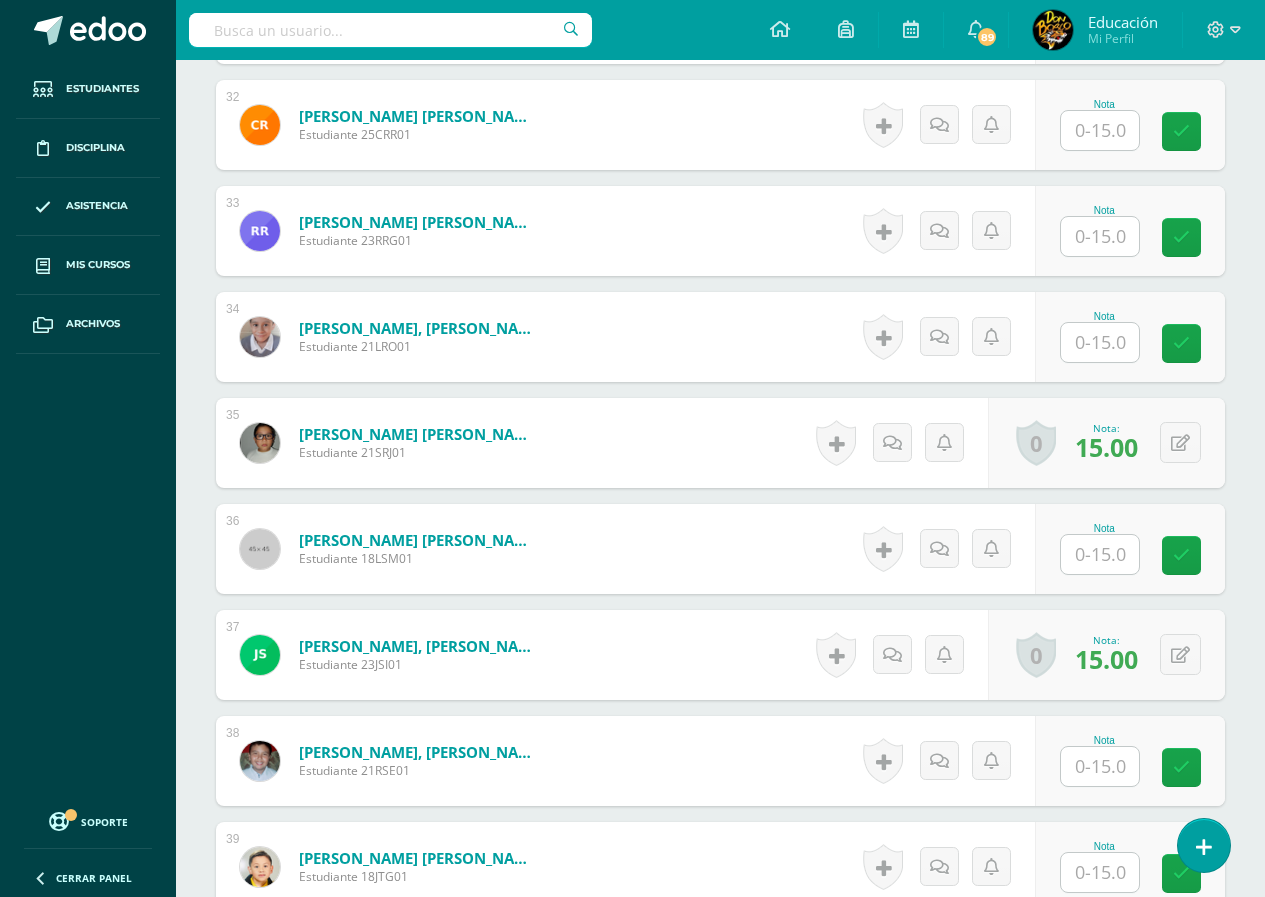click at bounding box center (1100, 554) 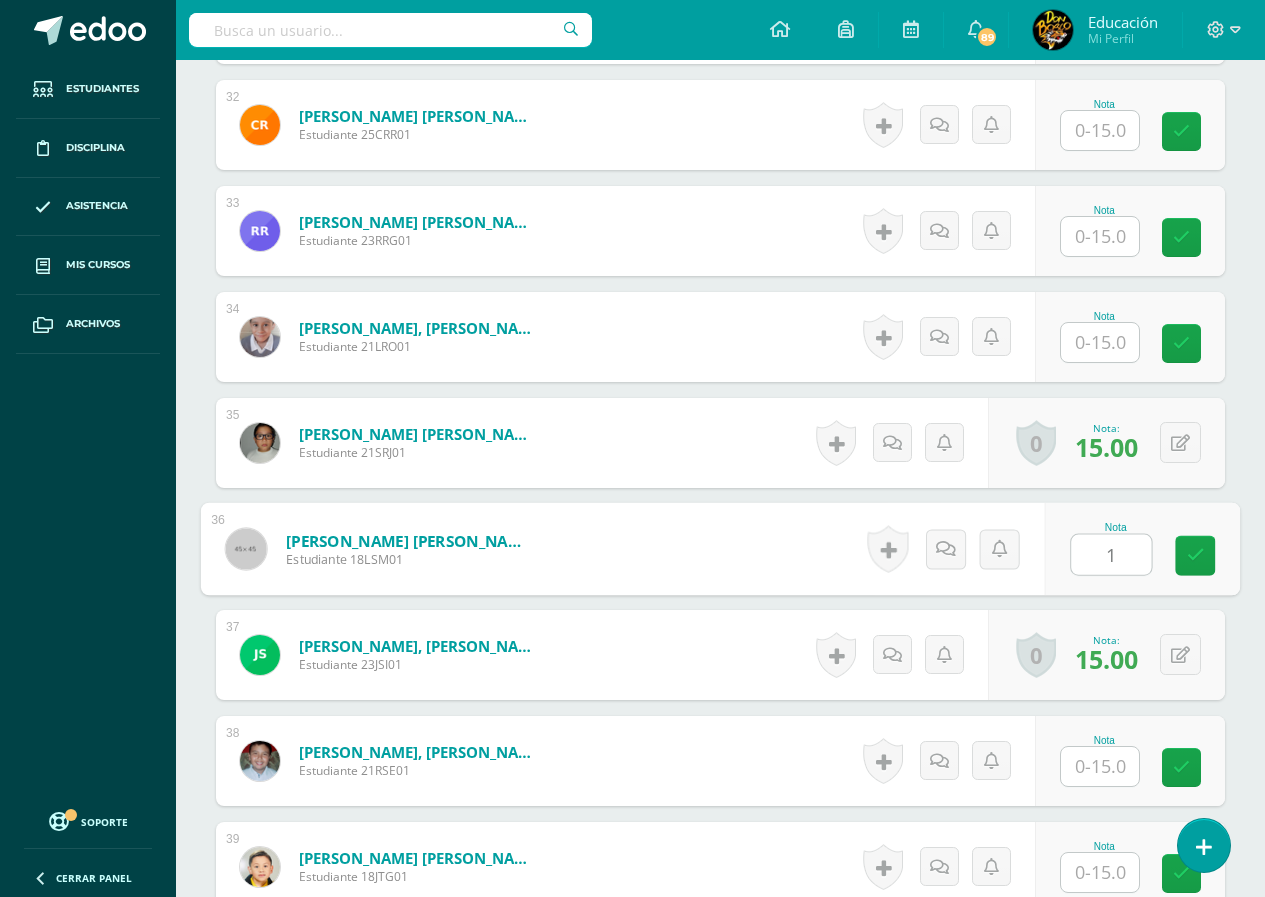 type on "15" 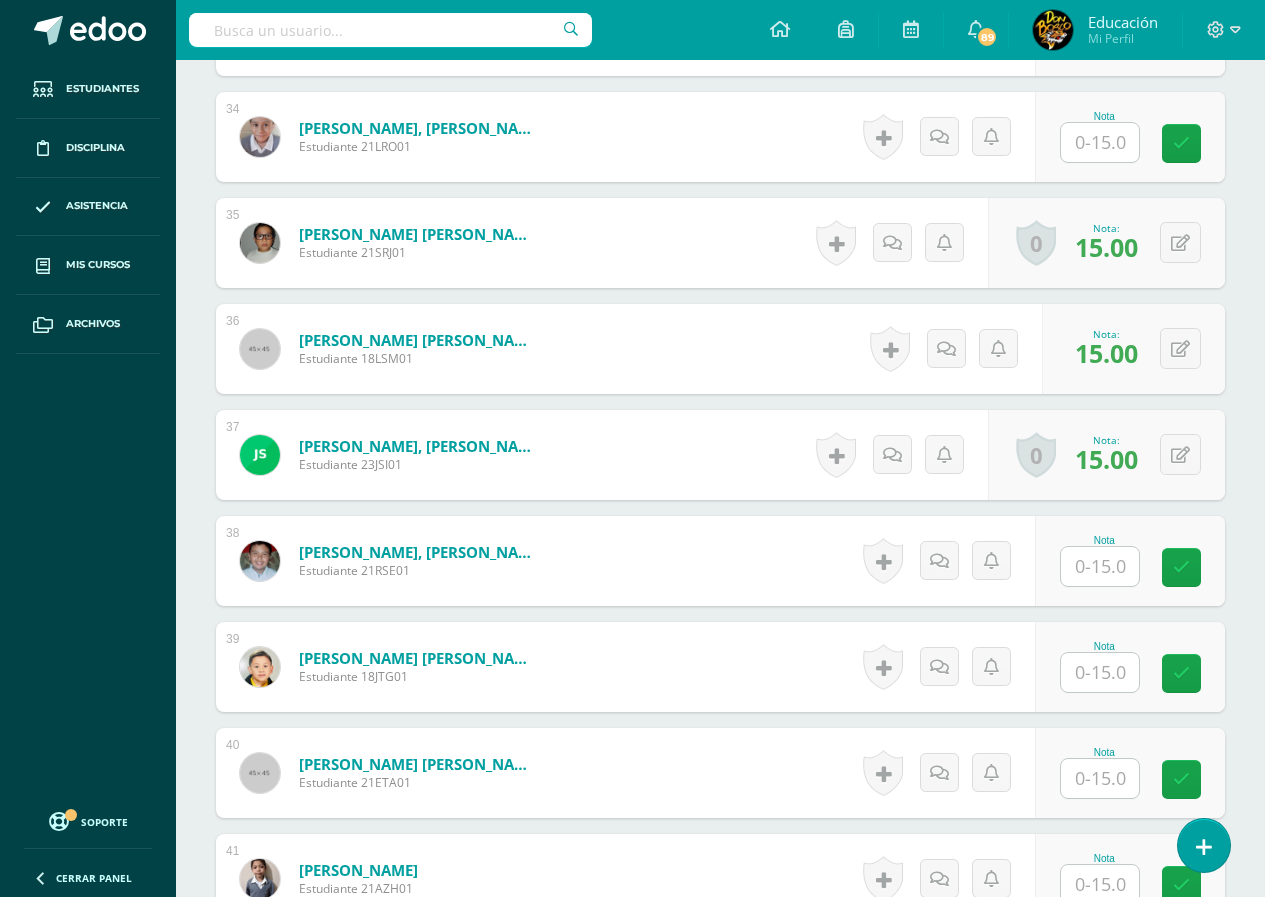 scroll, scrollTop: 4201, scrollLeft: 0, axis: vertical 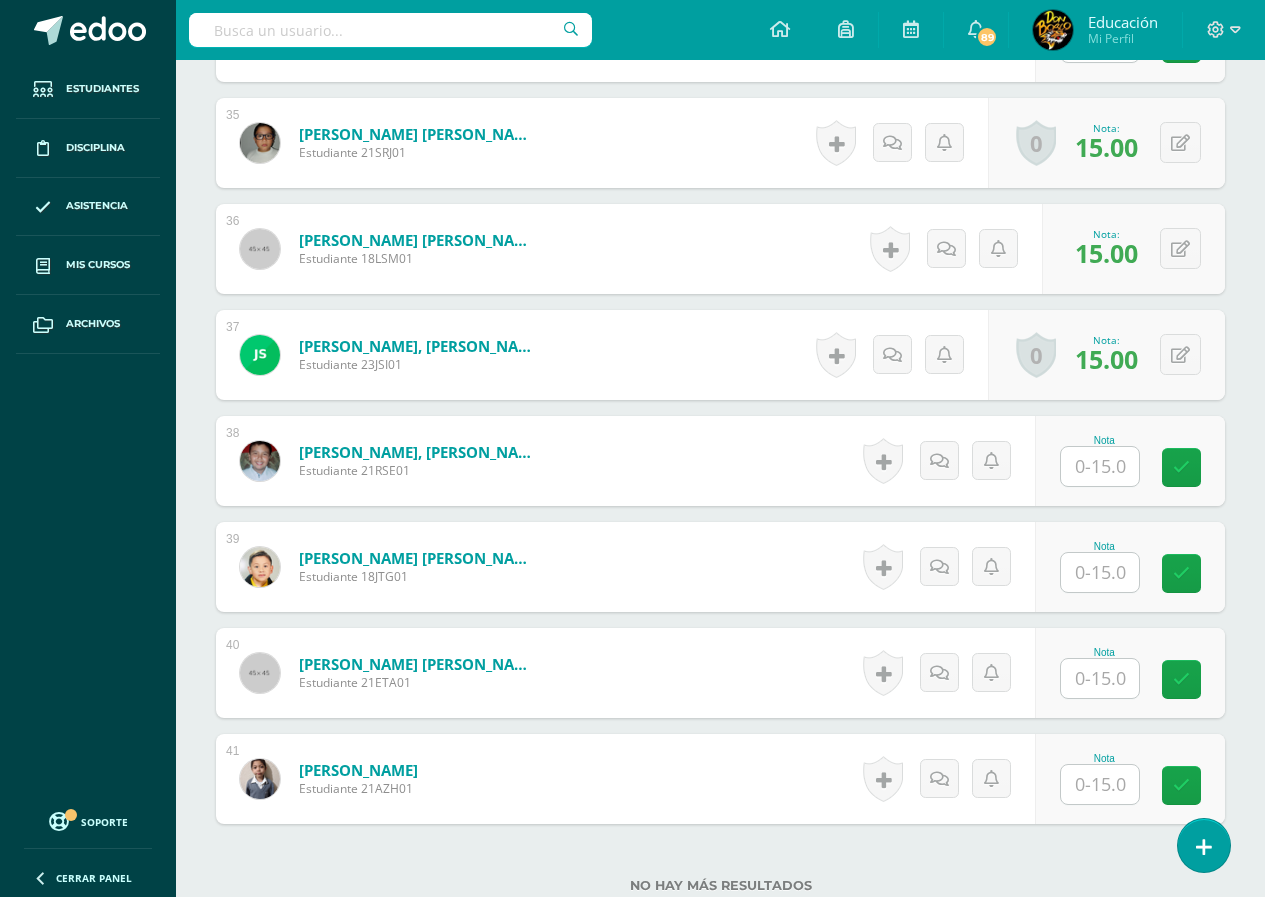 click at bounding box center [1100, 466] 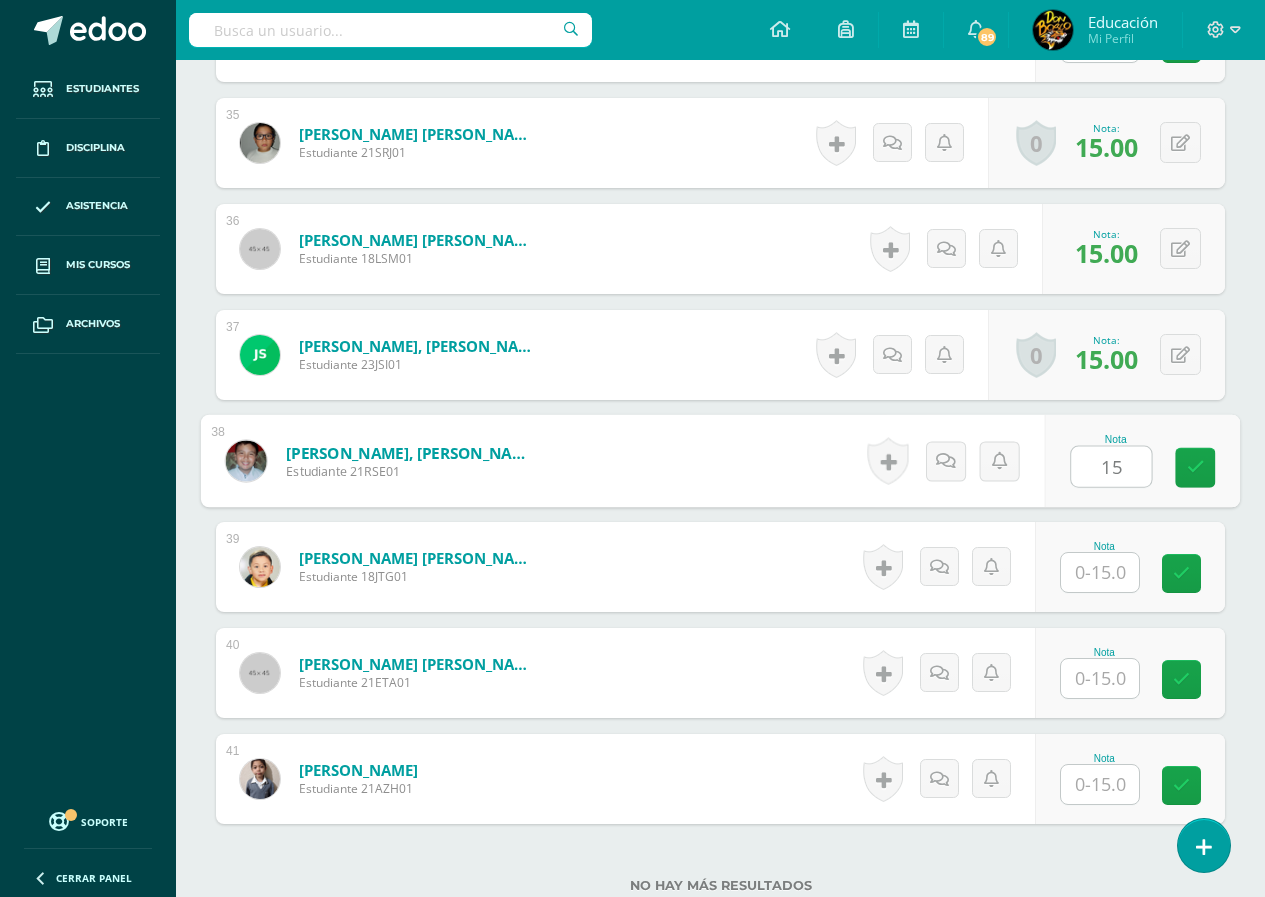 type on "15" 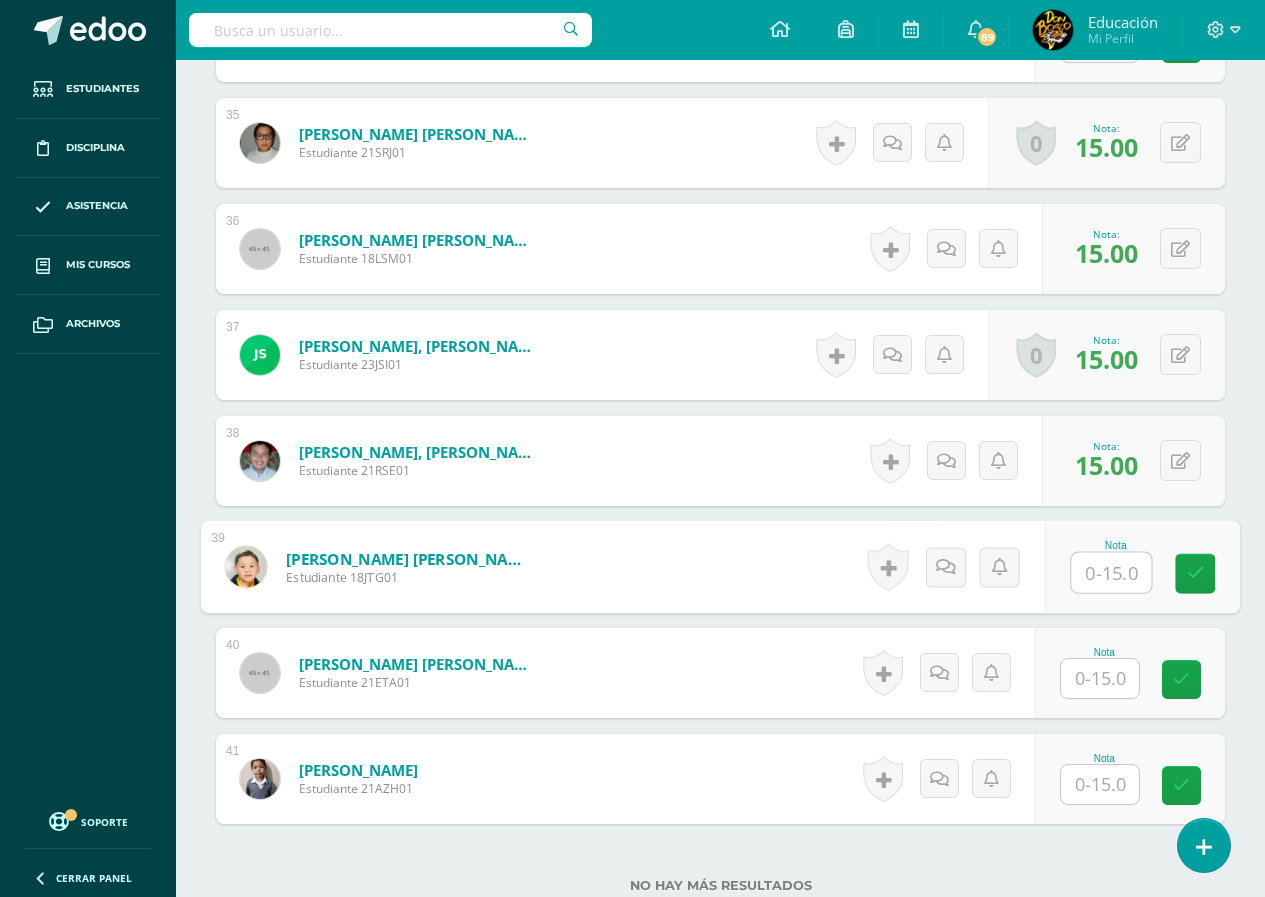 scroll, scrollTop: 4357, scrollLeft: 0, axis: vertical 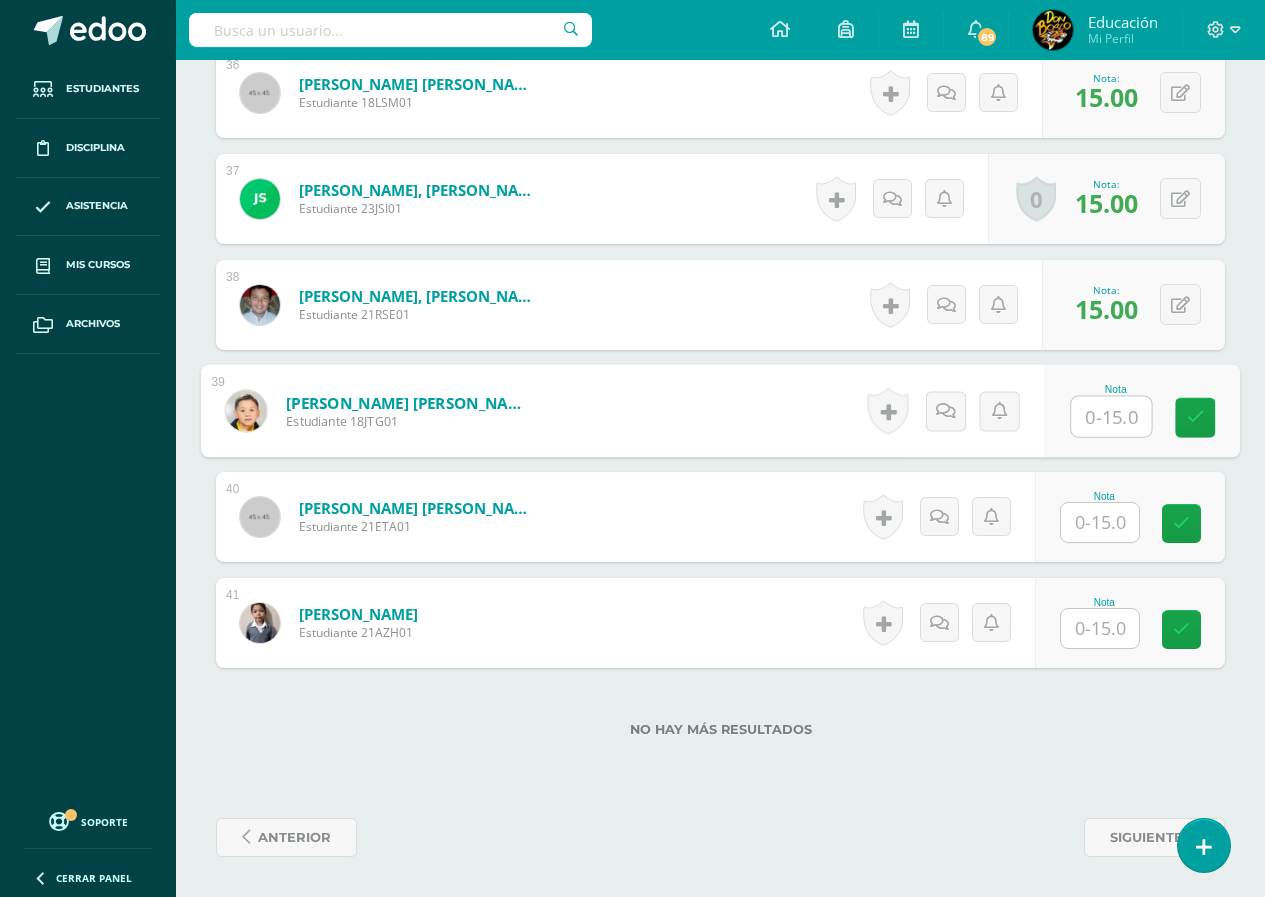 click on "Nota" at bounding box center (1130, 623) 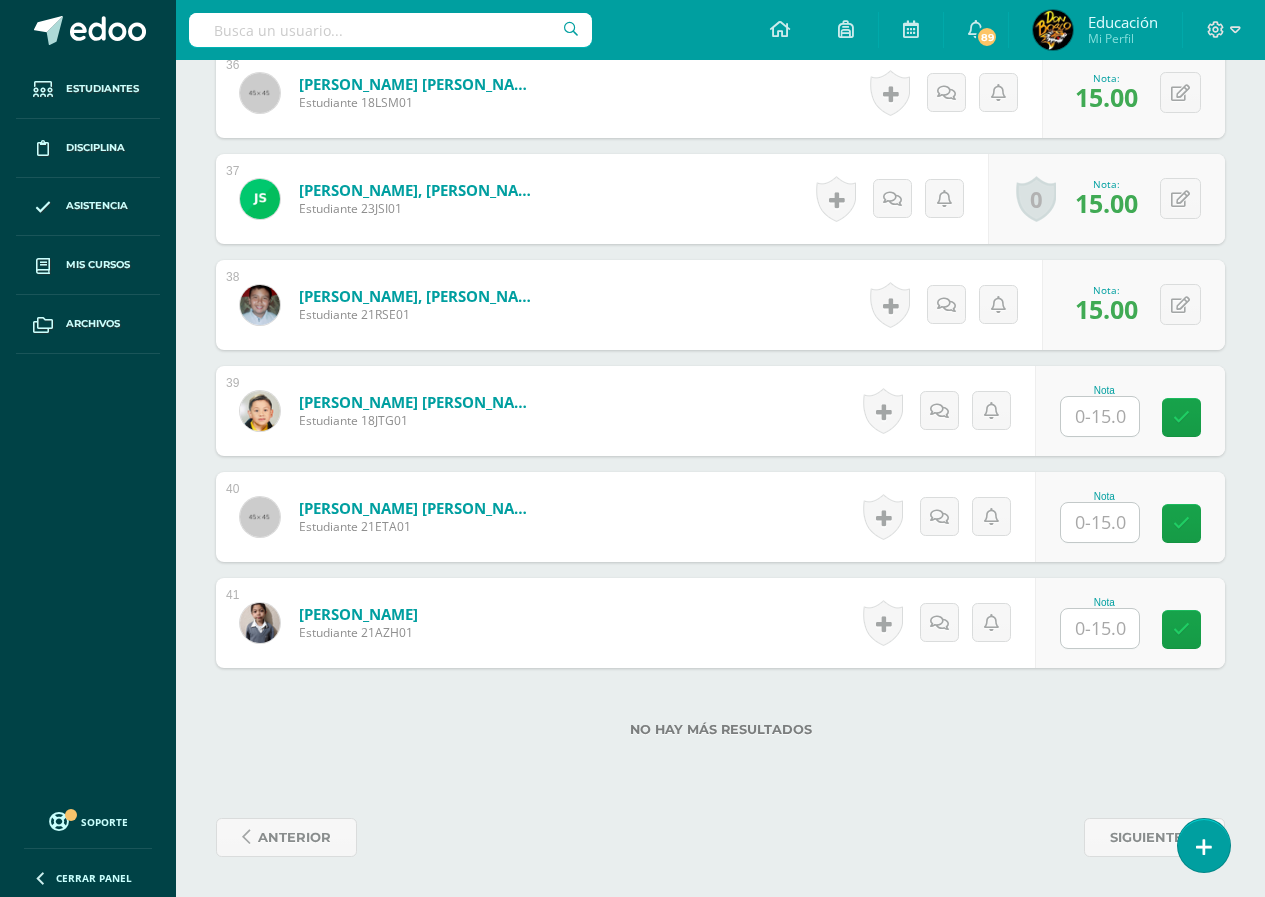 click at bounding box center (1100, 628) 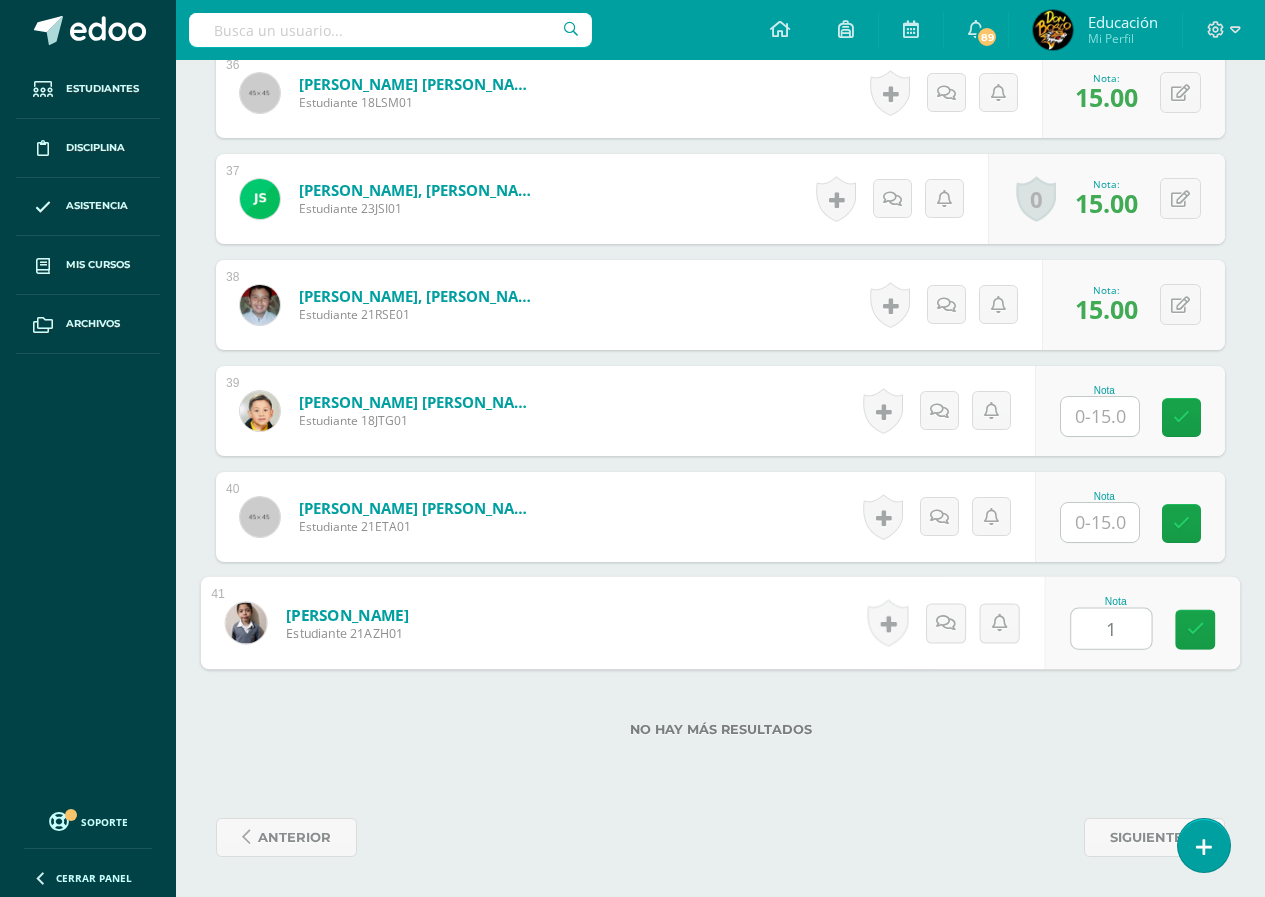 type on "14" 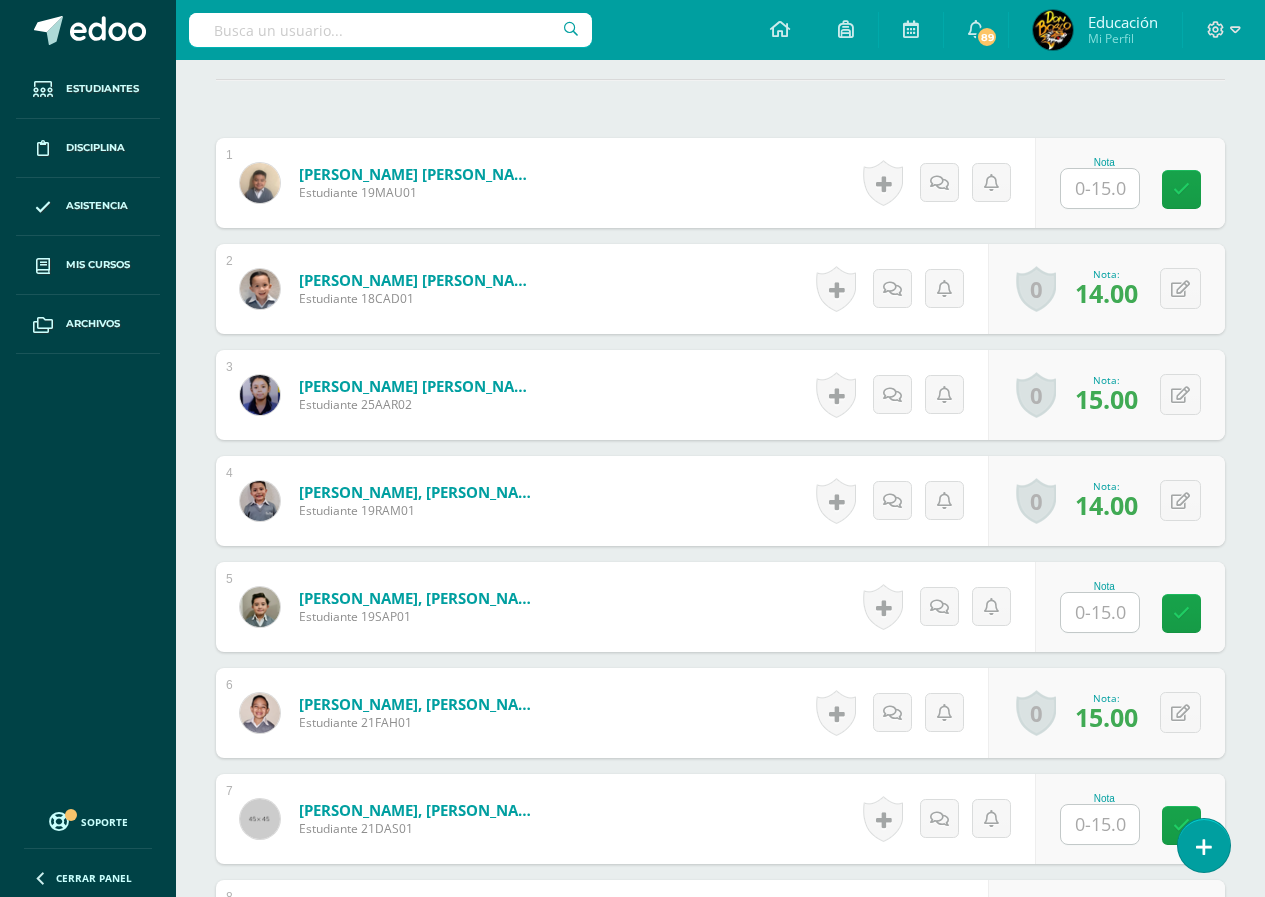 scroll, scrollTop: 0, scrollLeft: 0, axis: both 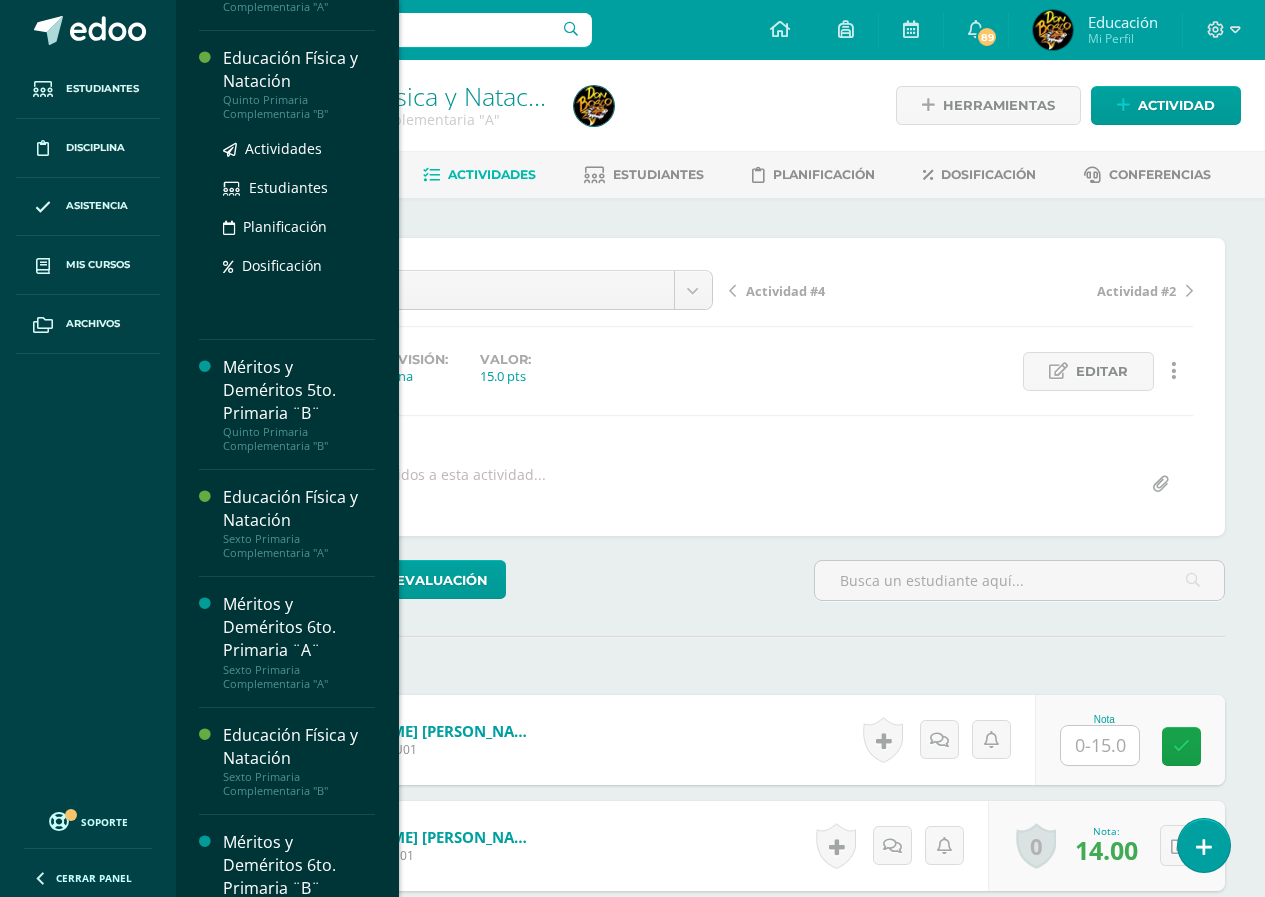 click on "Educación Física y Natación" at bounding box center [299, 70] 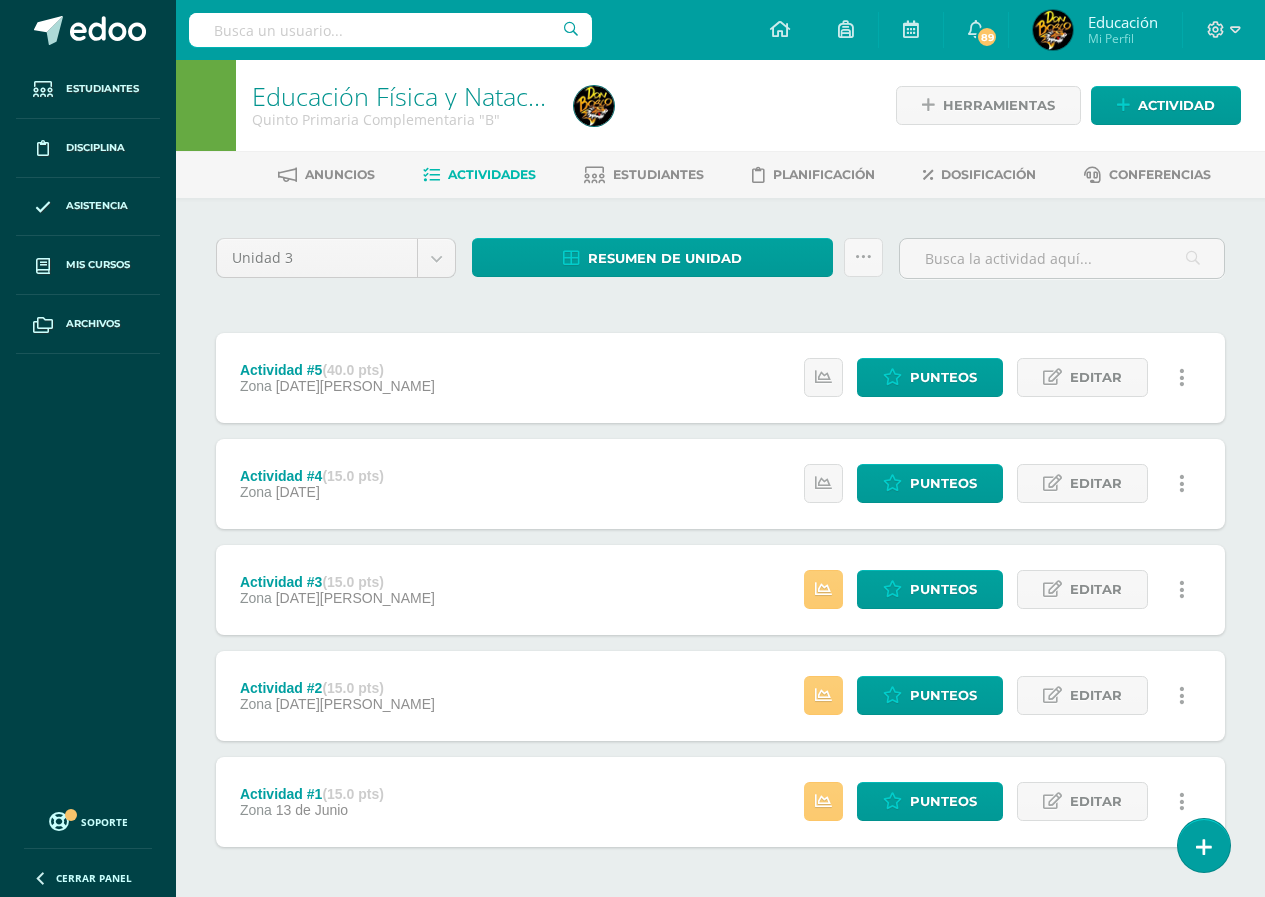 scroll, scrollTop: 83, scrollLeft: 0, axis: vertical 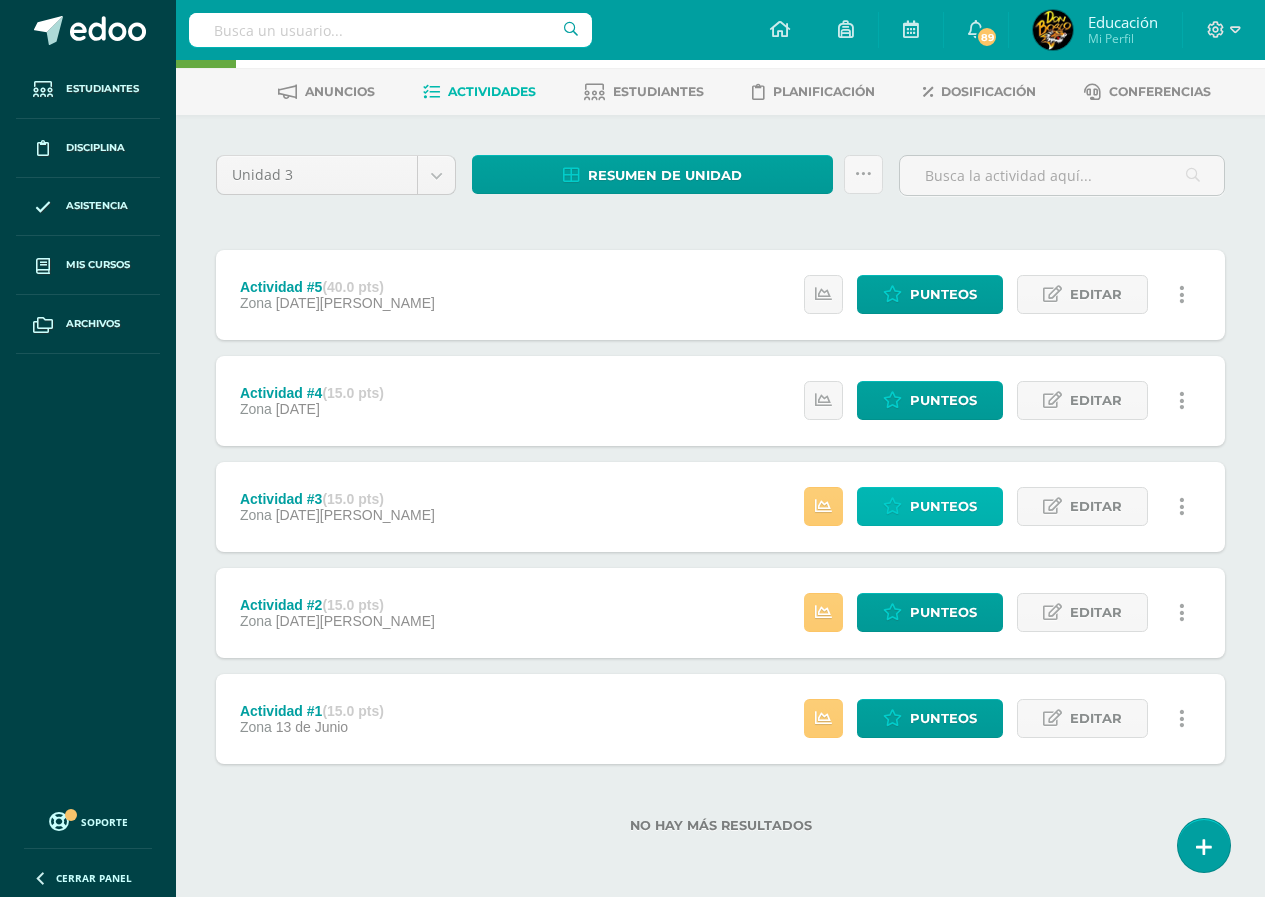 click on "Punteos" at bounding box center (943, 506) 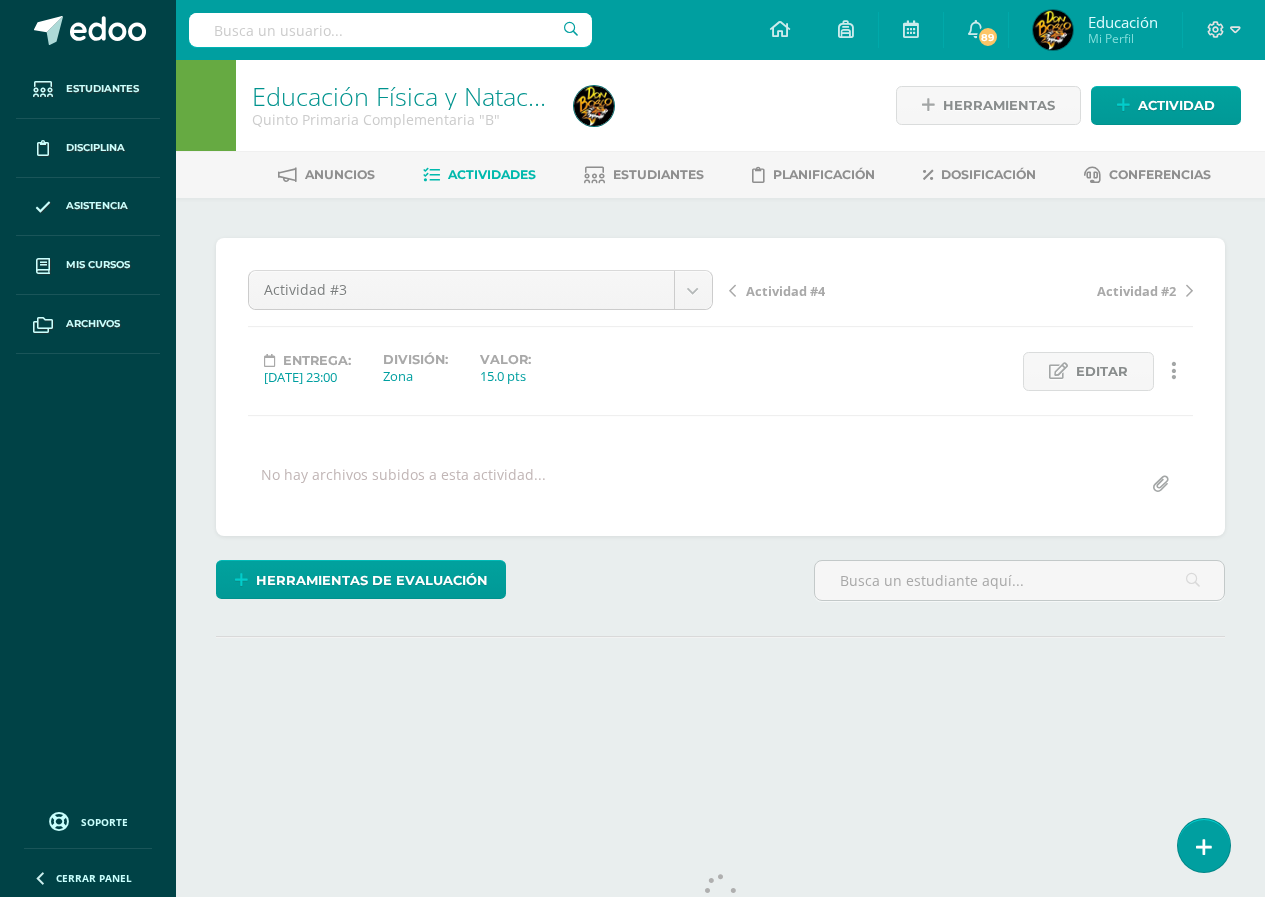 scroll, scrollTop: 0, scrollLeft: 0, axis: both 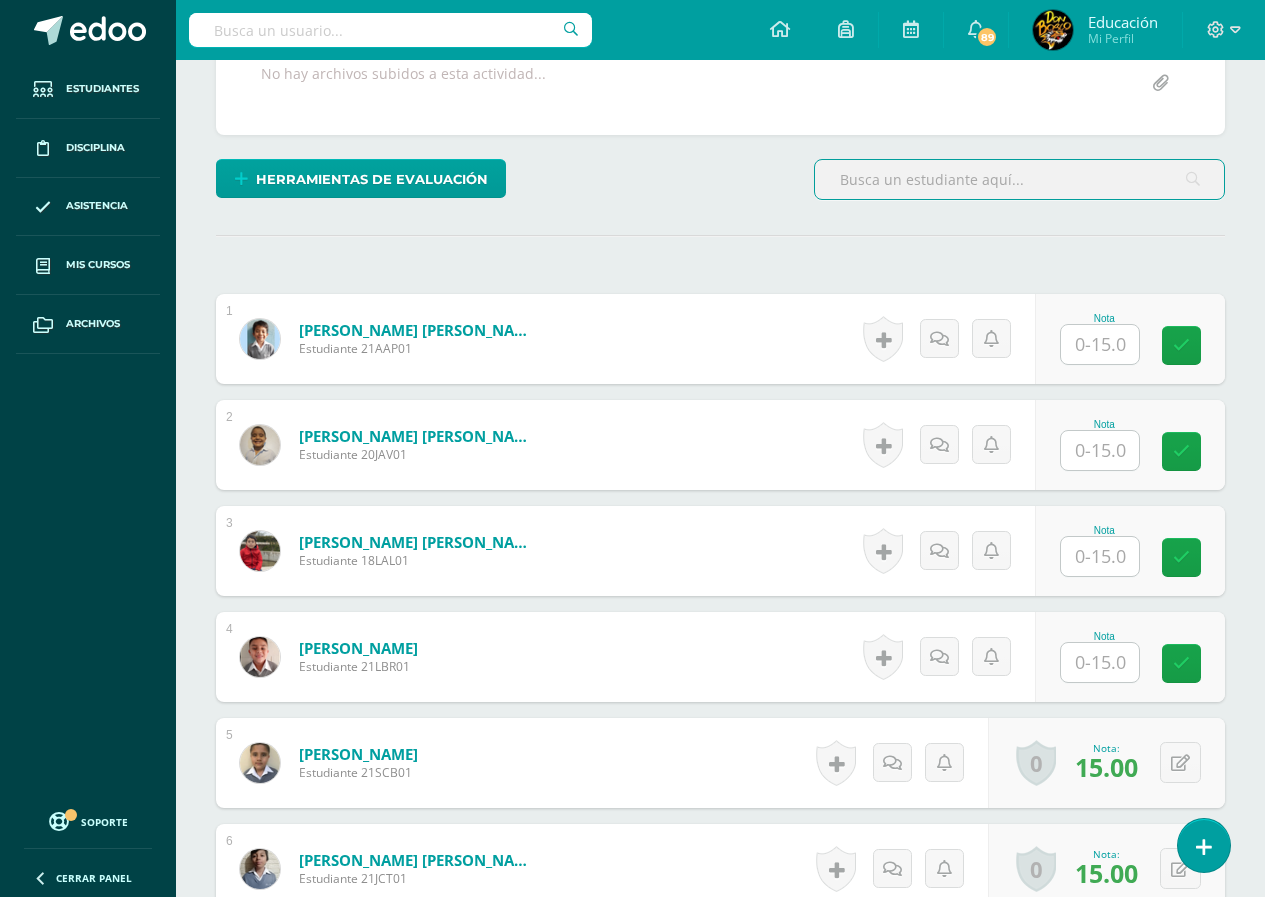 click at bounding box center (1100, 344) 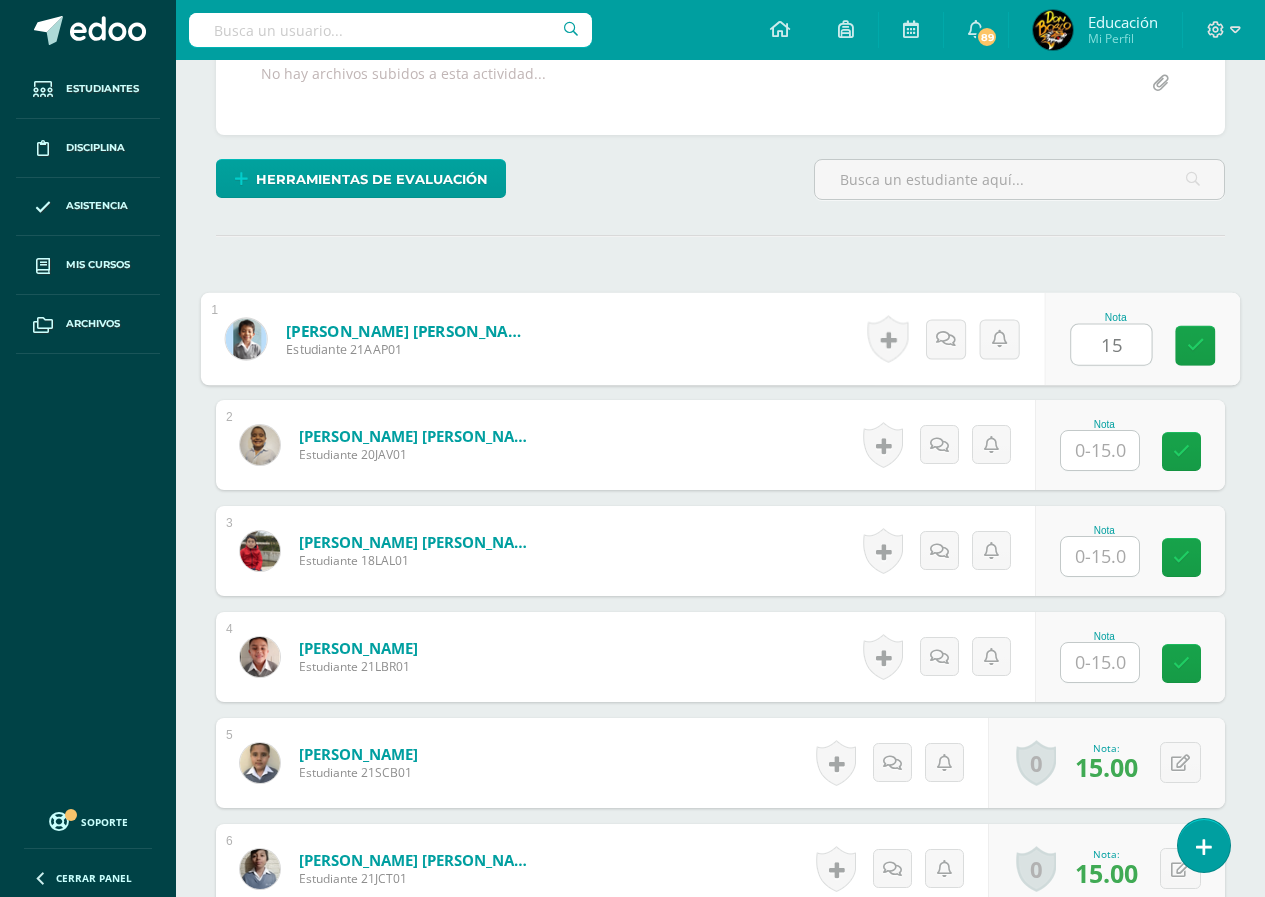 type on "15" 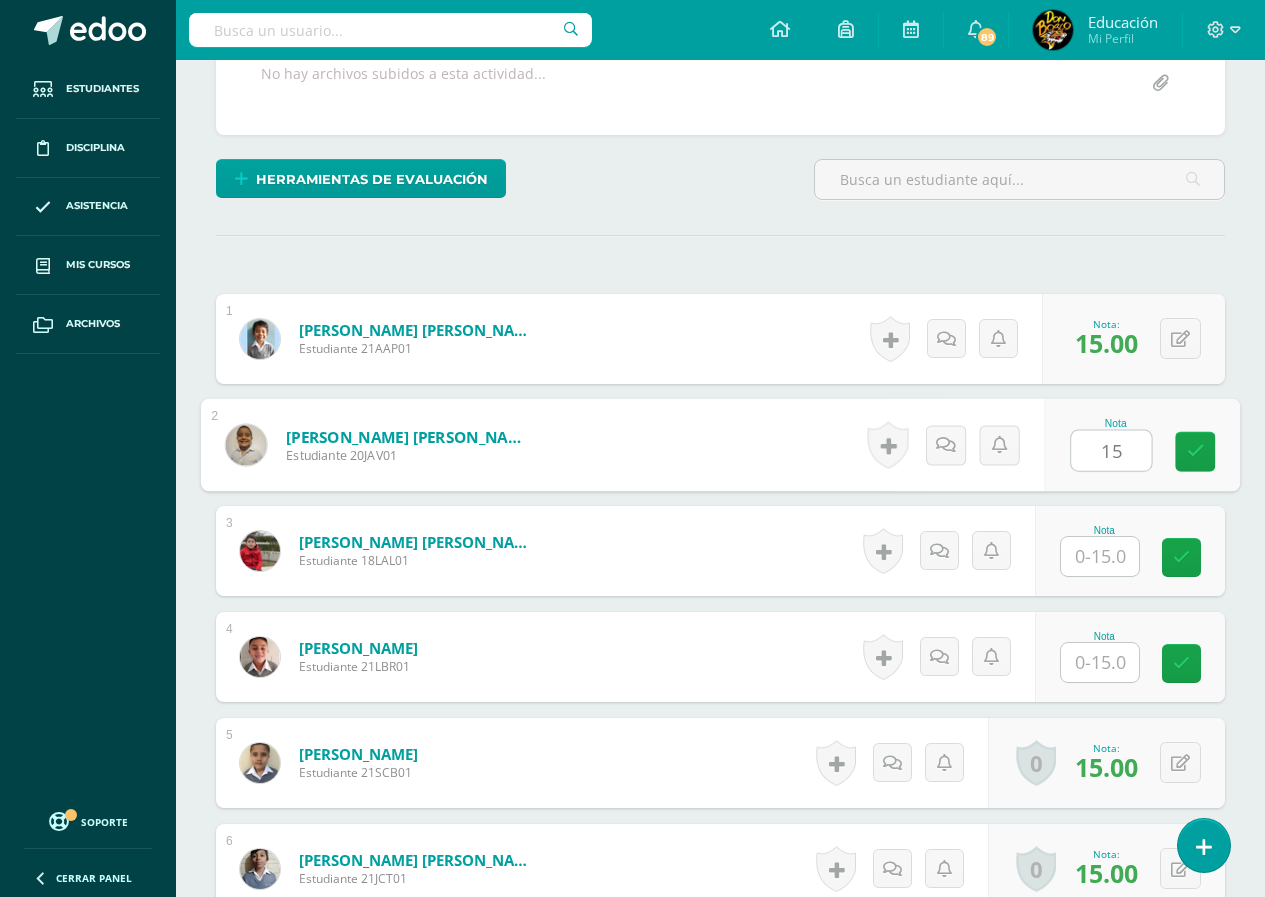type on "15" 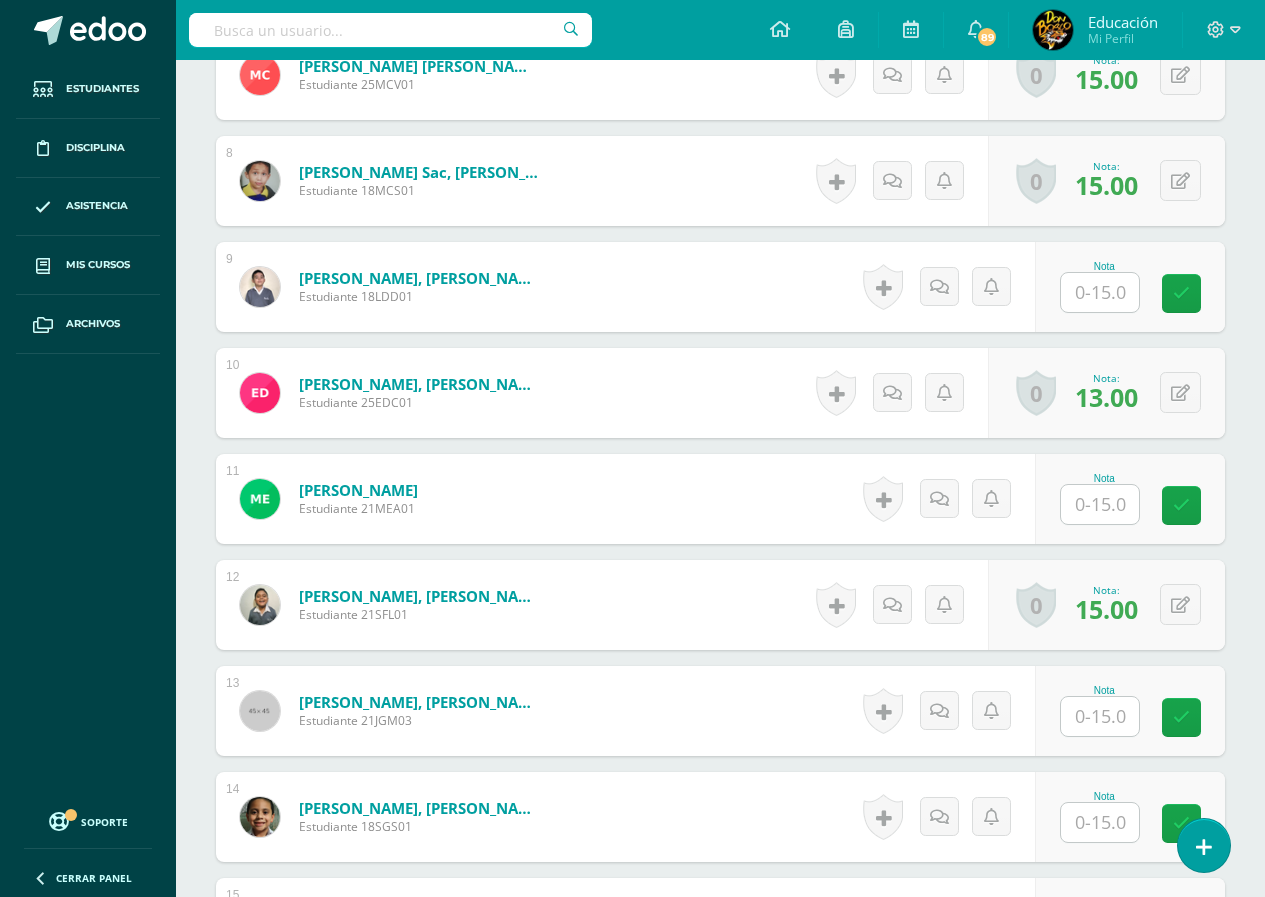 scroll, scrollTop: 1401, scrollLeft: 0, axis: vertical 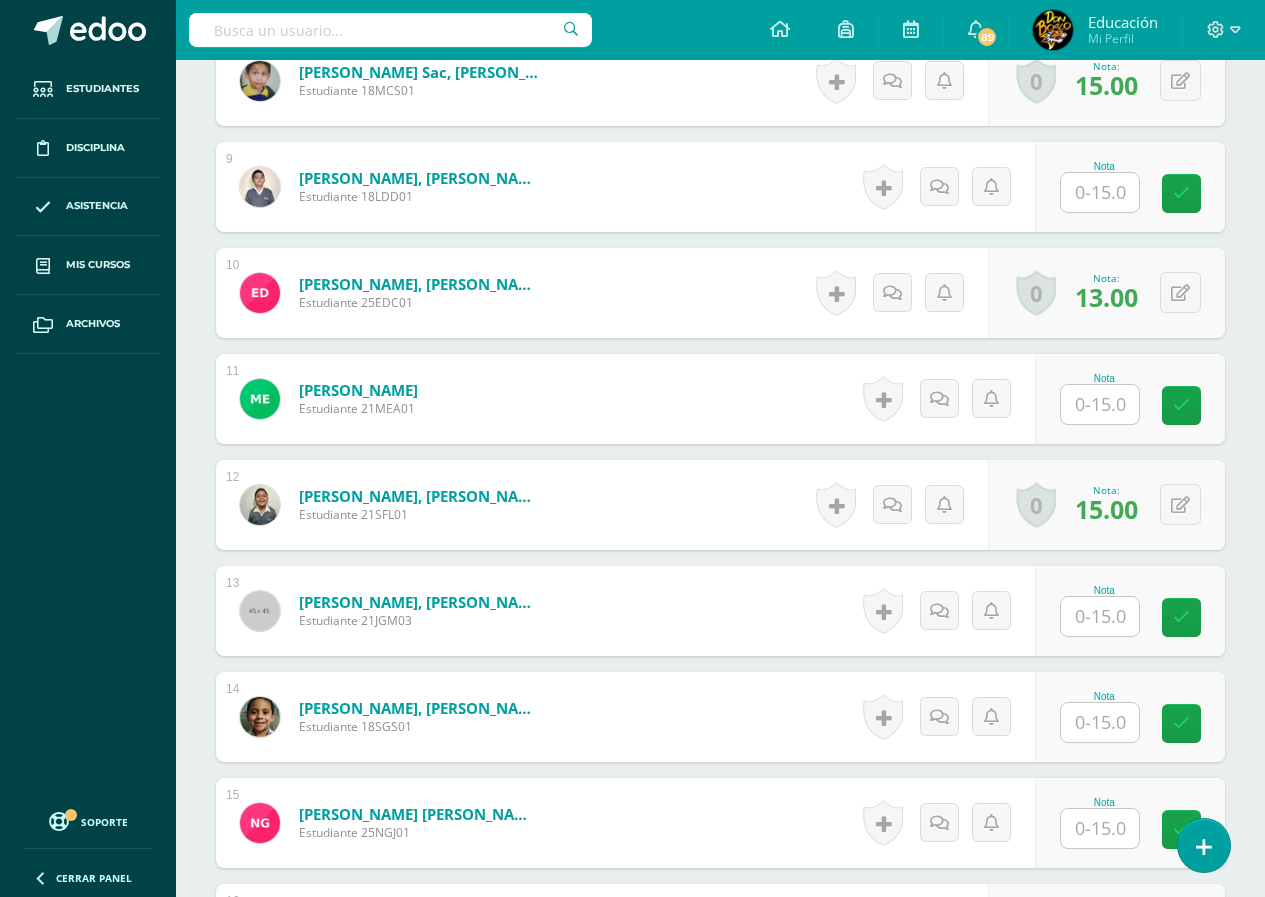 click at bounding box center [1100, 404] 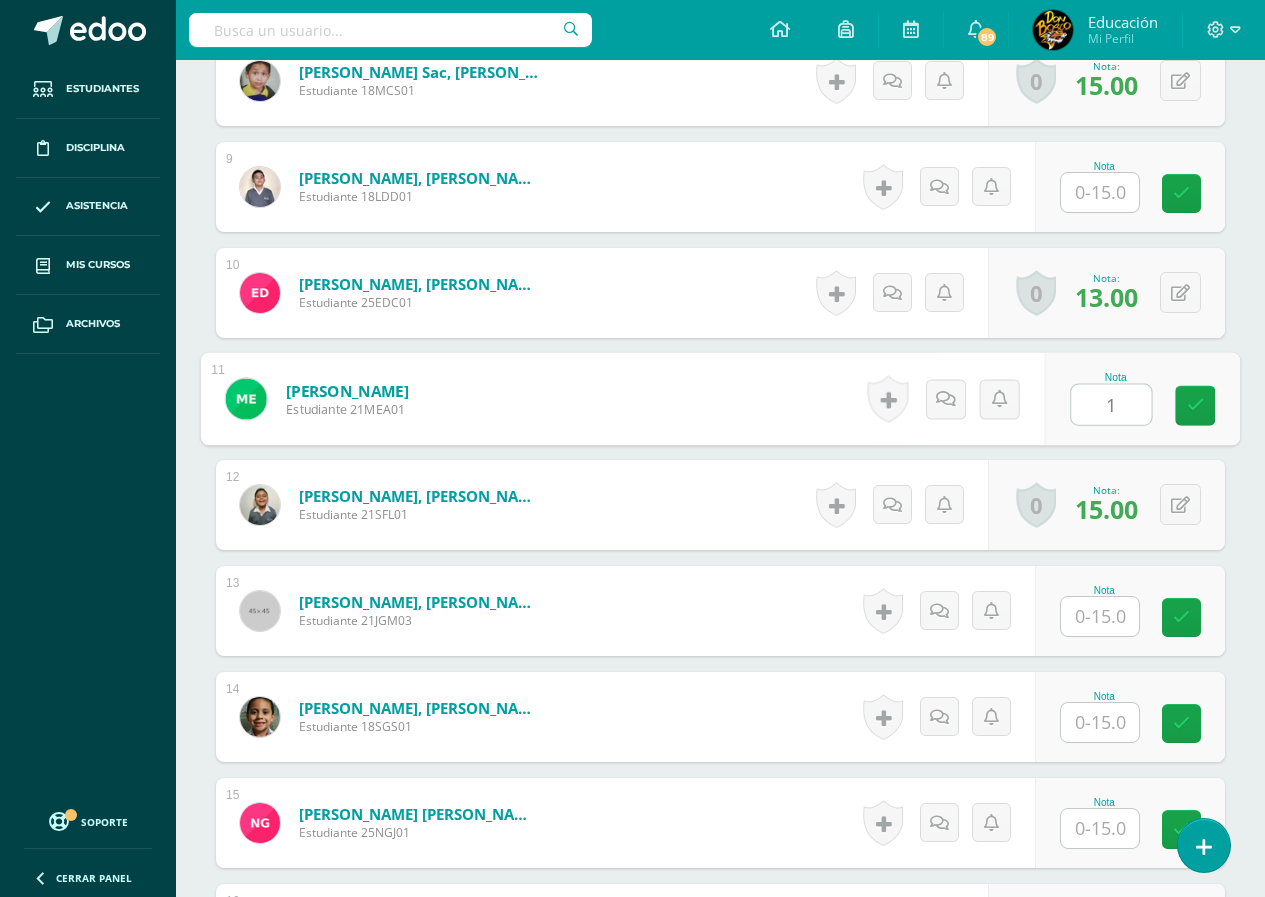 type on "14" 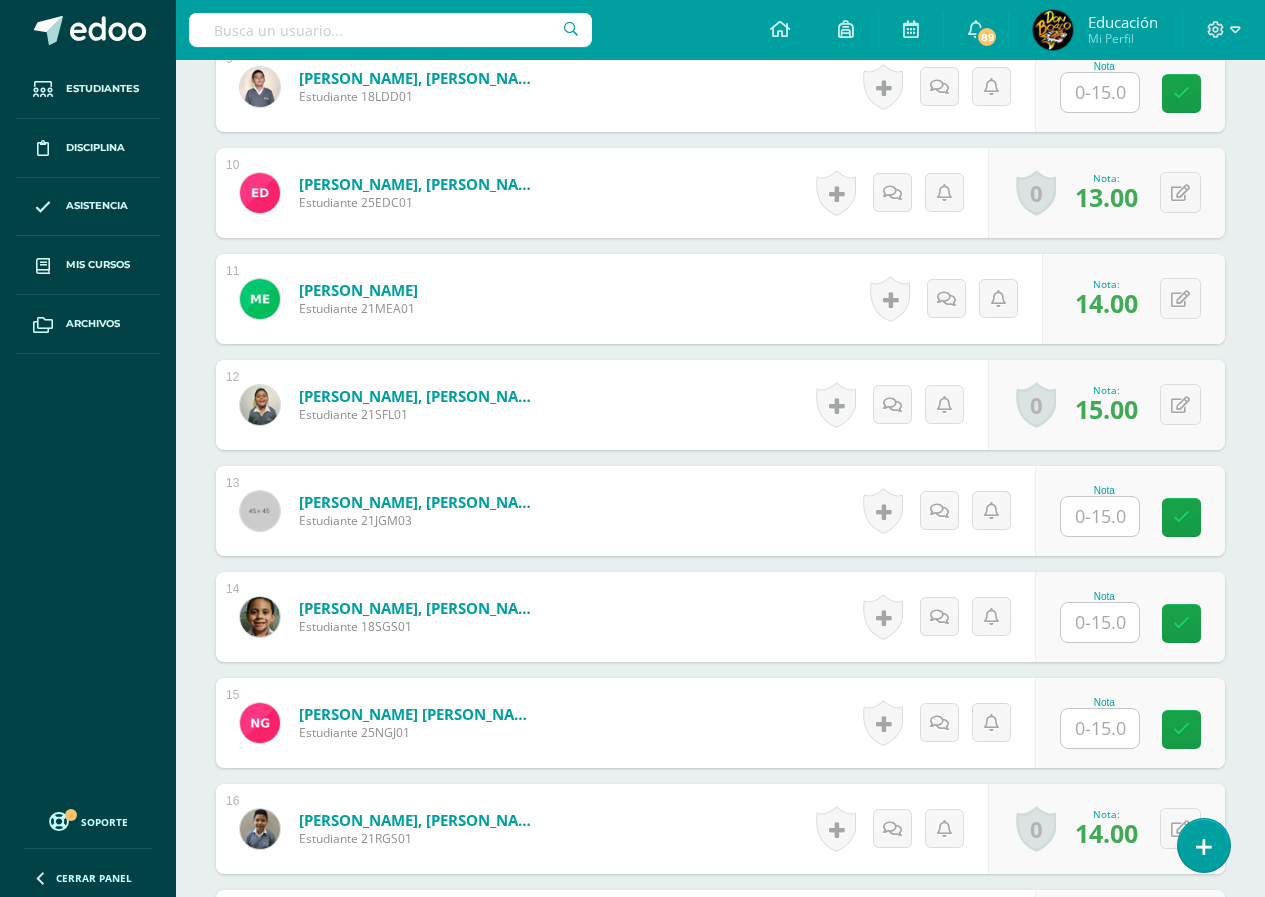 scroll, scrollTop: 1701, scrollLeft: 0, axis: vertical 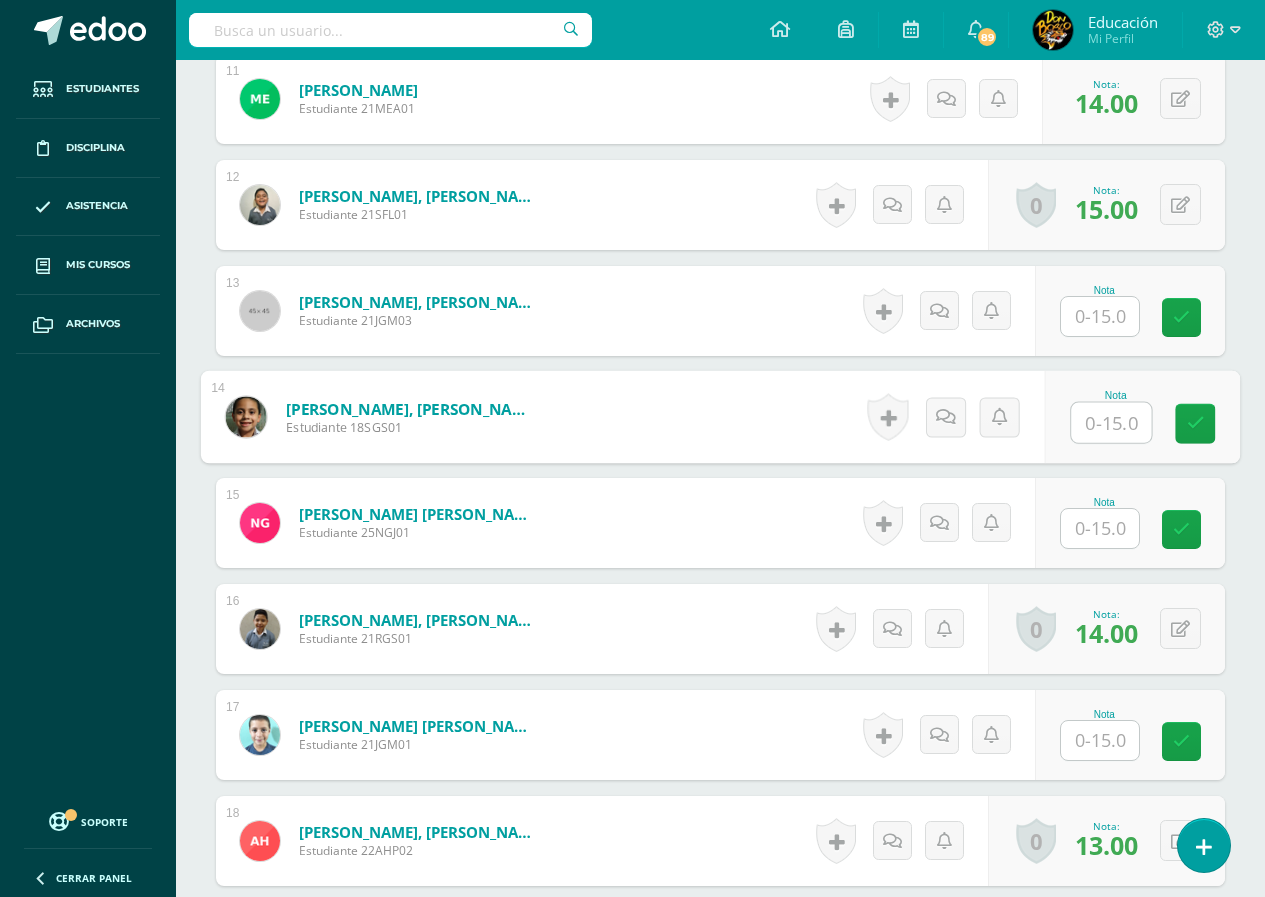 click at bounding box center [1111, 423] 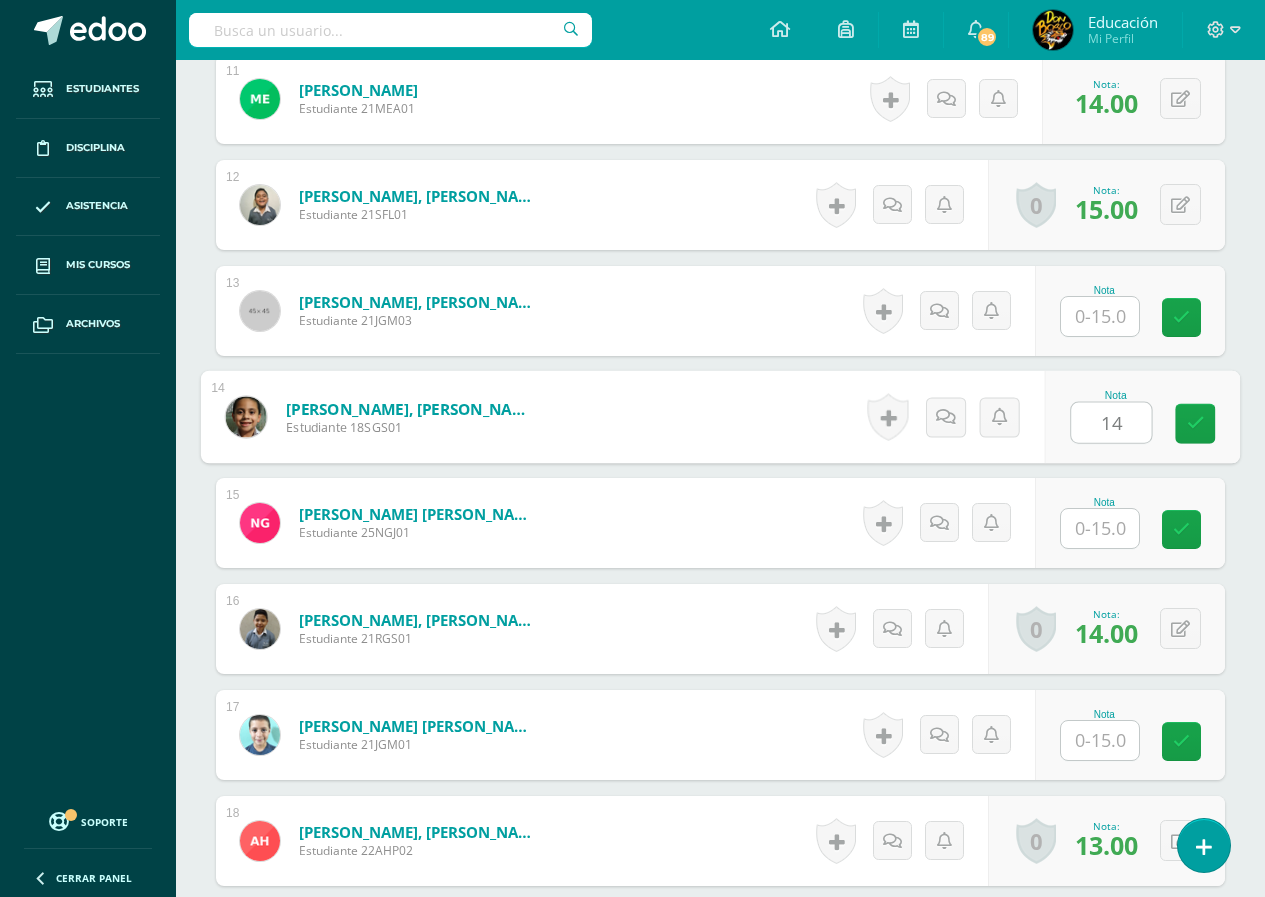 type on "14" 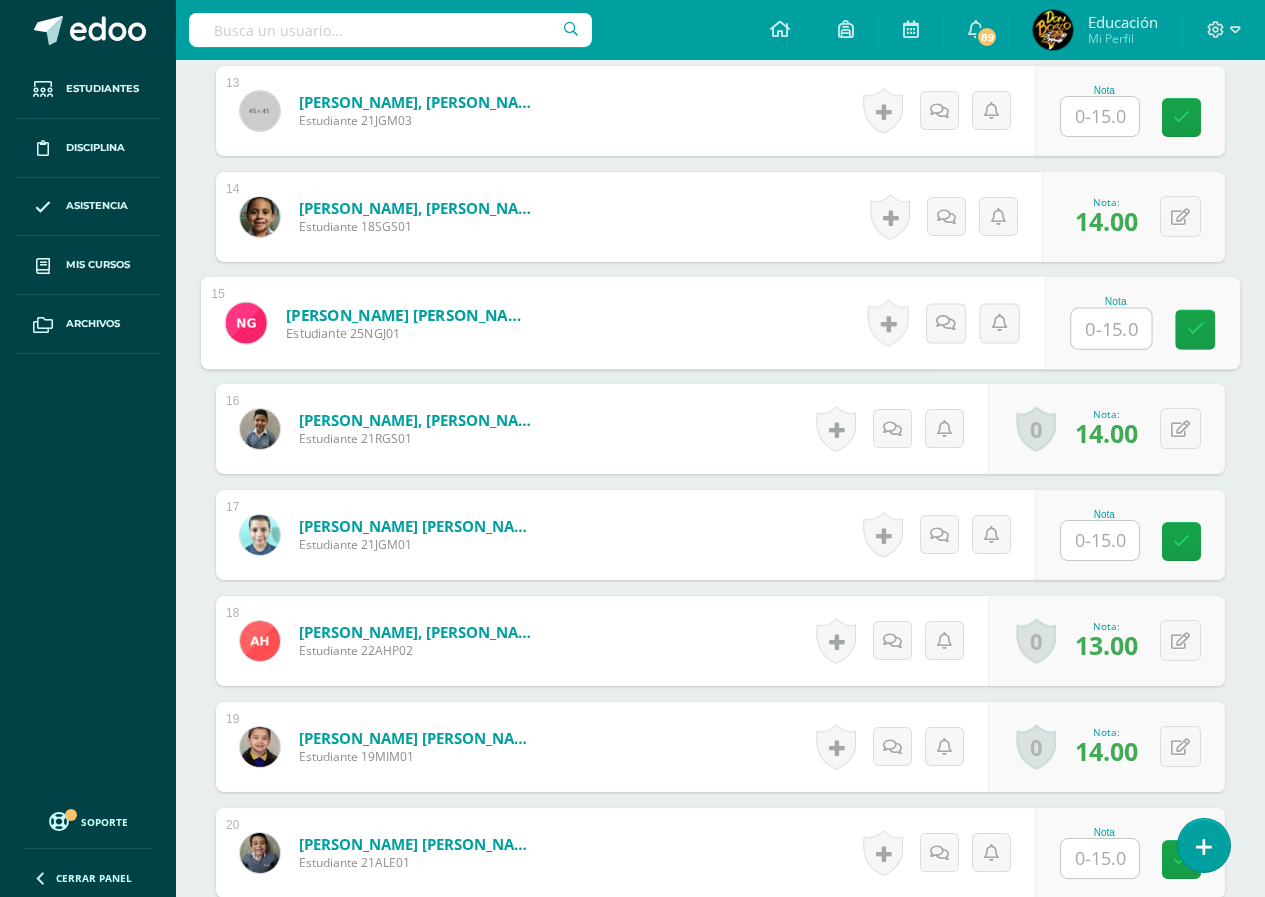 scroll, scrollTop: 2001, scrollLeft: 0, axis: vertical 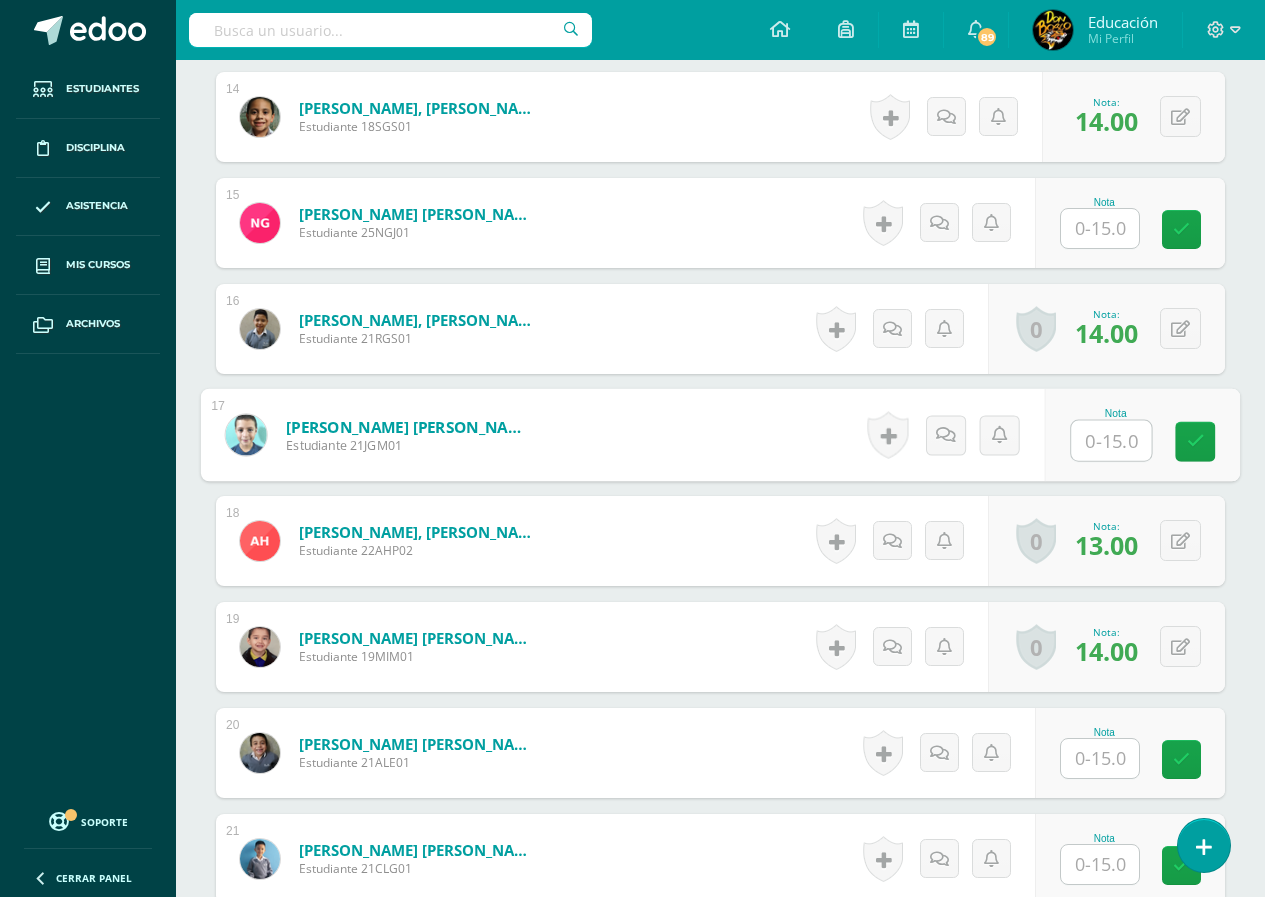 click at bounding box center [1111, 441] 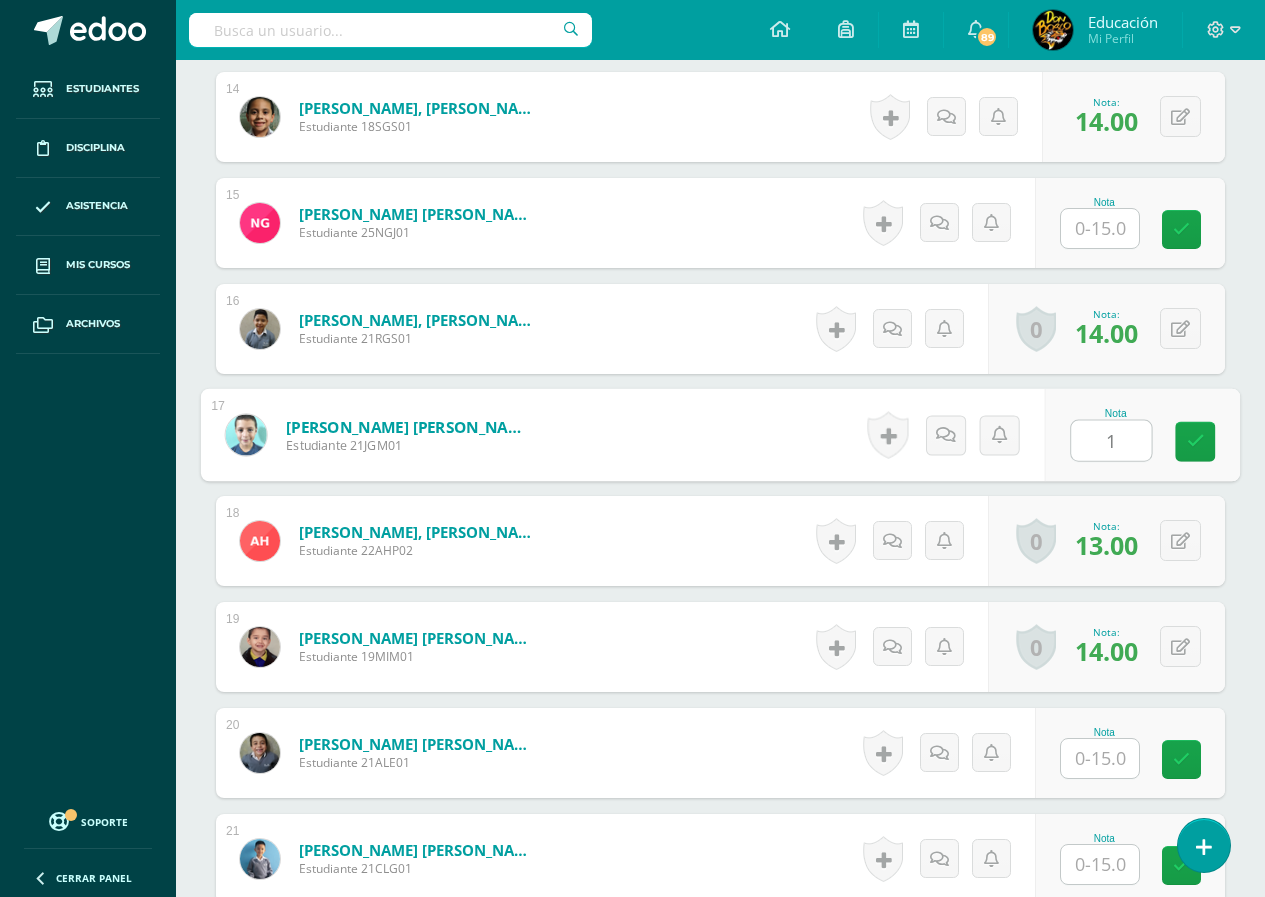 type on "14" 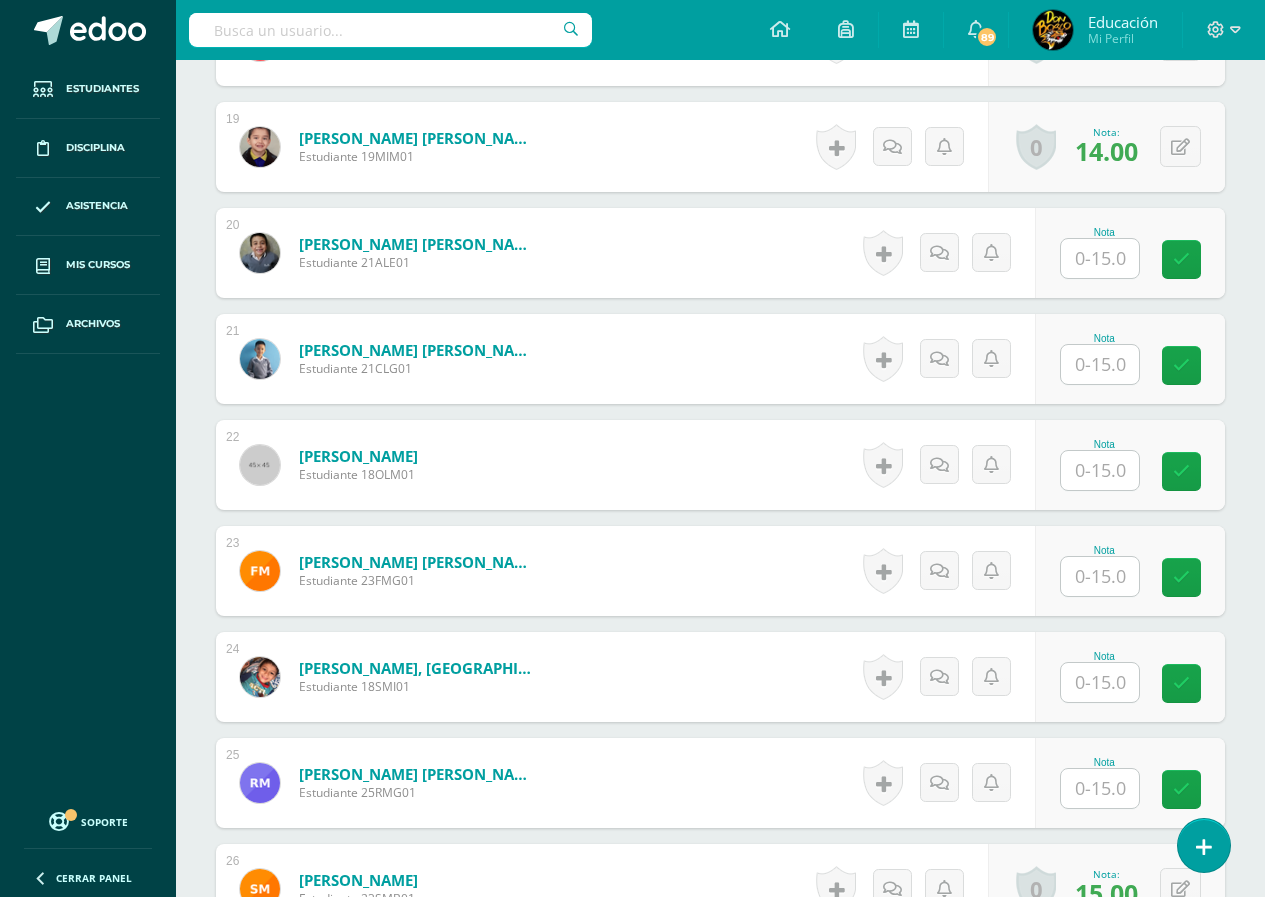 scroll, scrollTop: 2601, scrollLeft: 0, axis: vertical 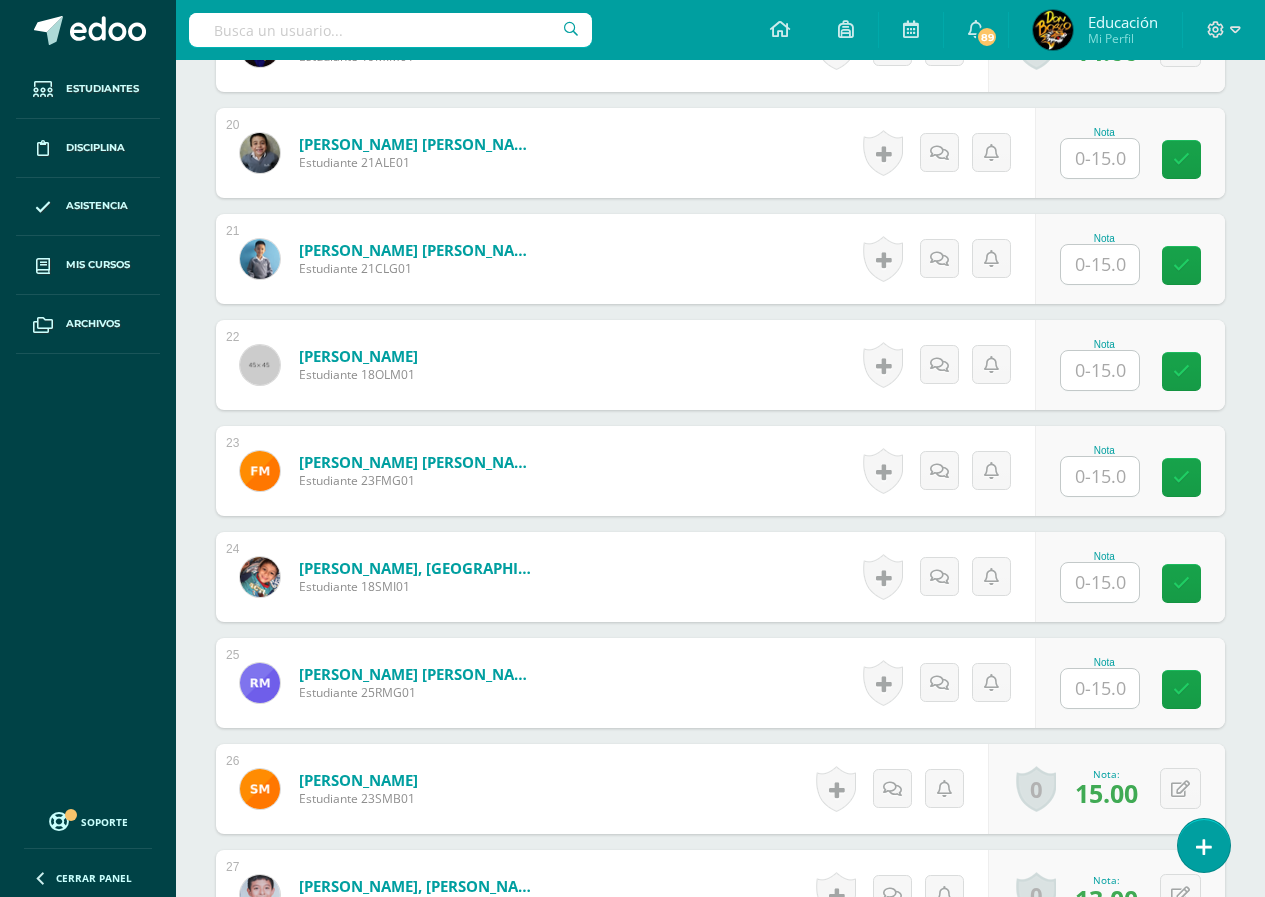 click at bounding box center (1100, 582) 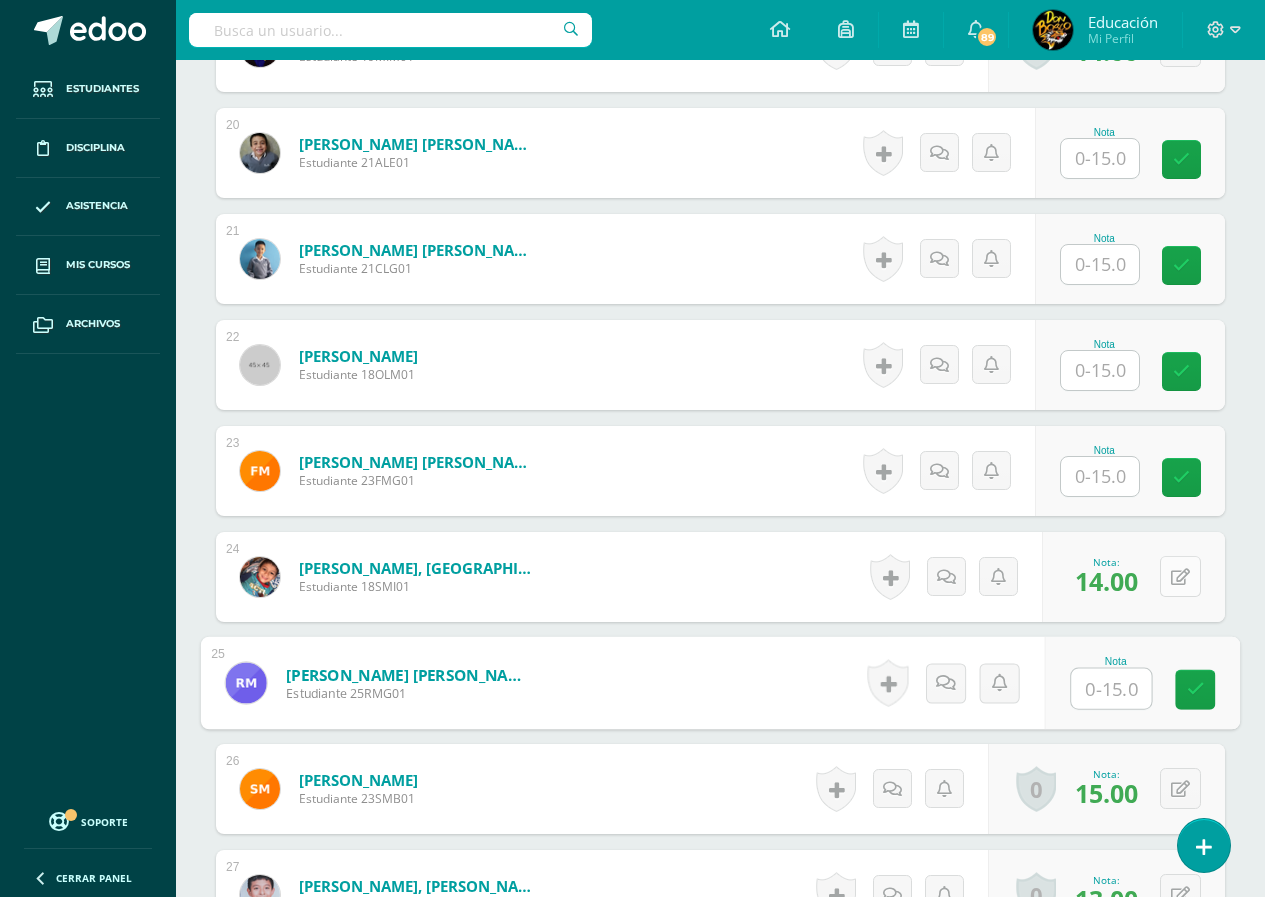 click at bounding box center (1180, 576) 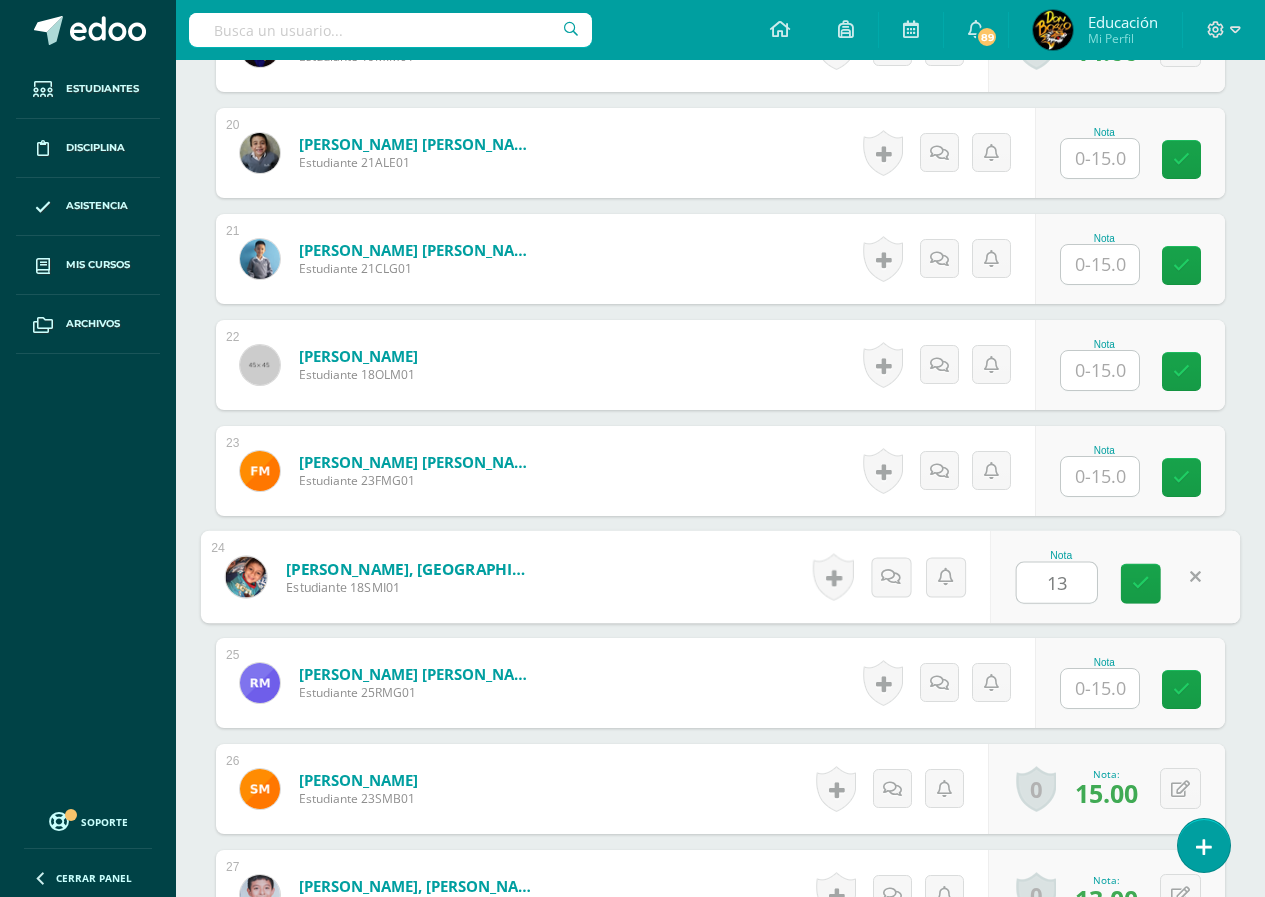 type on "13" 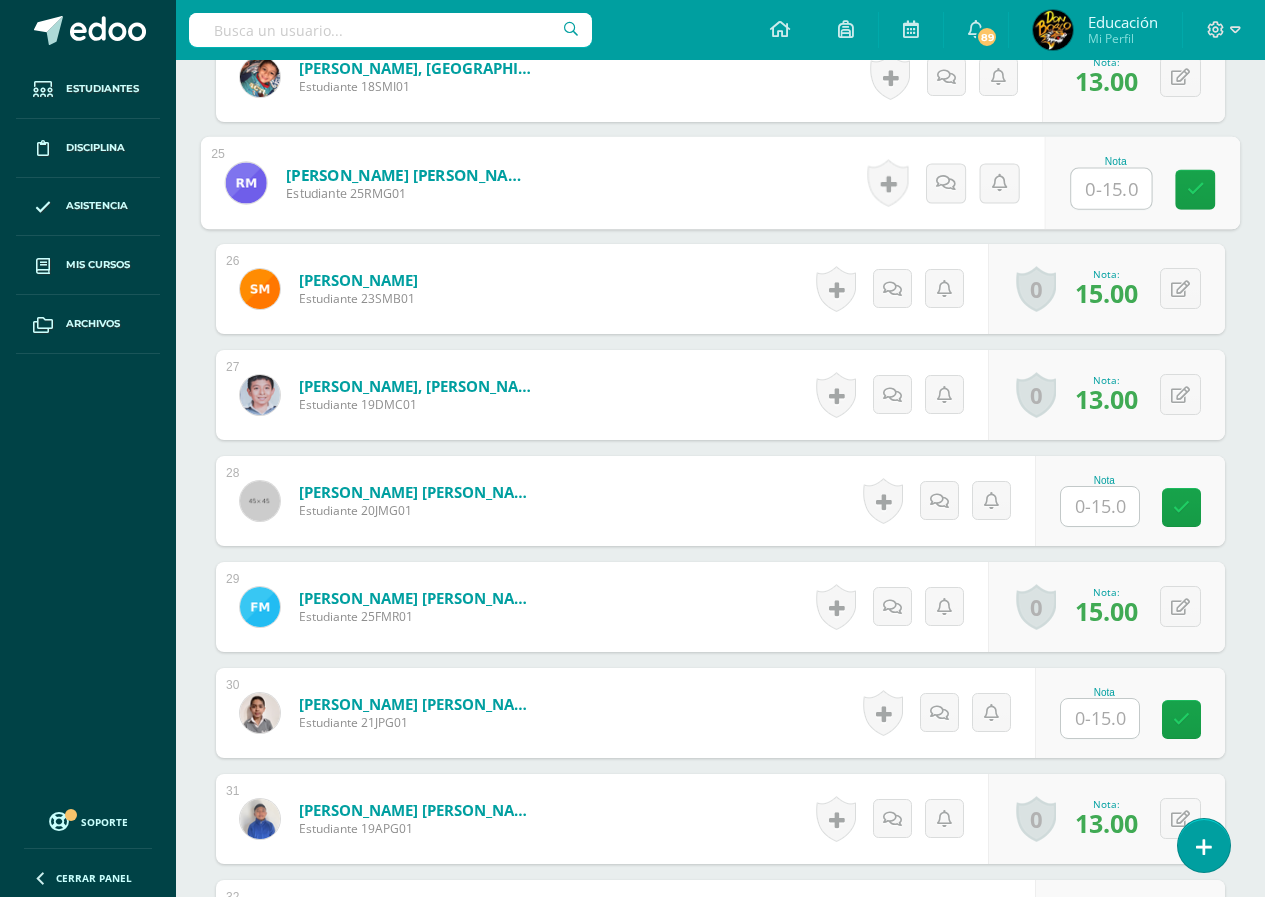 scroll, scrollTop: 3301, scrollLeft: 0, axis: vertical 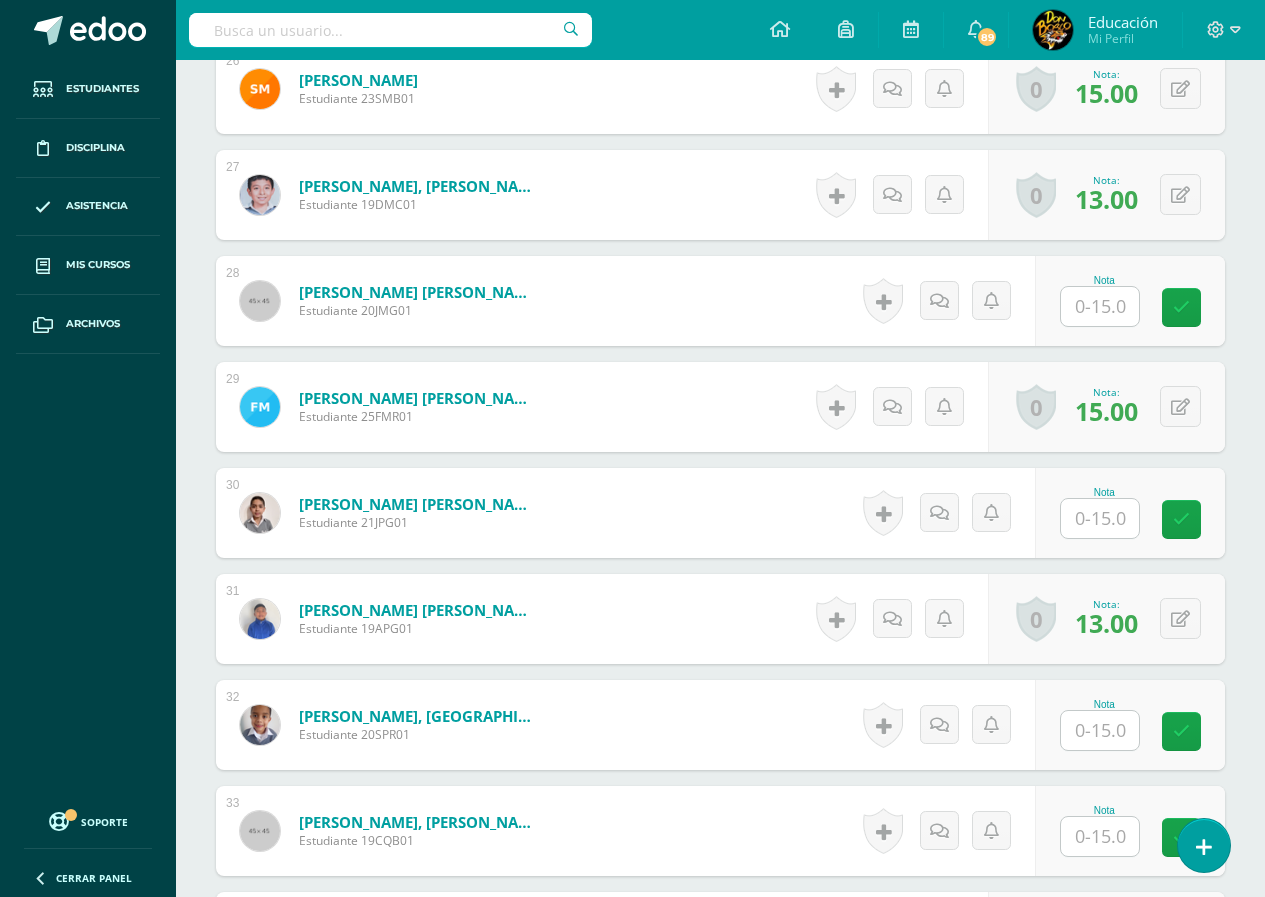 click at bounding box center (1100, 730) 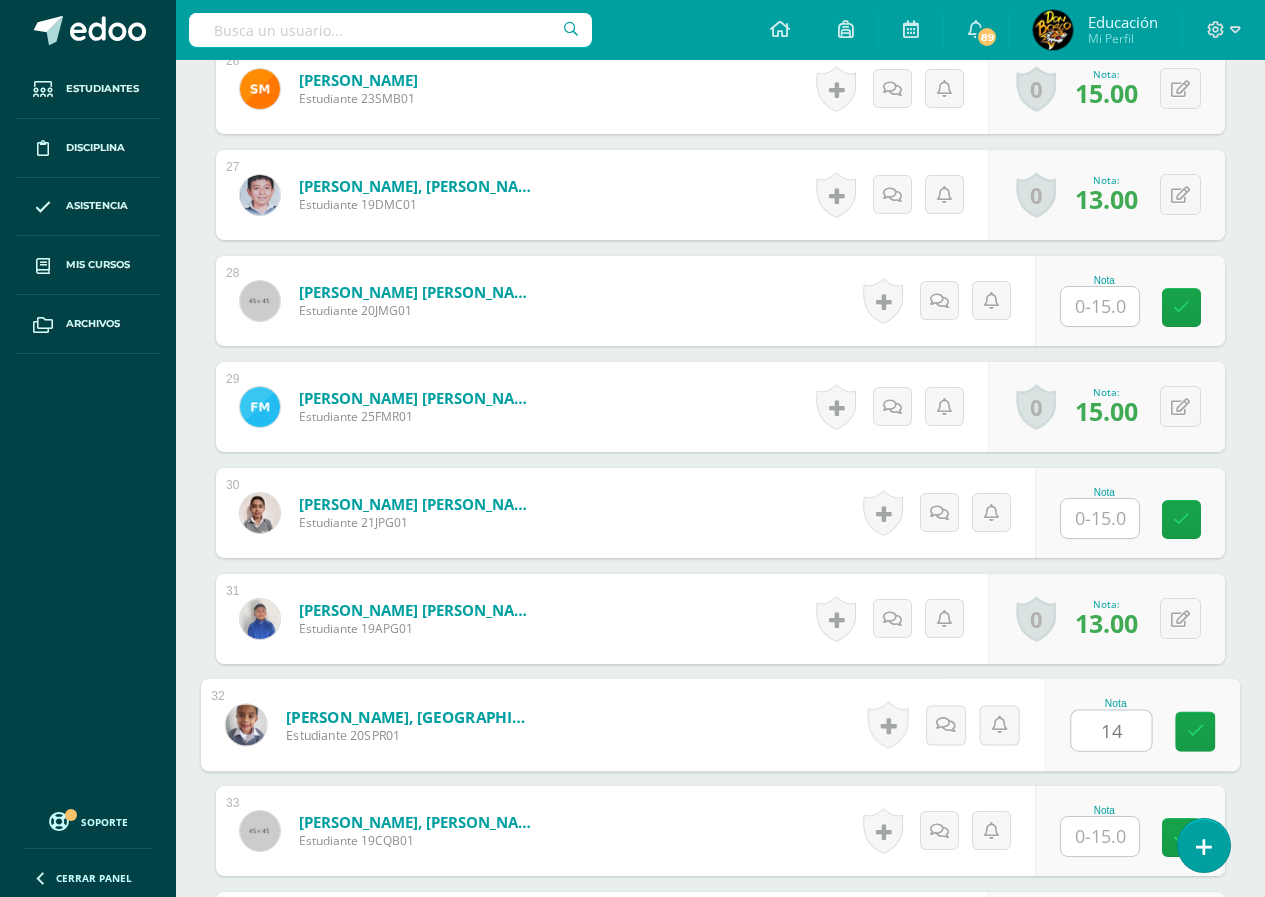 type on "14" 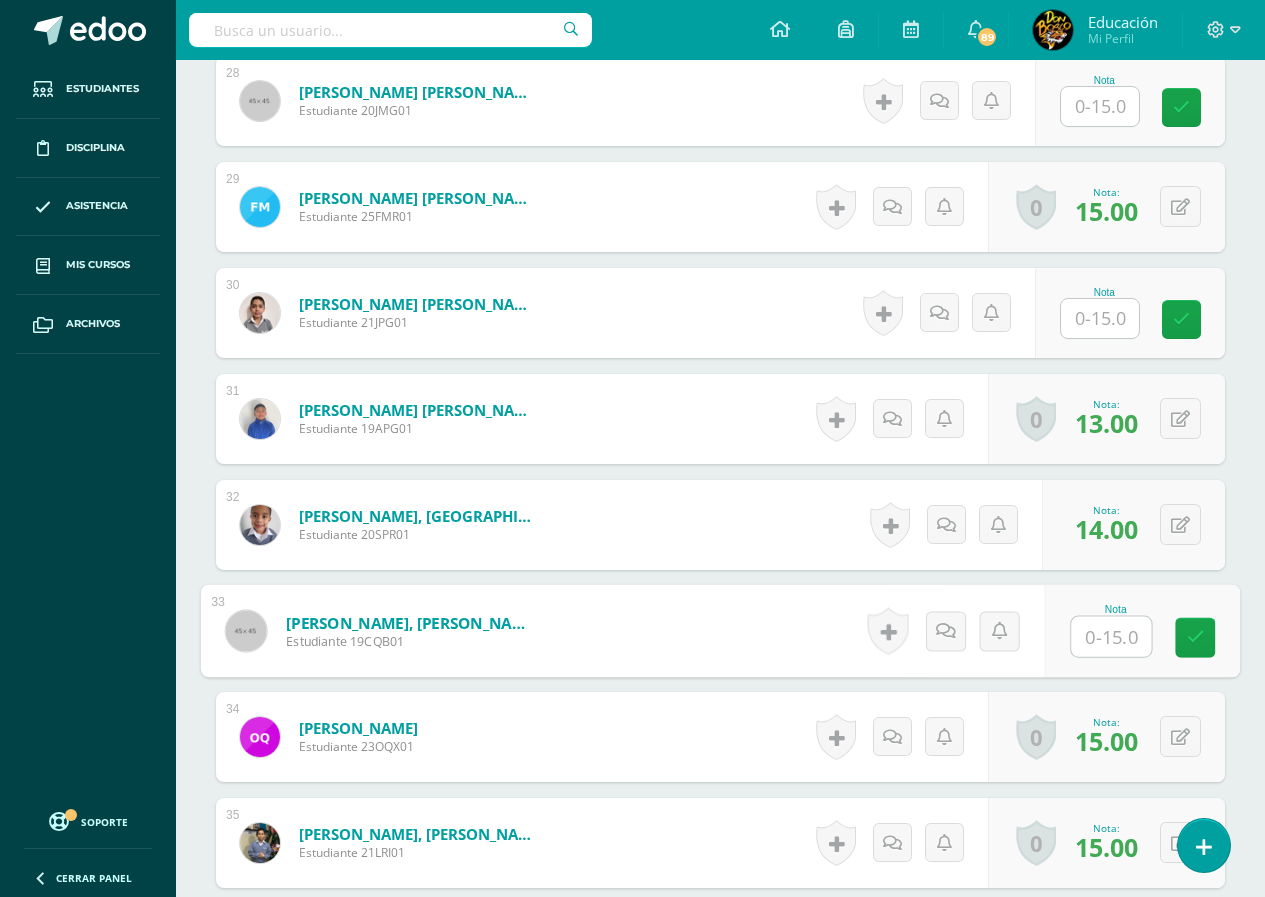 scroll, scrollTop: 3101, scrollLeft: 0, axis: vertical 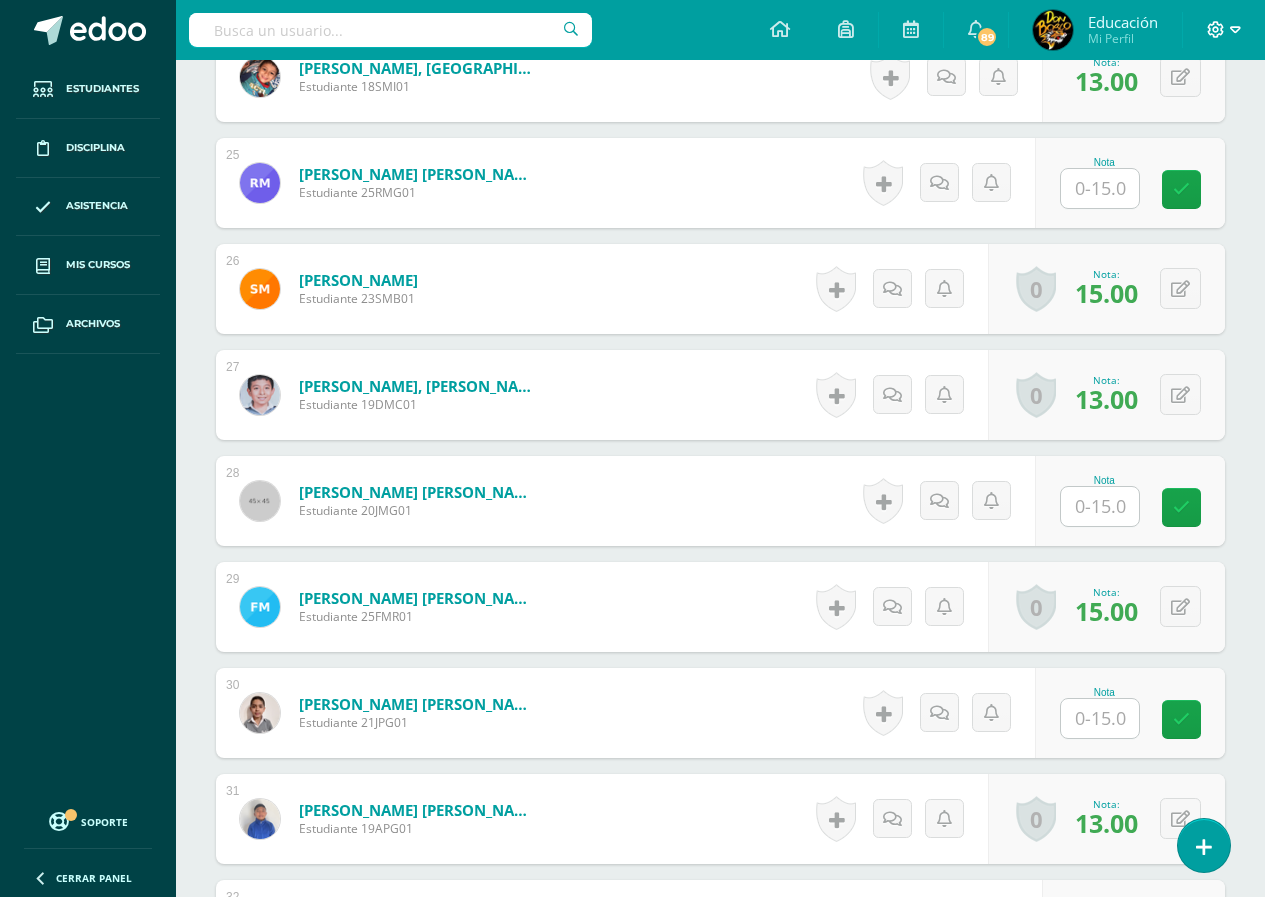 click 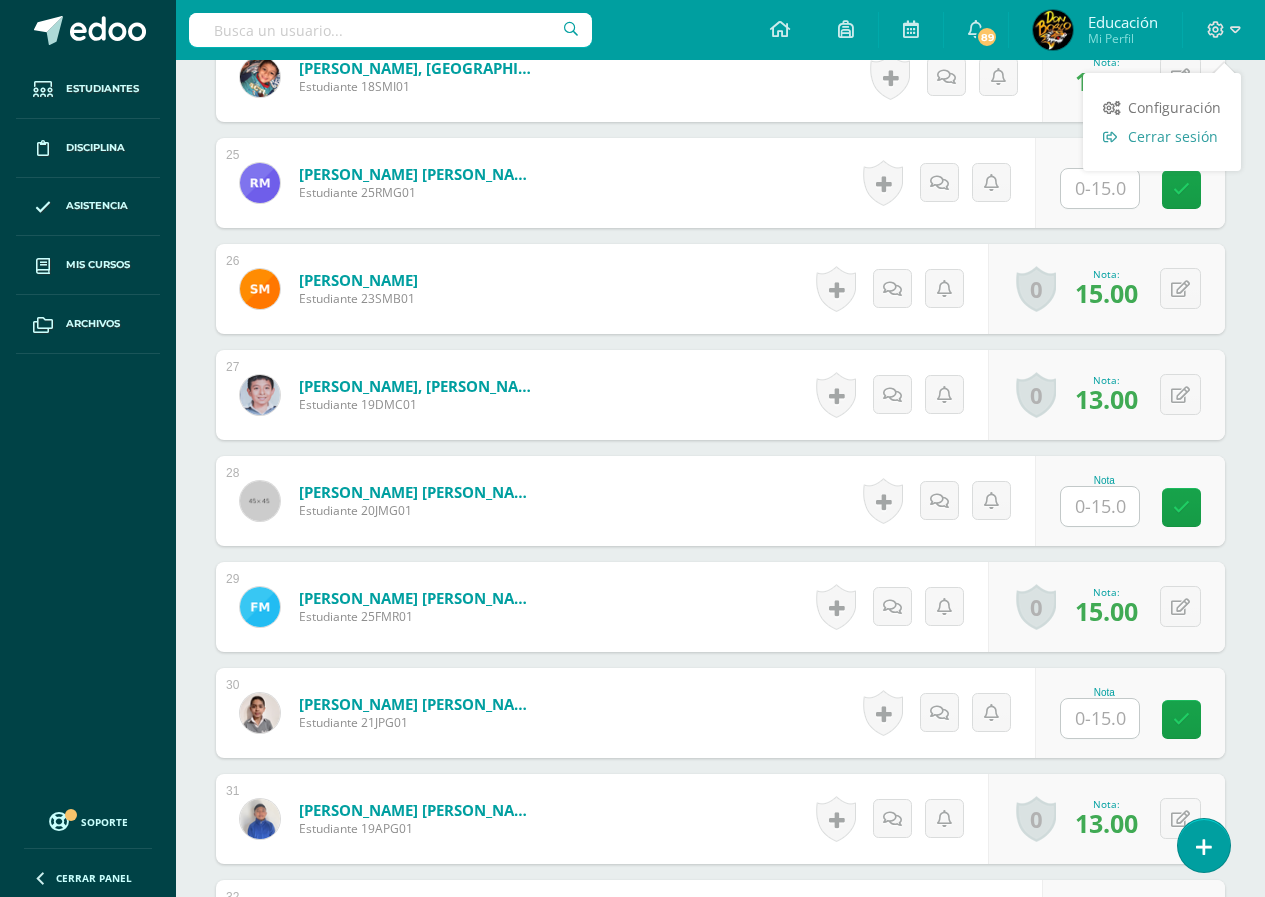 click on "Cerrar sesión" at bounding box center [1173, 136] 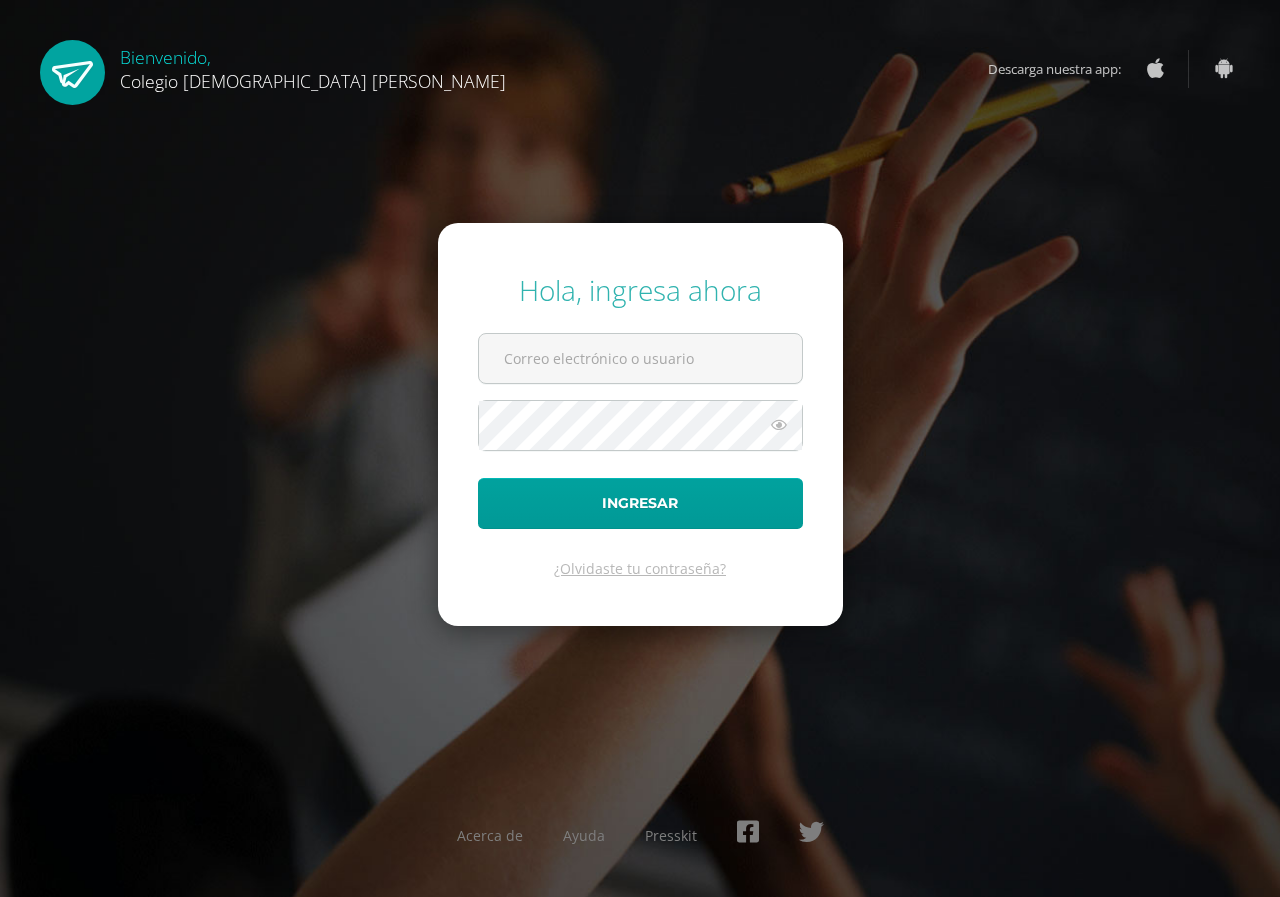 scroll, scrollTop: 0, scrollLeft: 0, axis: both 